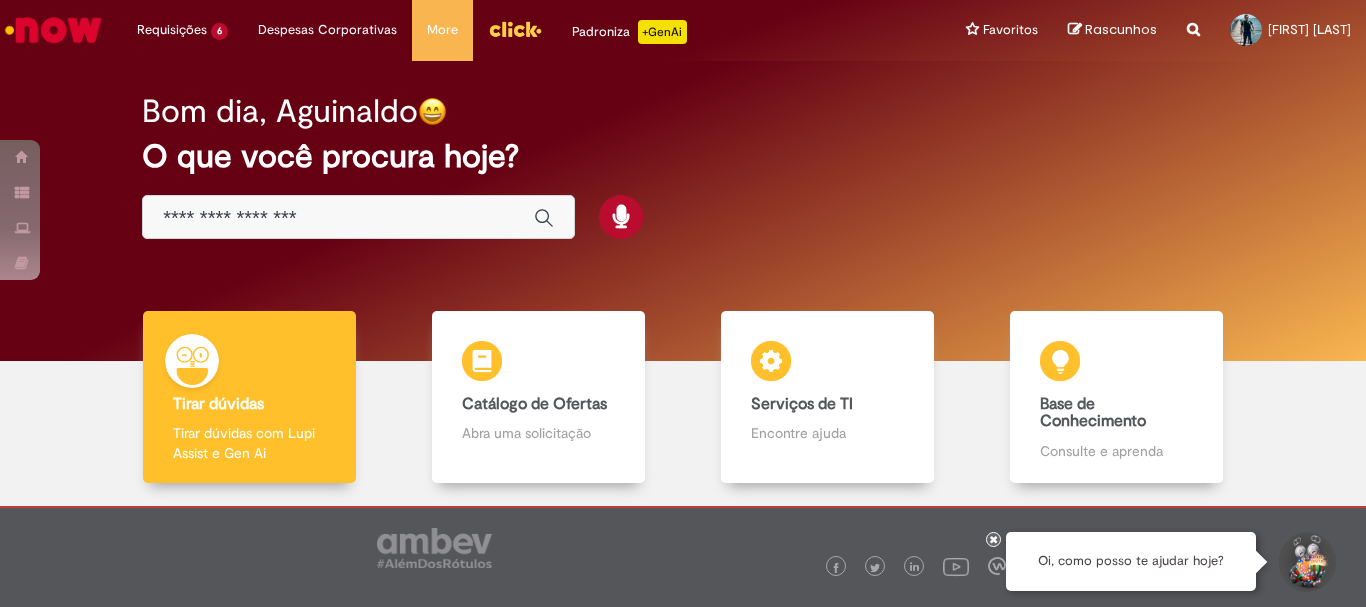 scroll, scrollTop: 0, scrollLeft: 0, axis: both 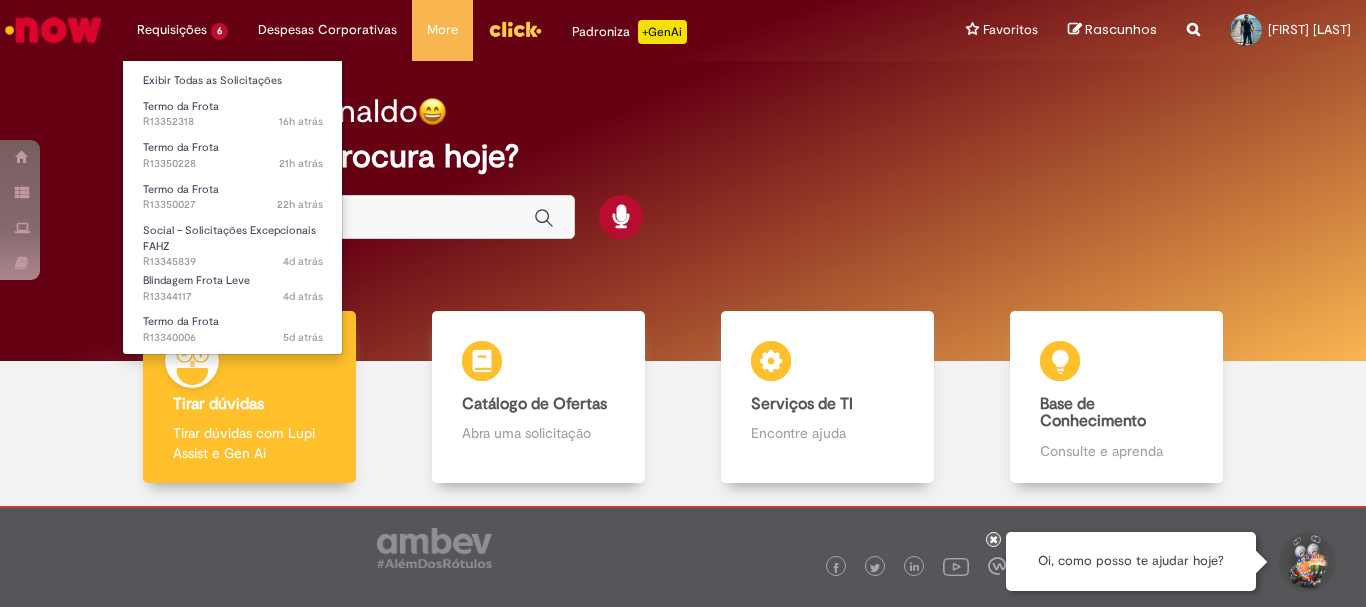 click on "Requisições   6
Exibir Todas as Solicitações
Termo da Frota
16h atrás 16 horas atrás  R13352318
Termo da Frota
21h atrás 21 horas atrás  R13350228
Termo da Frota
22h atrás 22 horas atrás  R13350027
Social – Solicitações Excepcionais FAHZ
4d atrás 4 dias atrás  R13345839
Blindagem Frota Leve
4d atrás 4 dias atrás  R13344117
Termo da Frota
5d atrás 5 dias atrás  R13340006" at bounding box center [182, 30] 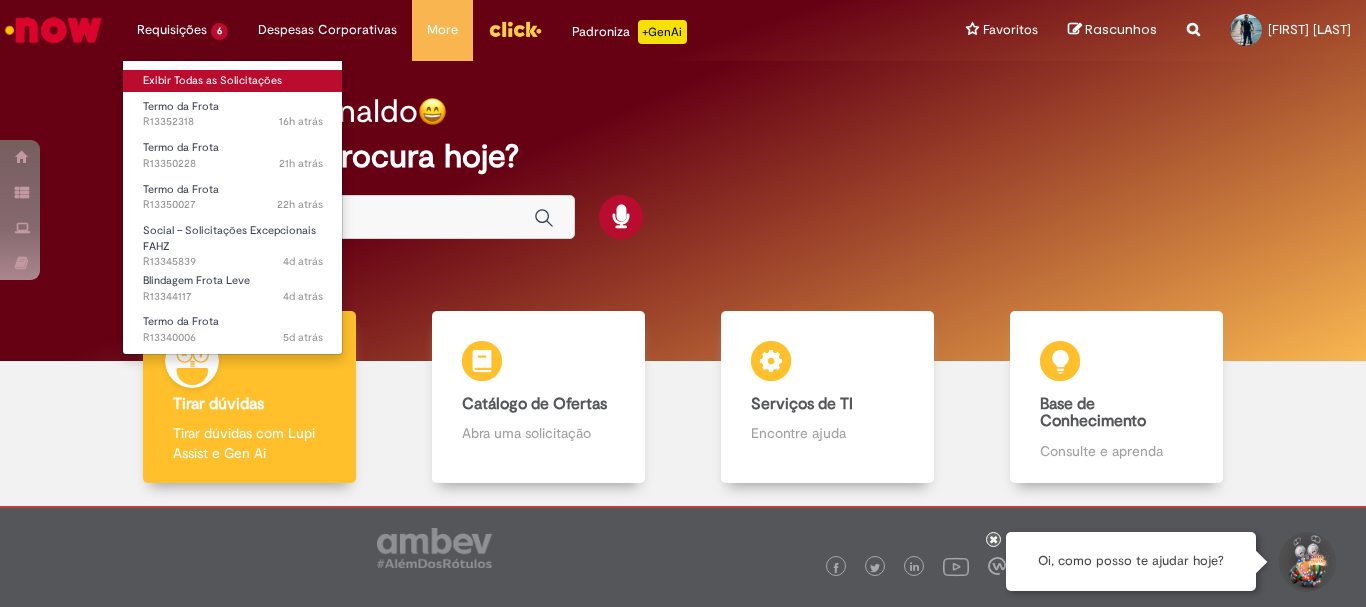 click on "Exibir Todas as Solicitações" at bounding box center (233, 81) 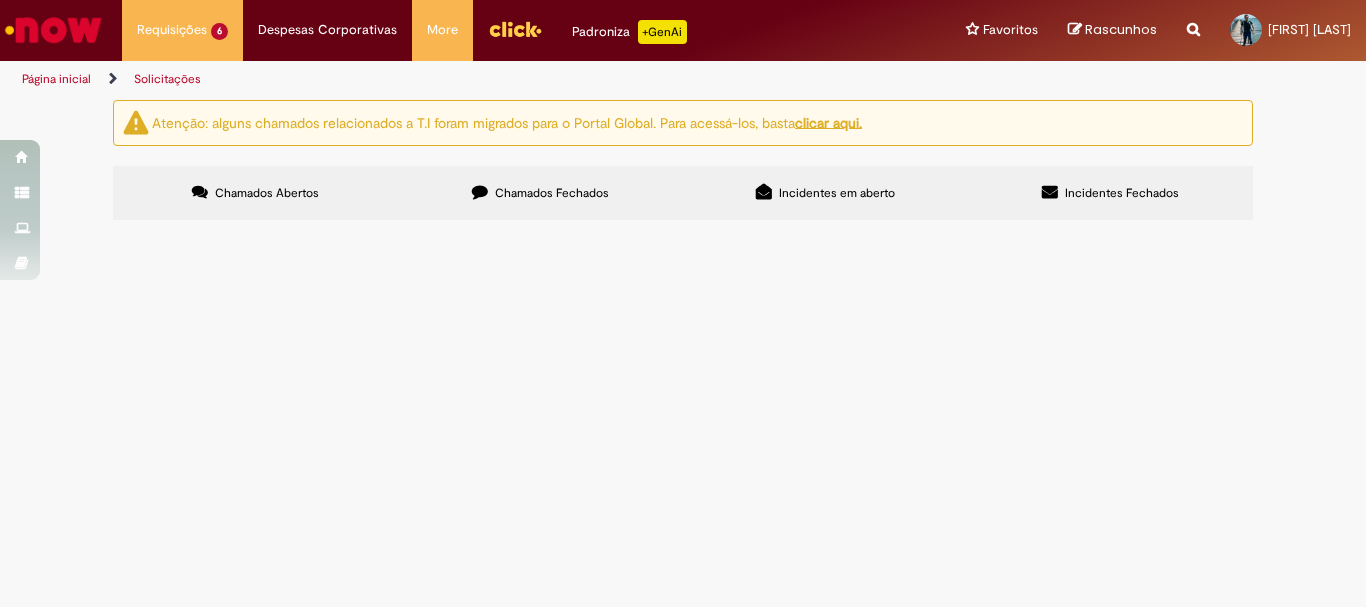 click on "Termo da Frota" at bounding box center [0, 0] 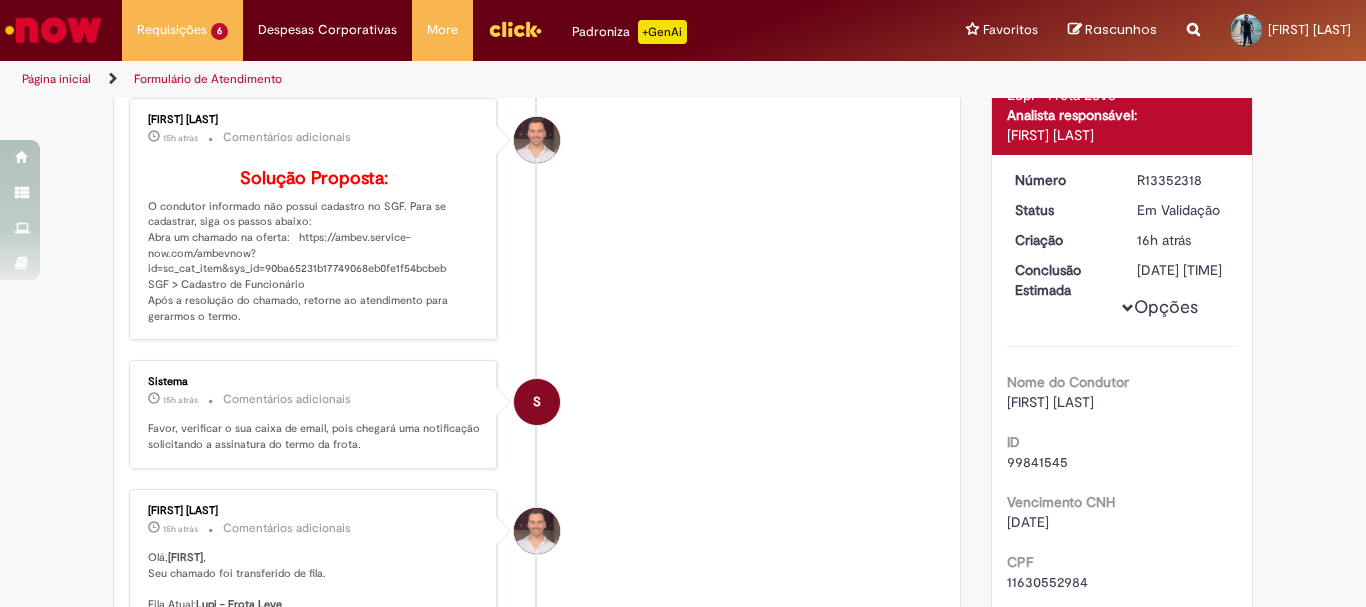 scroll, scrollTop: 0, scrollLeft: 0, axis: both 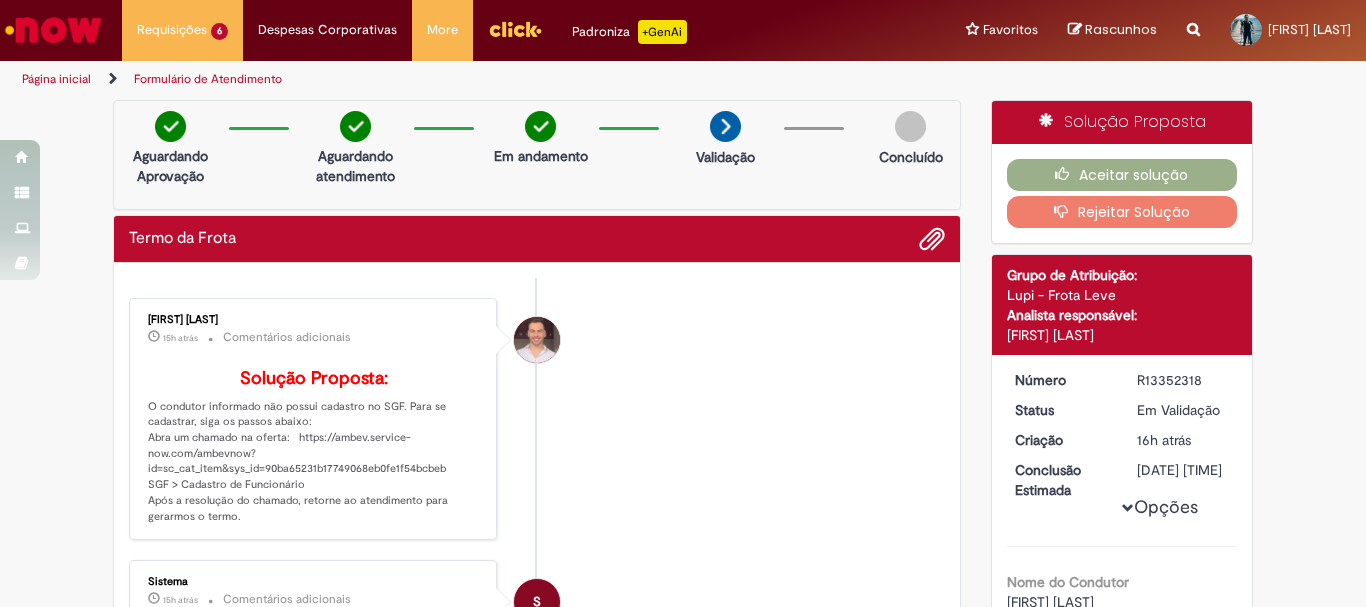 click on "Rejeitar Solução" at bounding box center (1122, 212) 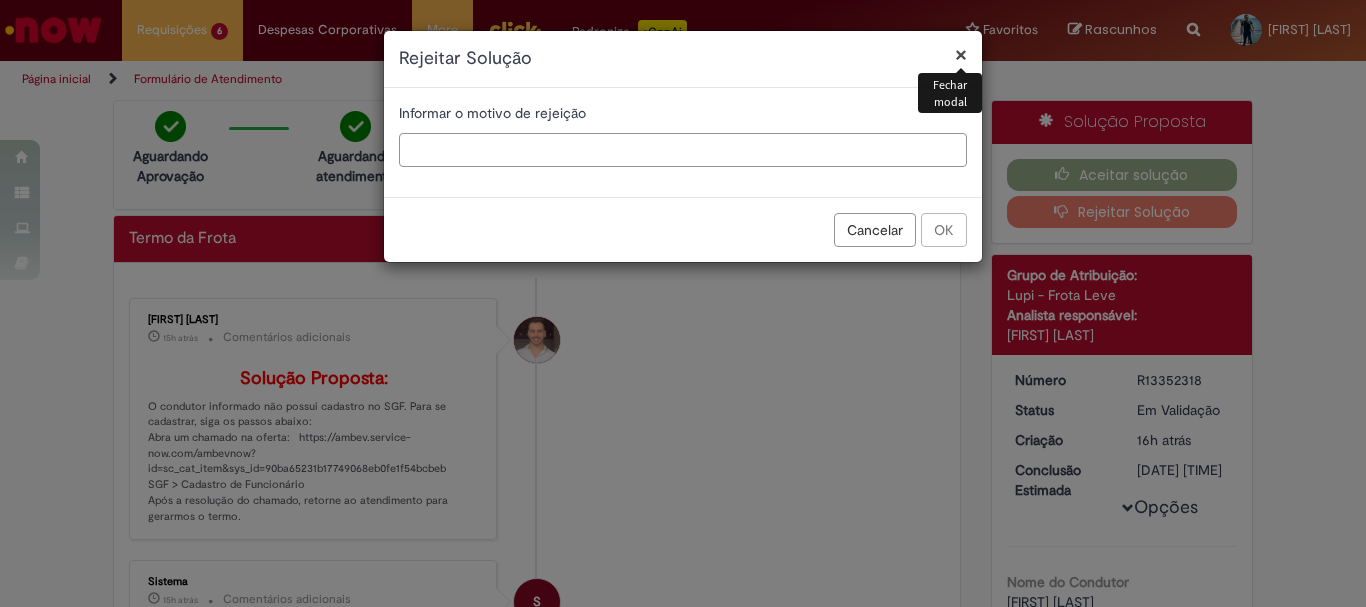 click at bounding box center (683, 150) 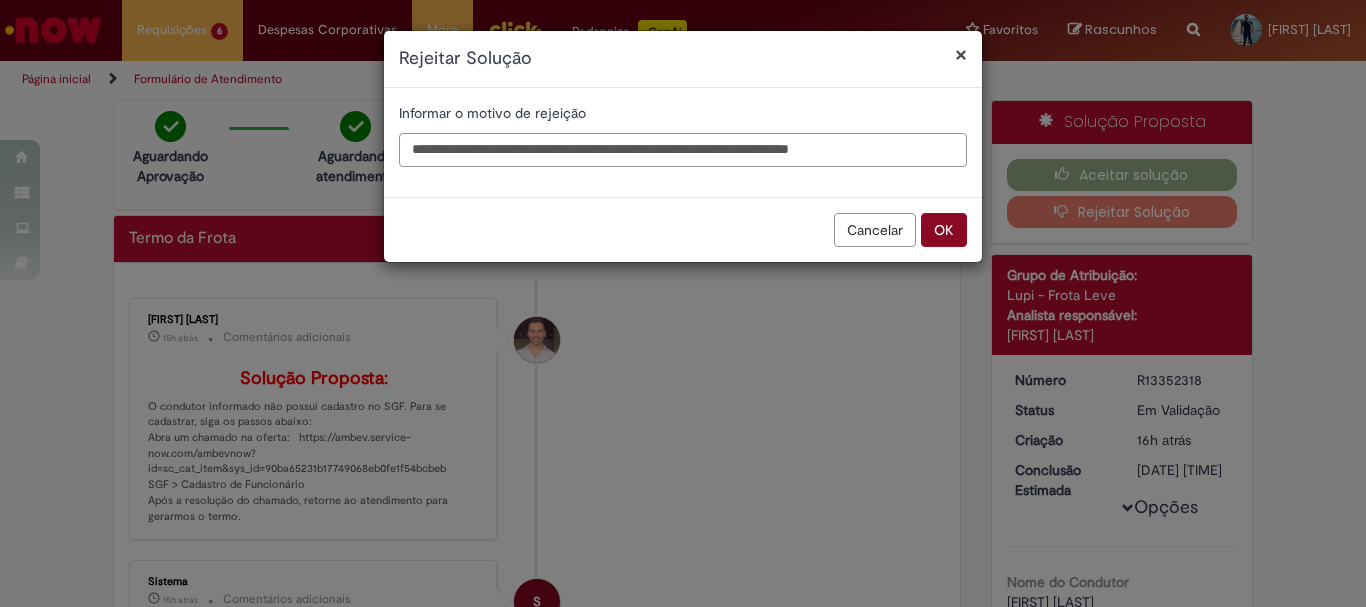 type on "**********" 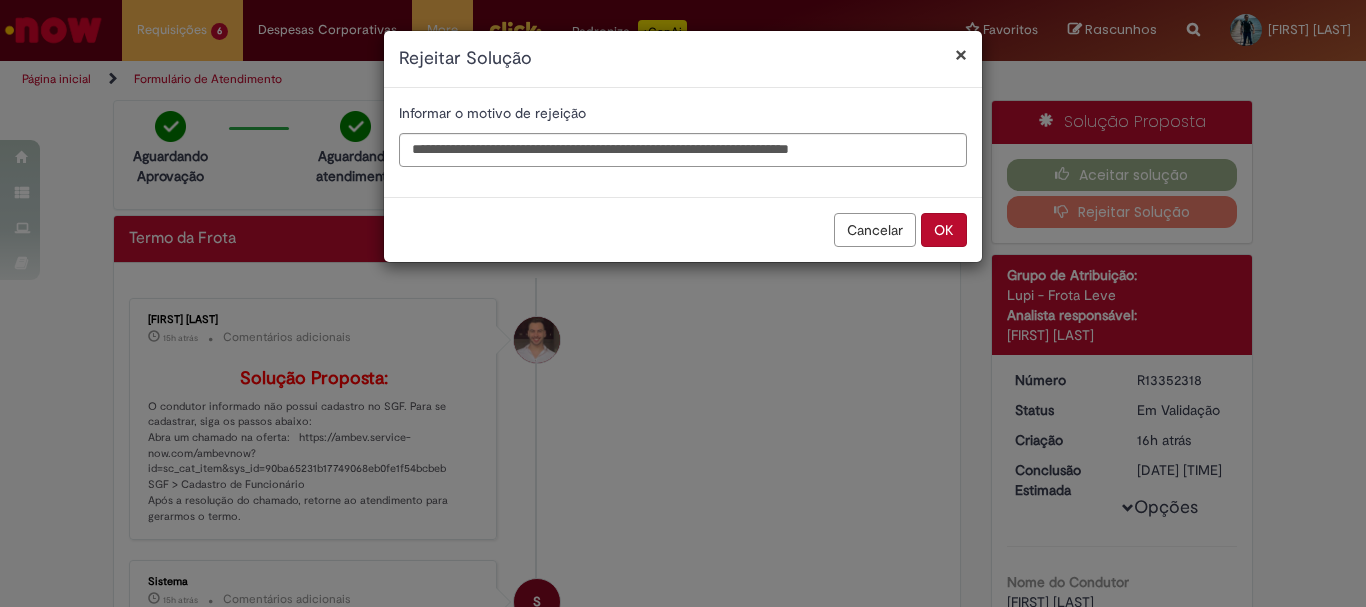 click on "OK" at bounding box center [944, 230] 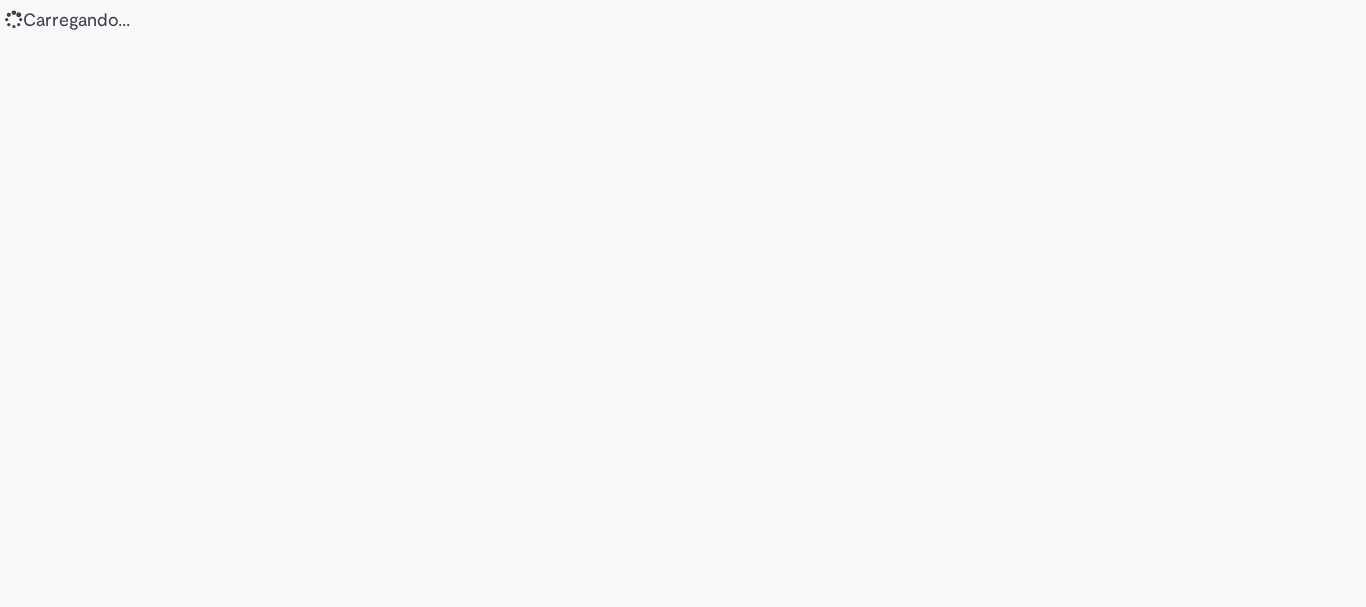 scroll, scrollTop: 0, scrollLeft: 0, axis: both 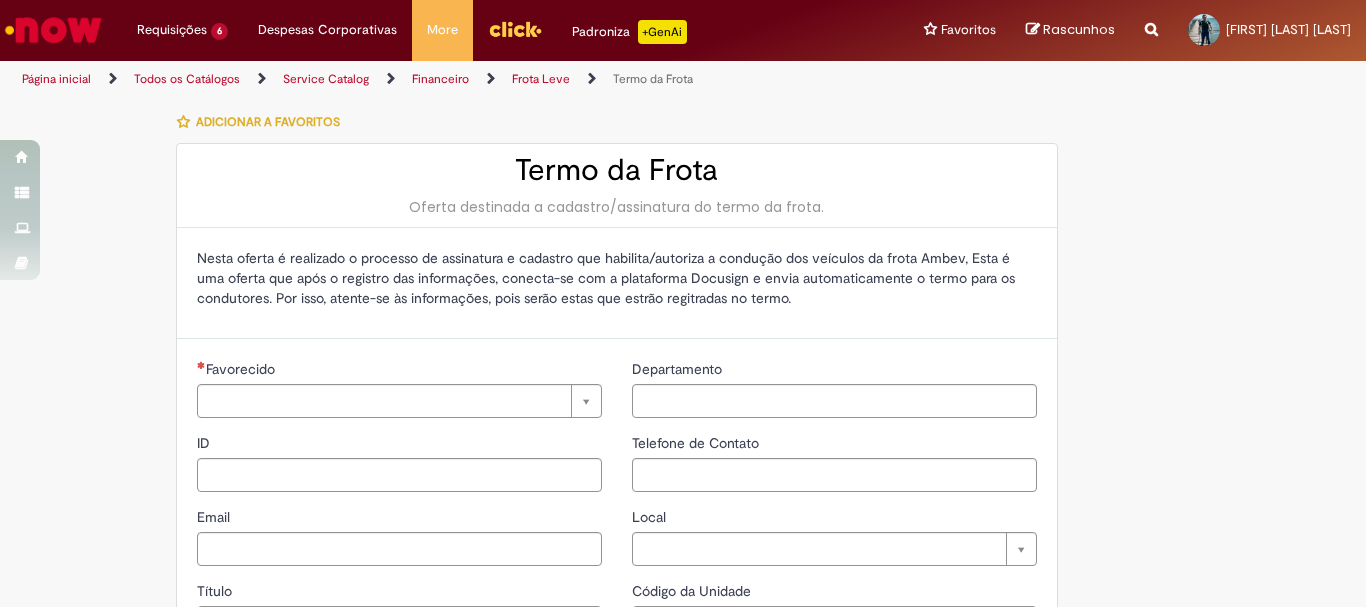 type on "********" 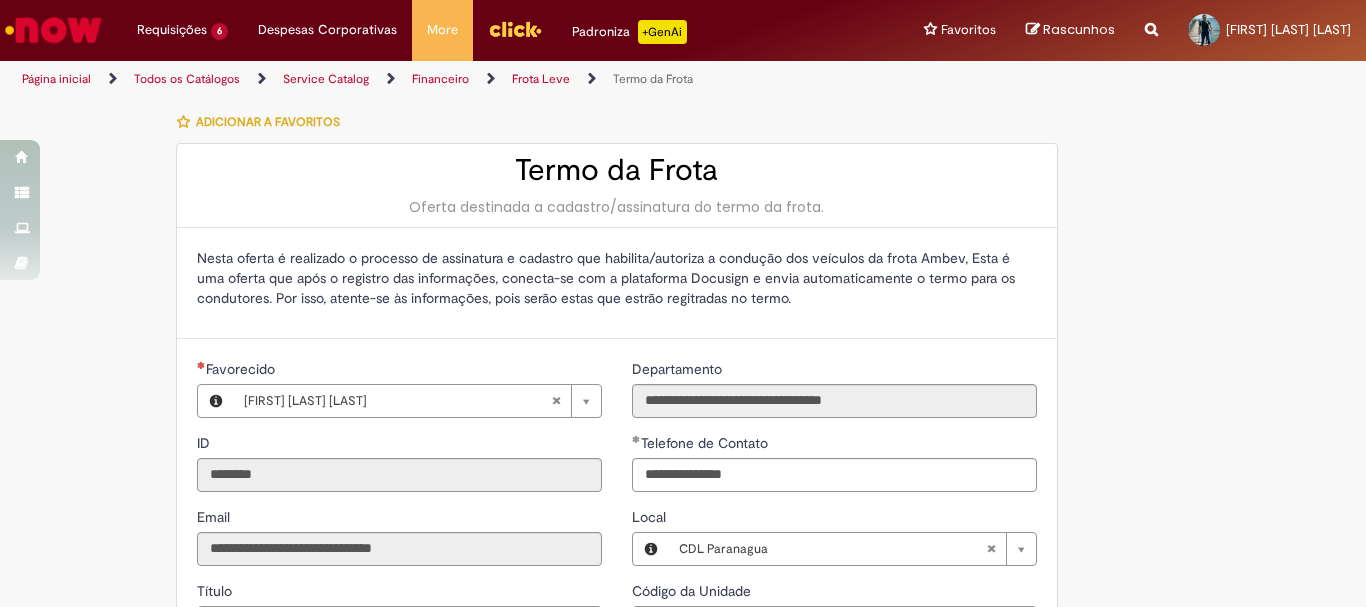 type on "**********" 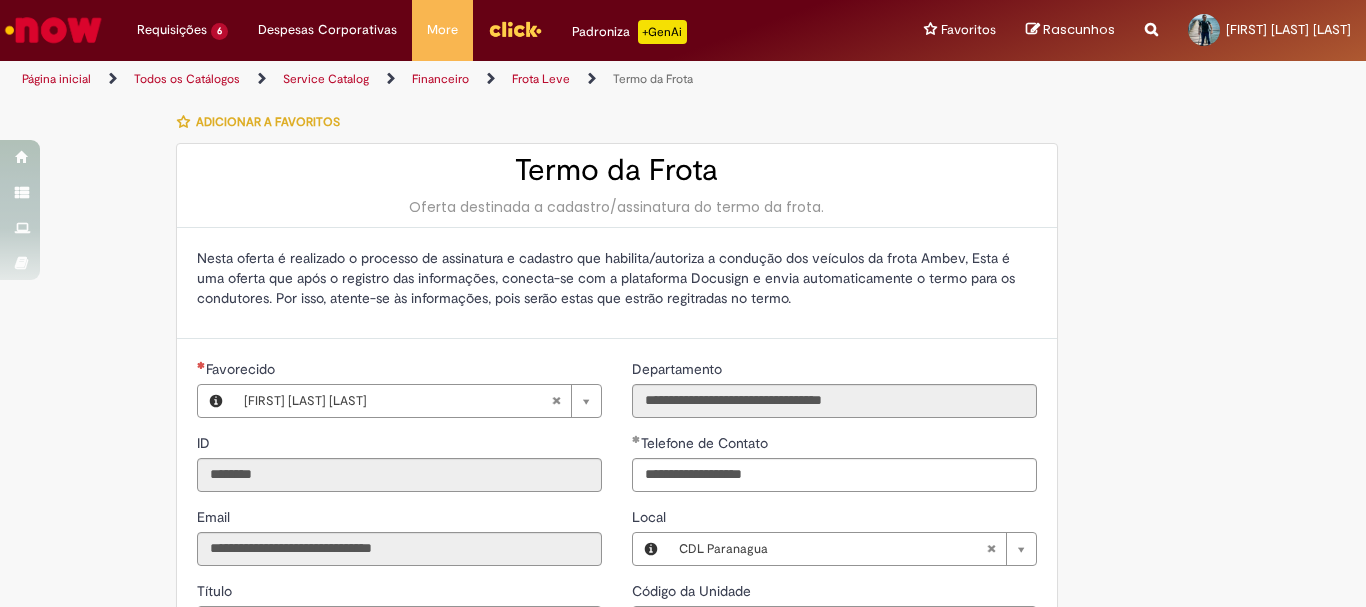 type on "**********" 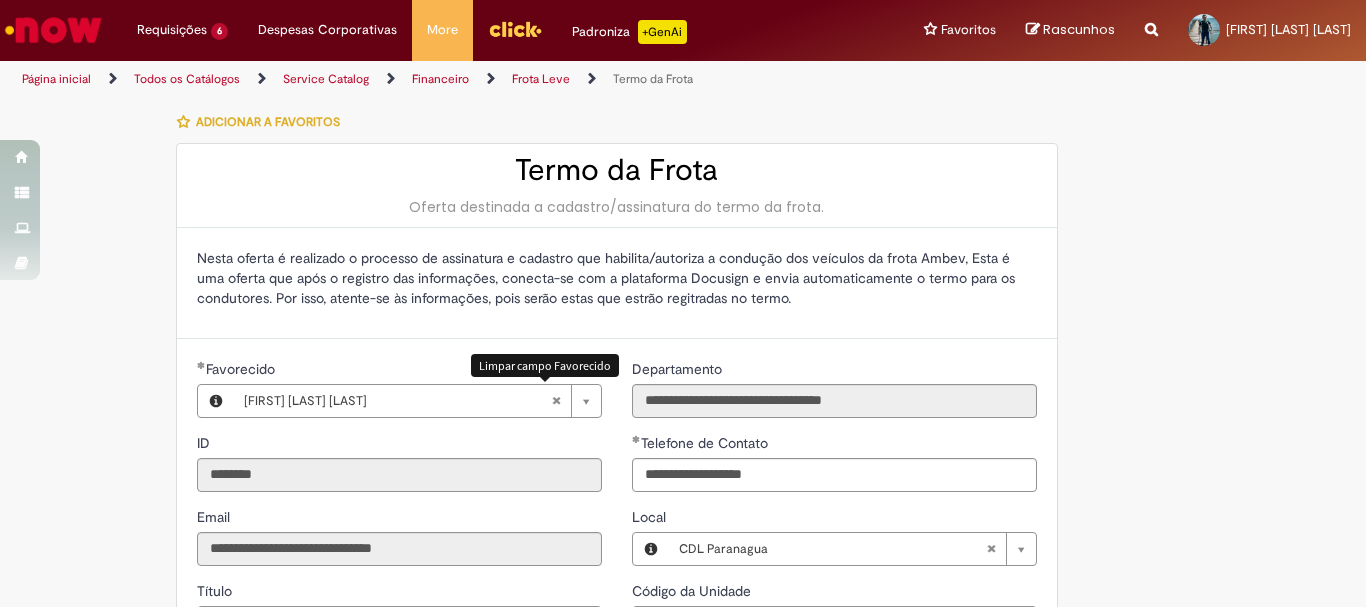 scroll, scrollTop: 100, scrollLeft: 0, axis: vertical 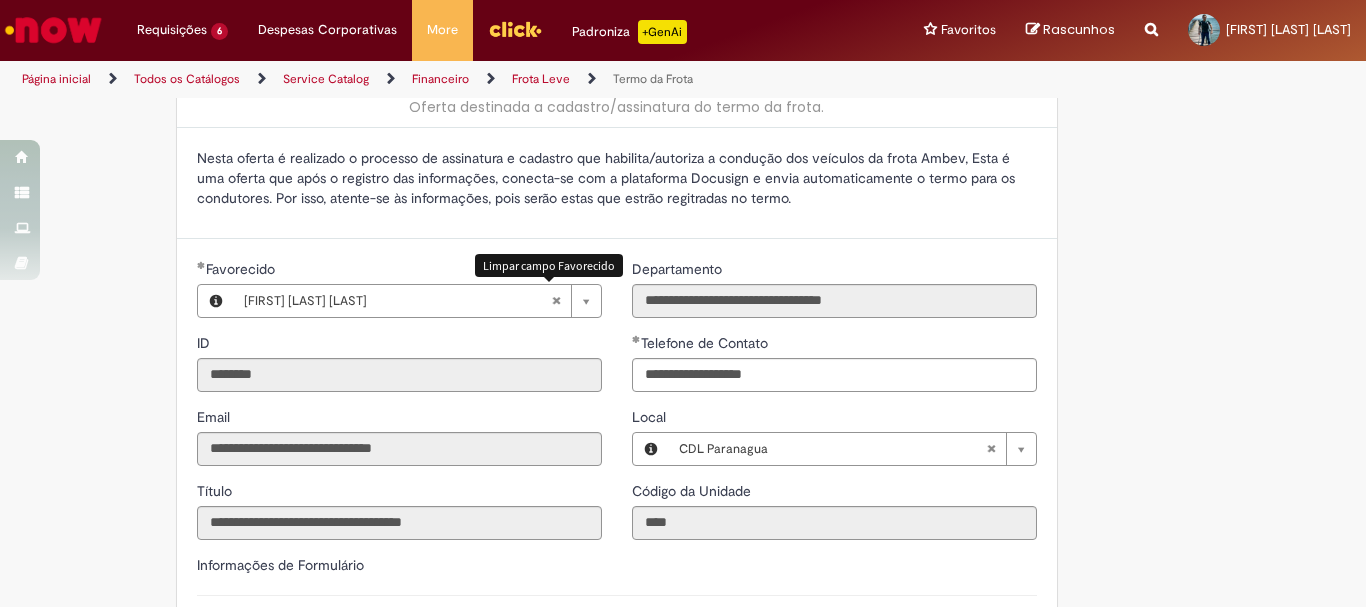 click at bounding box center [556, 301] 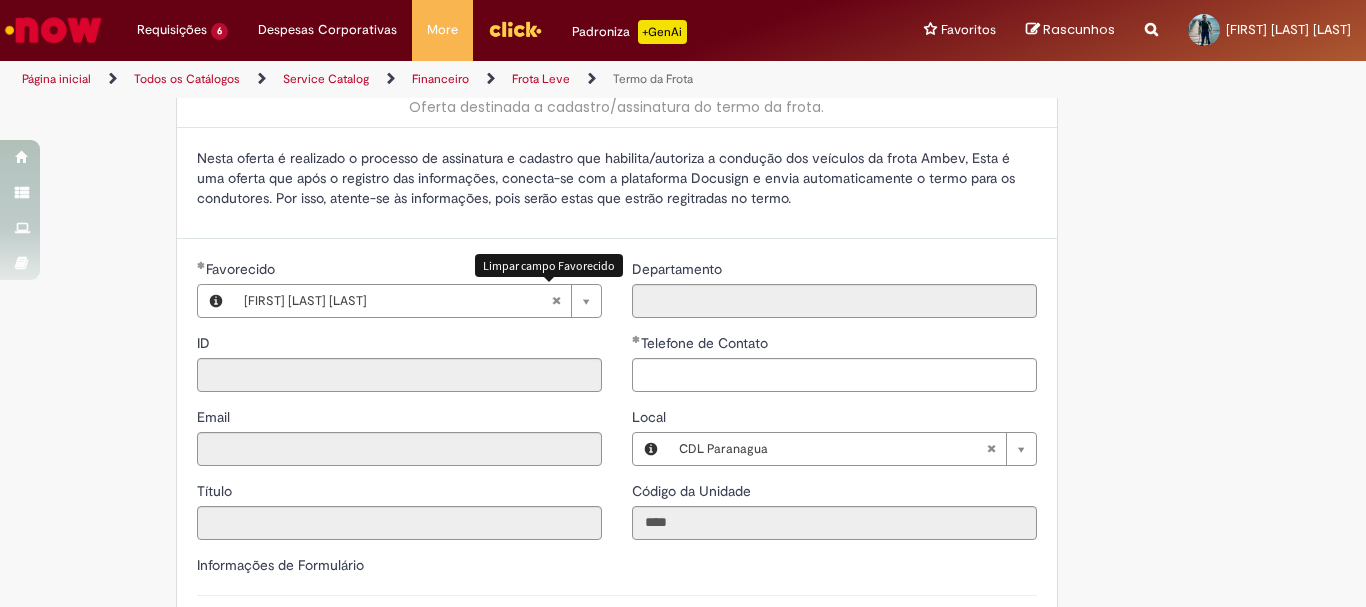 type 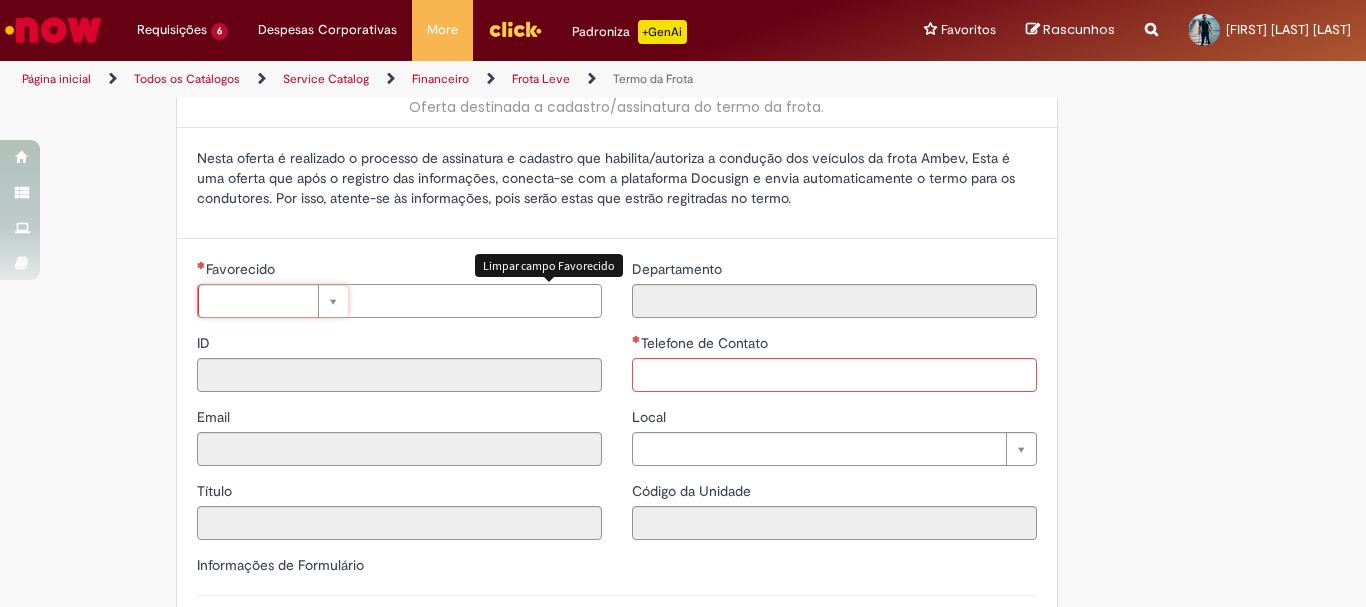 scroll, scrollTop: 0, scrollLeft: 0, axis: both 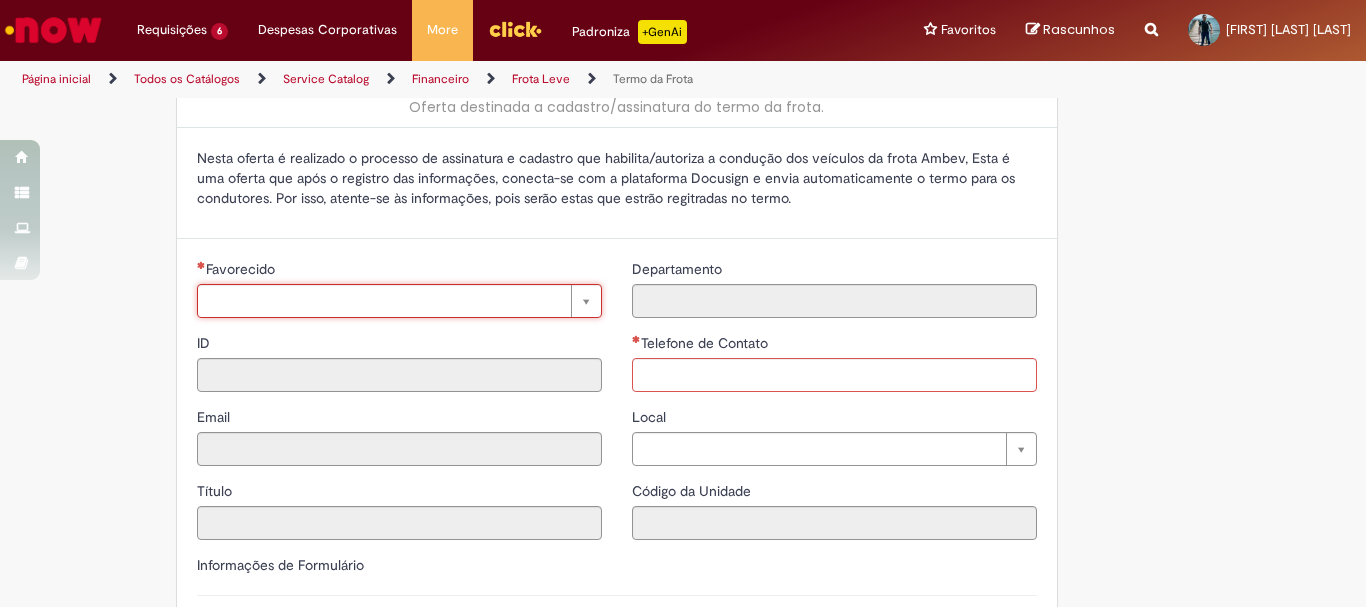 paste on "********" 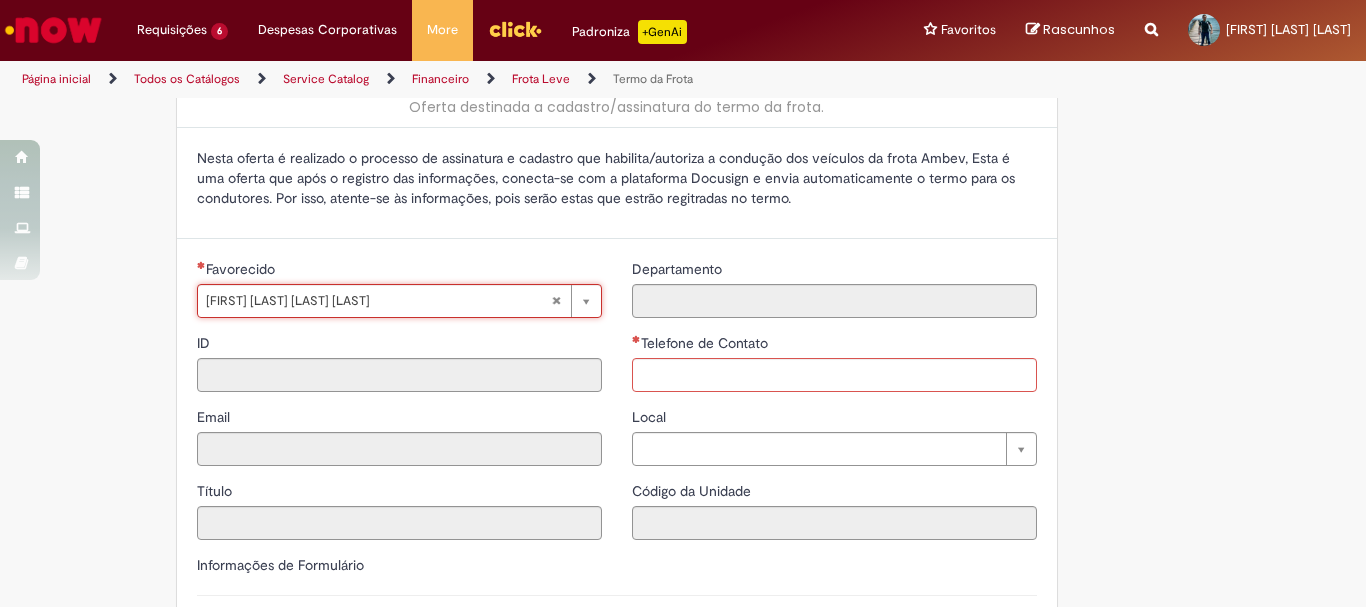 type on "**********" 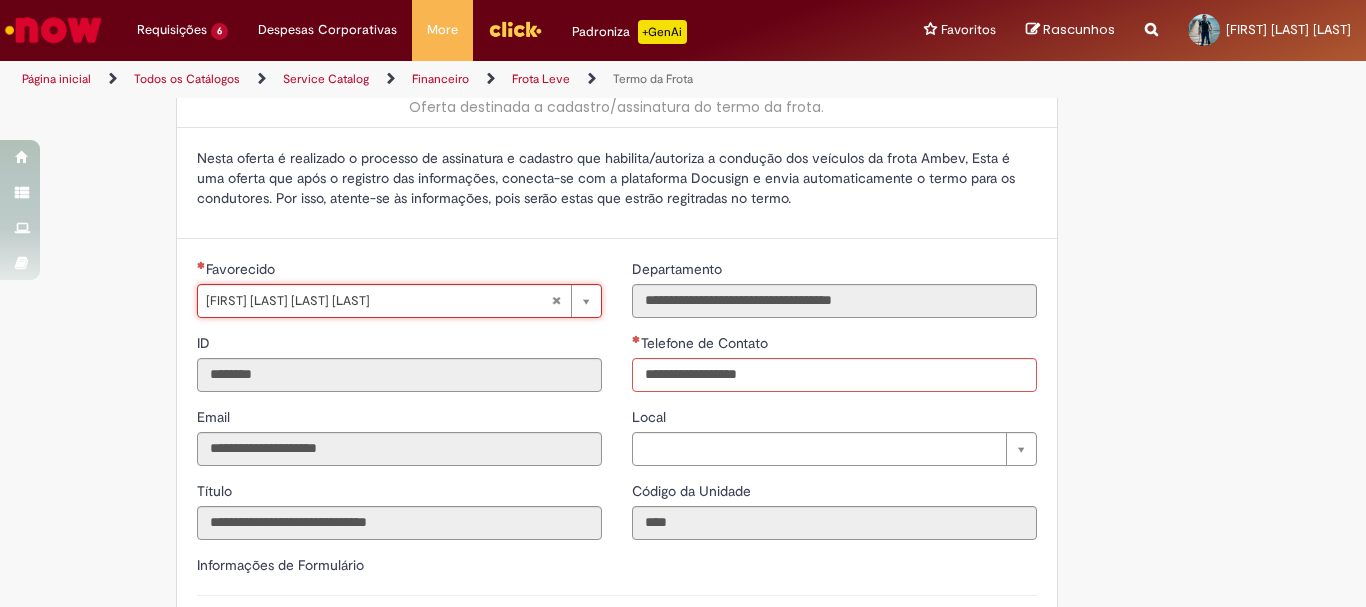 type on "**********" 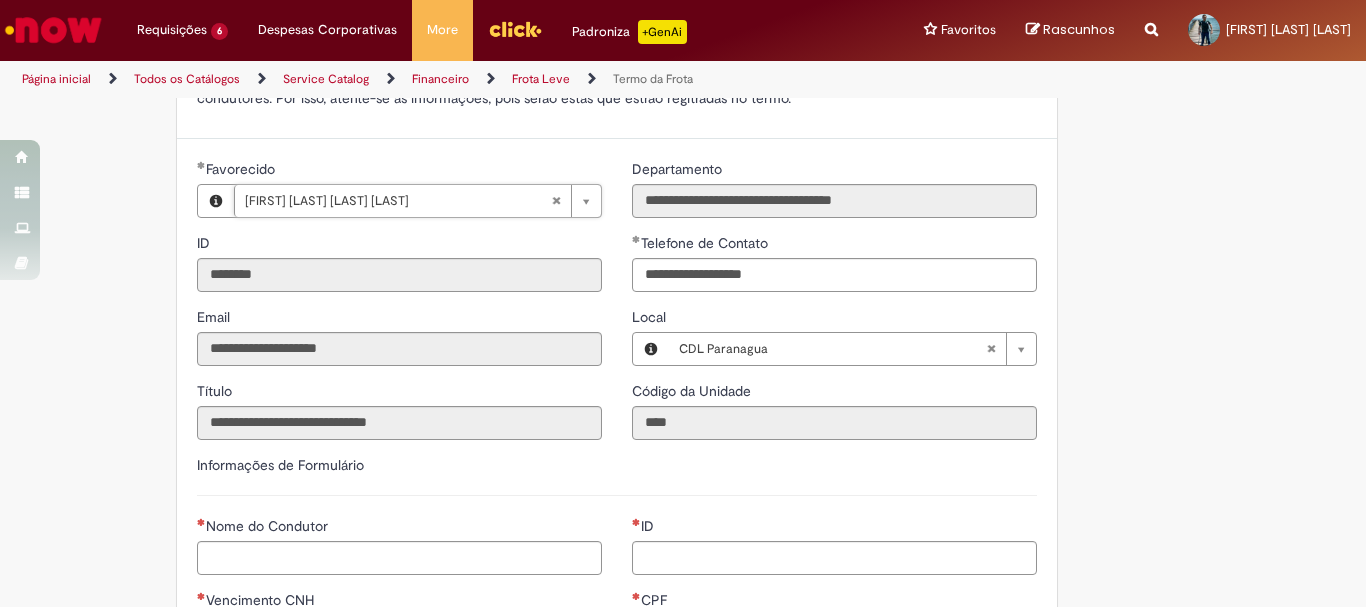 scroll, scrollTop: 400, scrollLeft: 0, axis: vertical 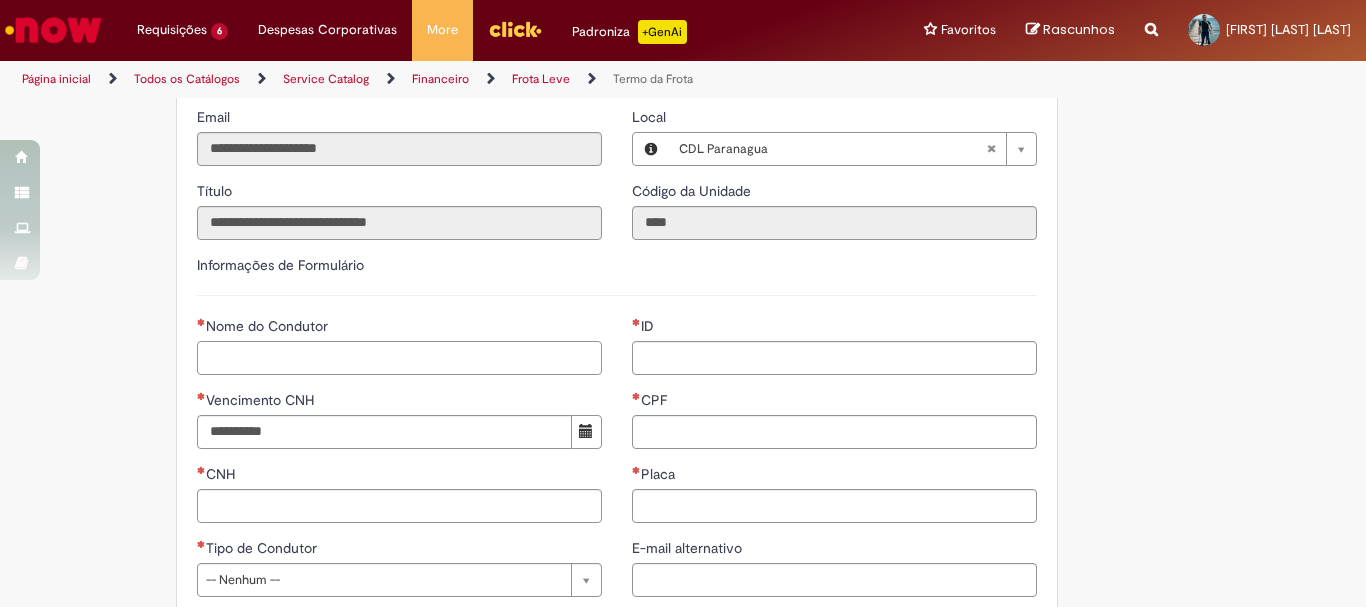 click on "Nome do Condutor" at bounding box center [399, 358] 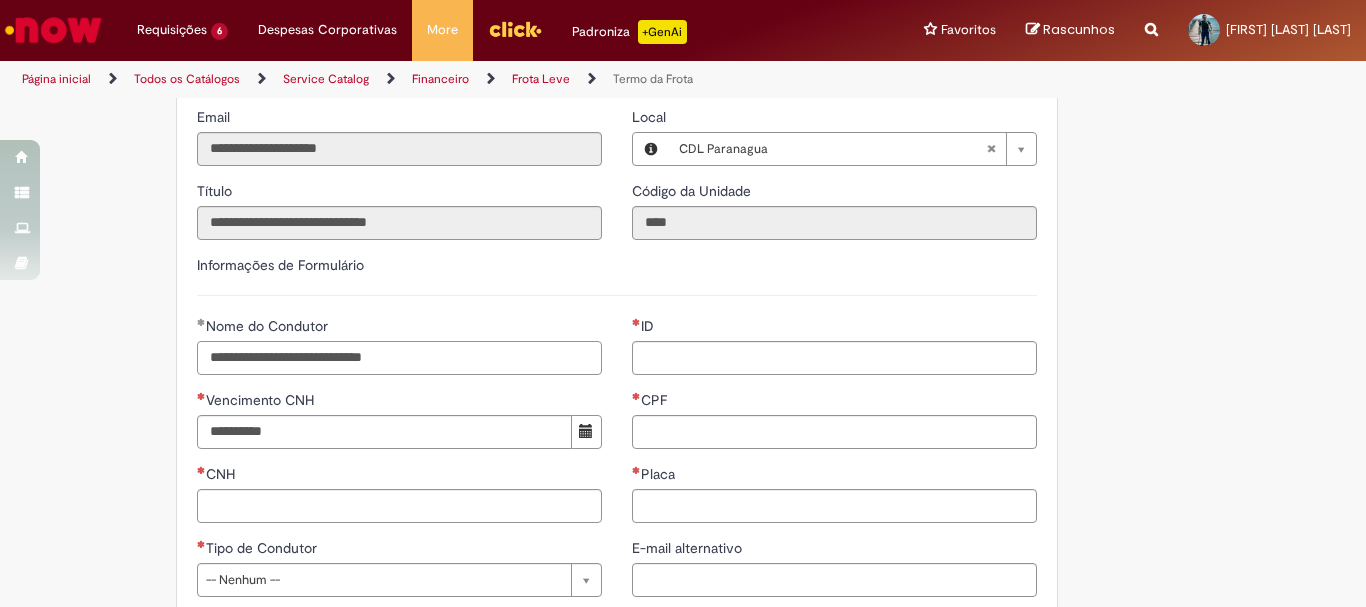 type on "**********" 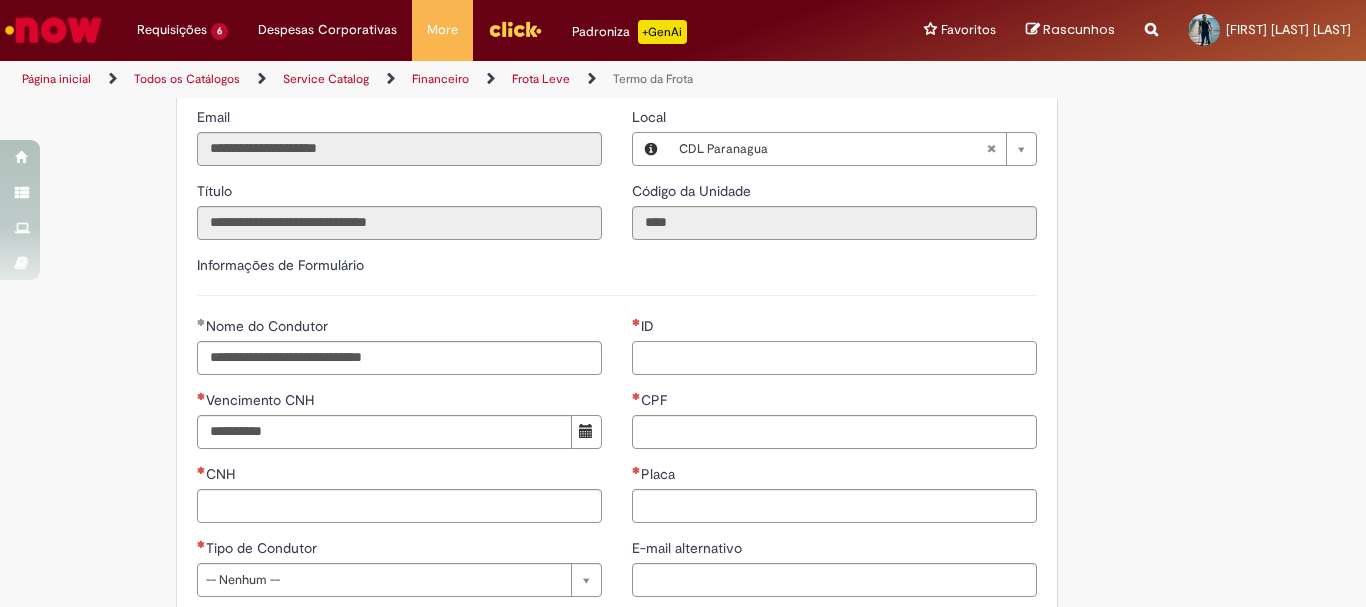 click on "ID" at bounding box center (834, 358) 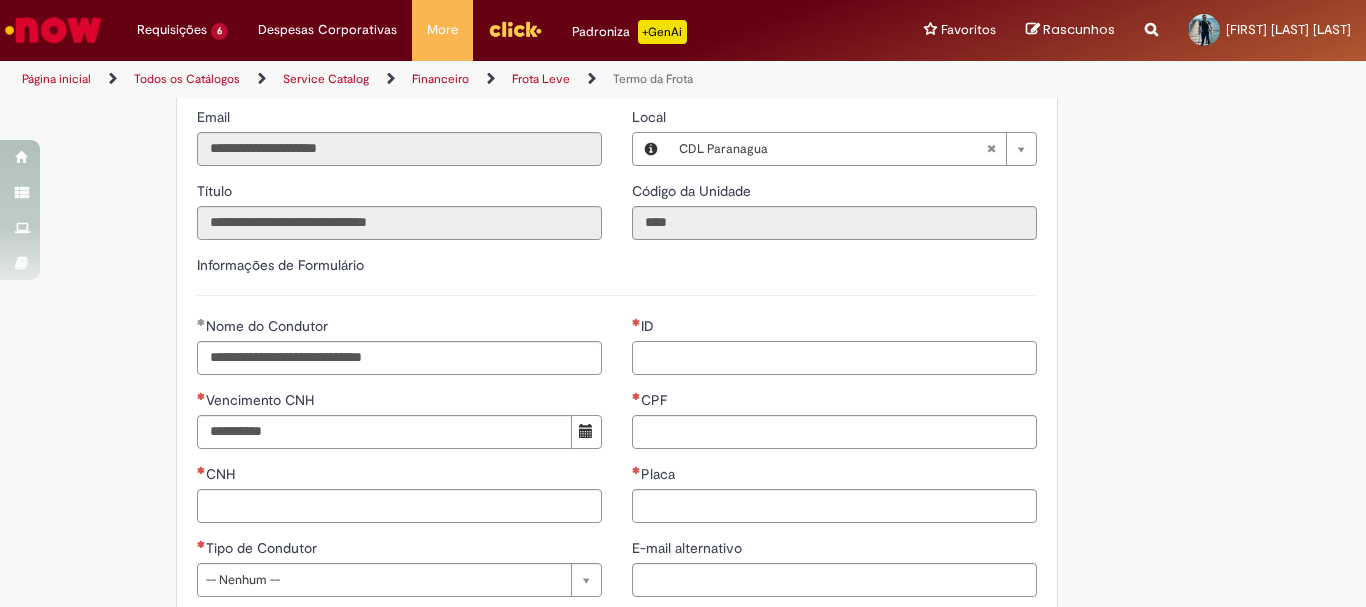 paste on "********" 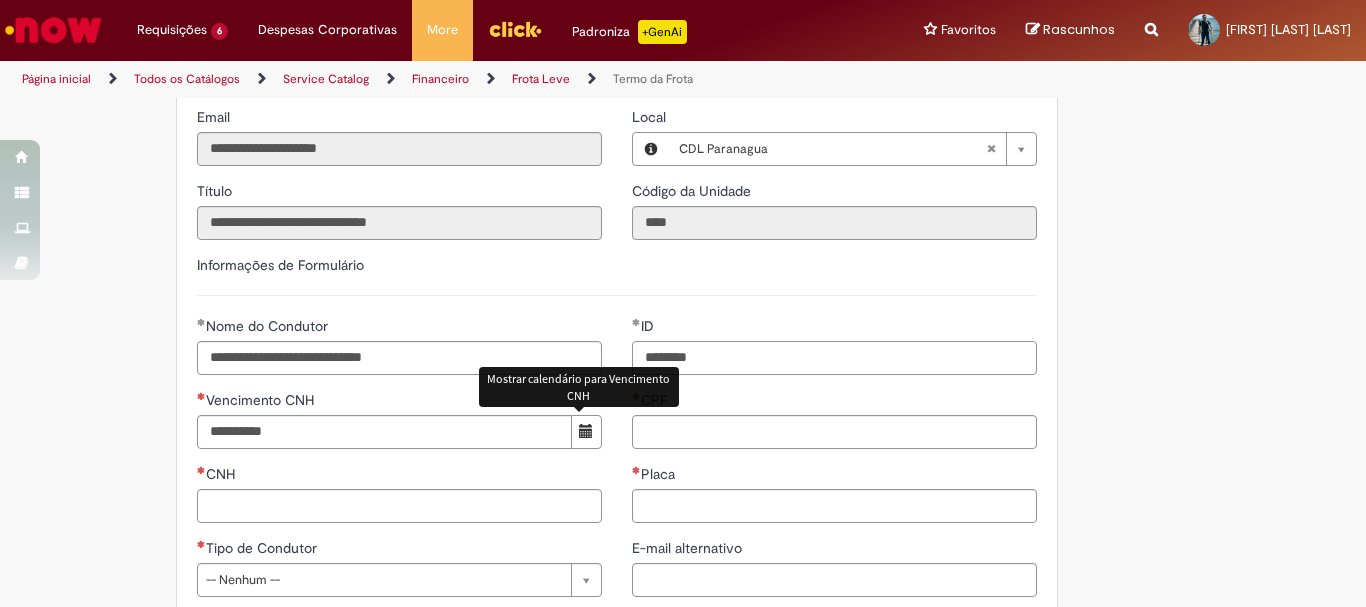 type on "********" 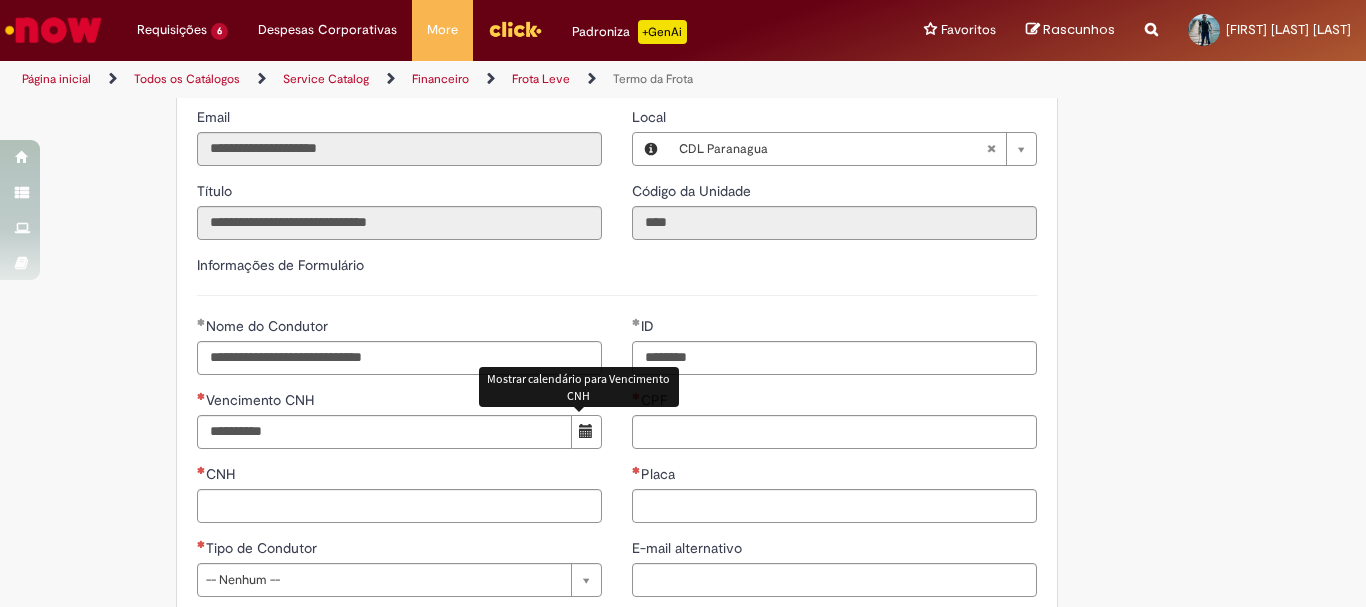 click at bounding box center (586, 431) 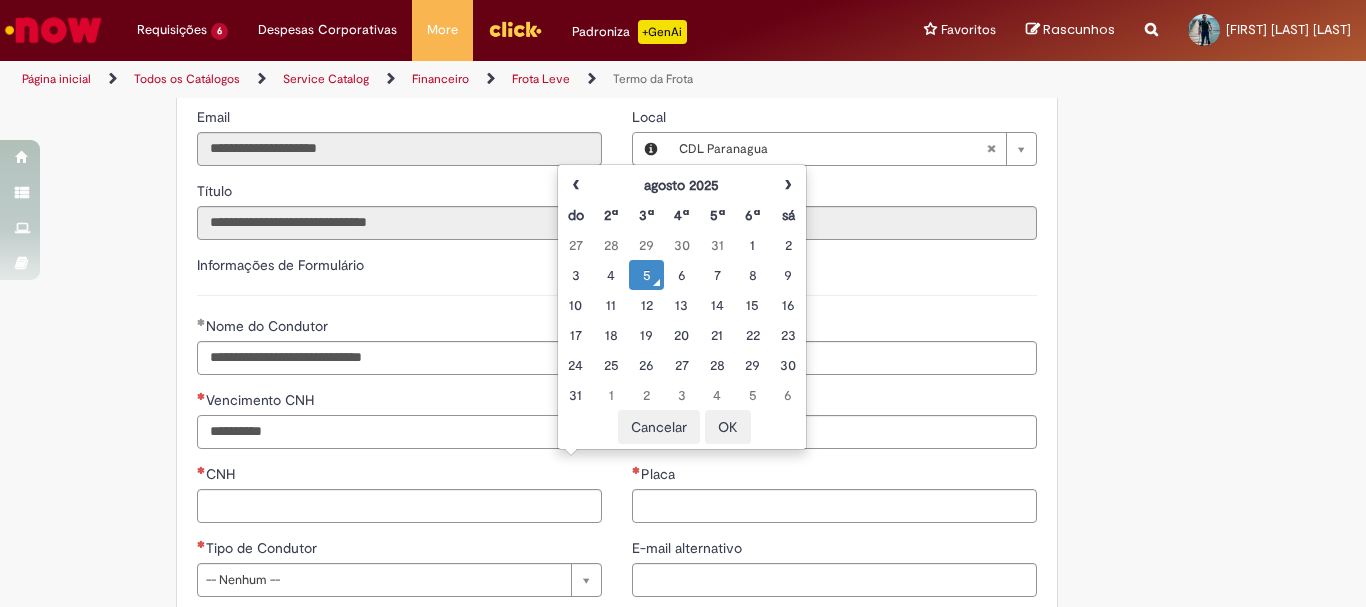 drag, startPoint x: 367, startPoint y: 416, endPoint x: 363, endPoint y: 429, distance: 13.601471 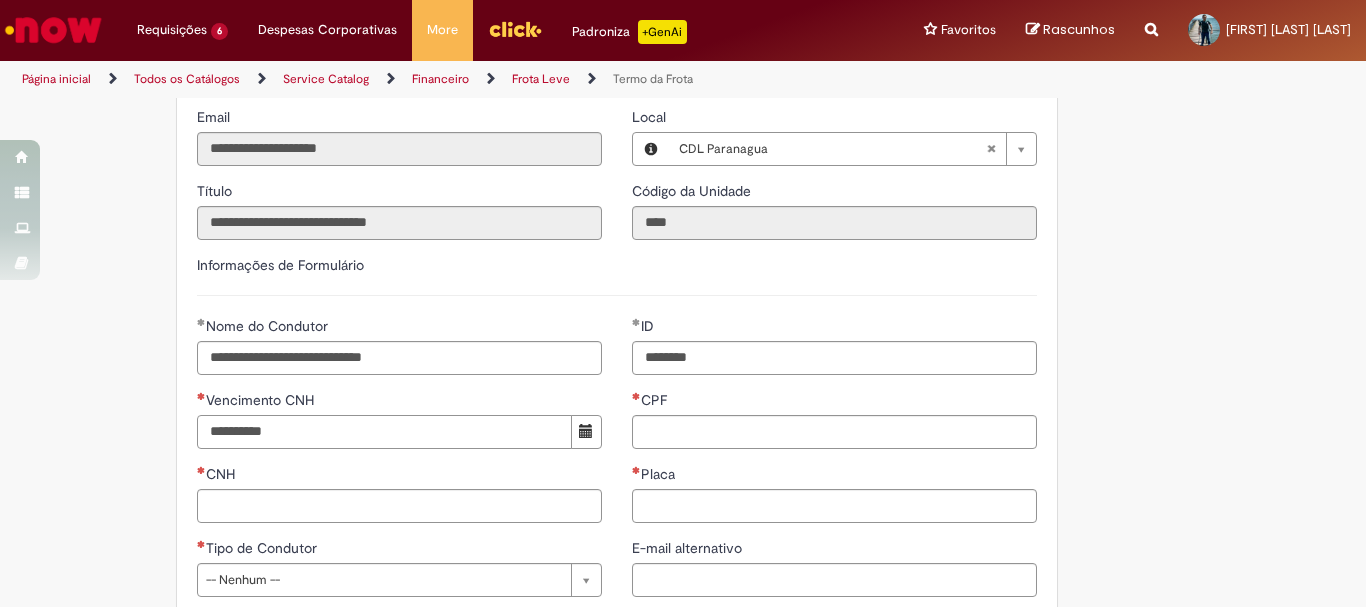 paste on "**********" 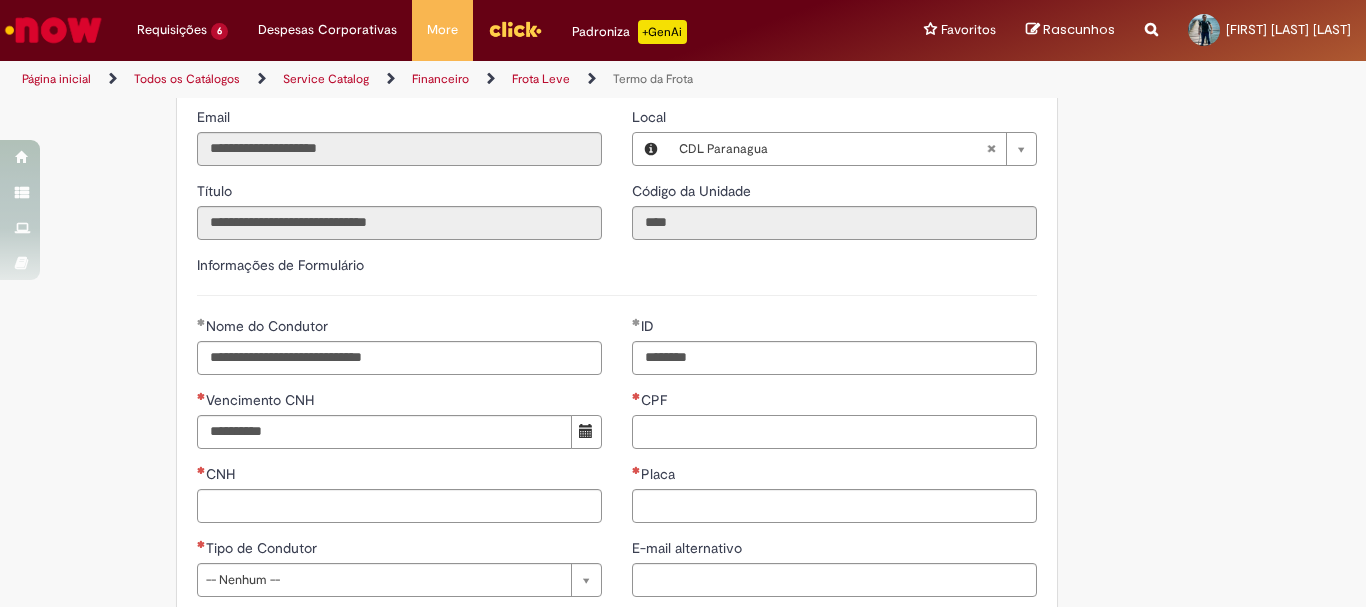 click on "CPF" at bounding box center [834, 432] 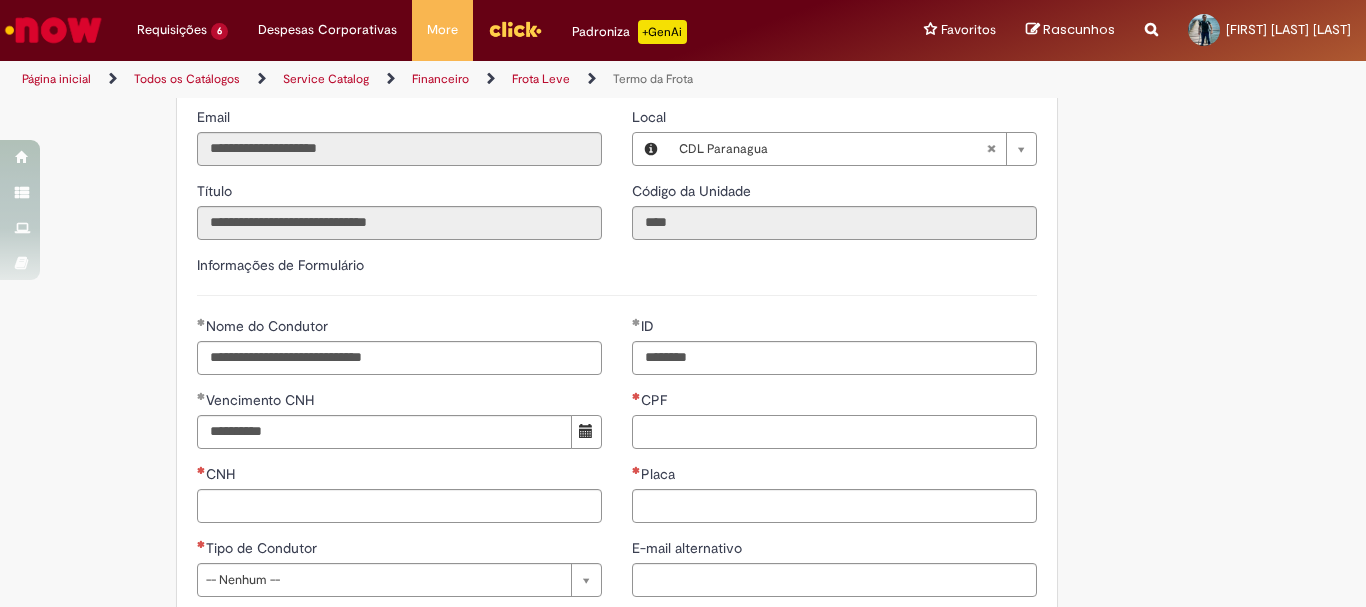 paste on "**********" 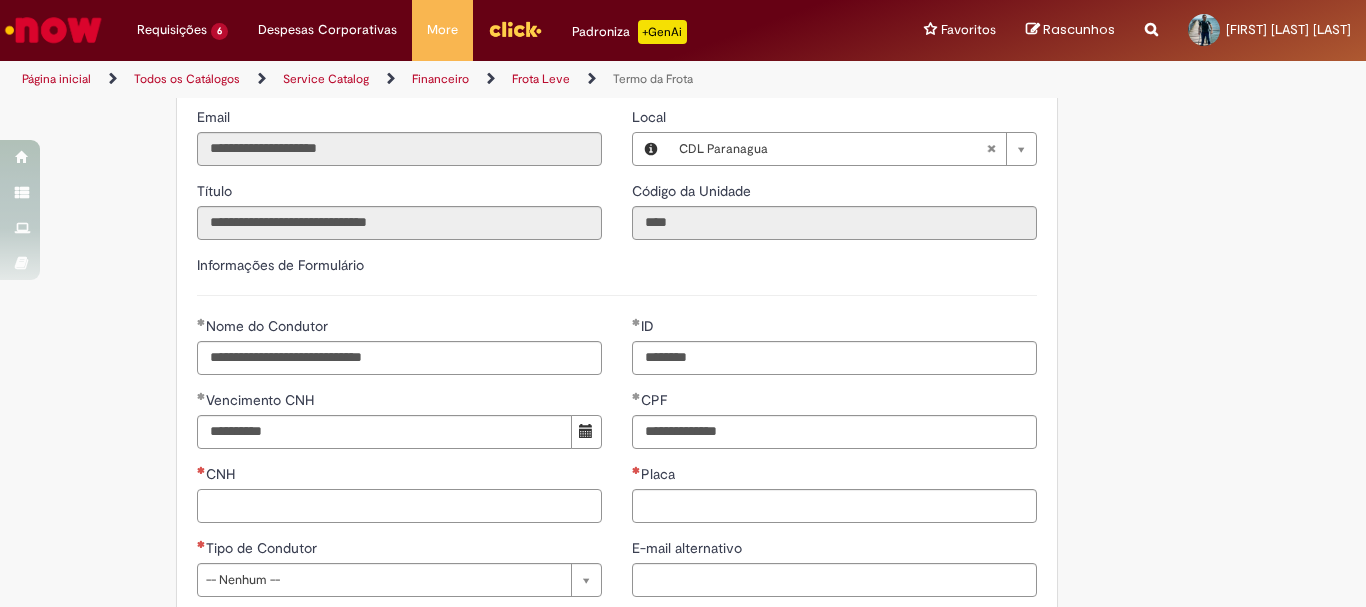 type on "**********" 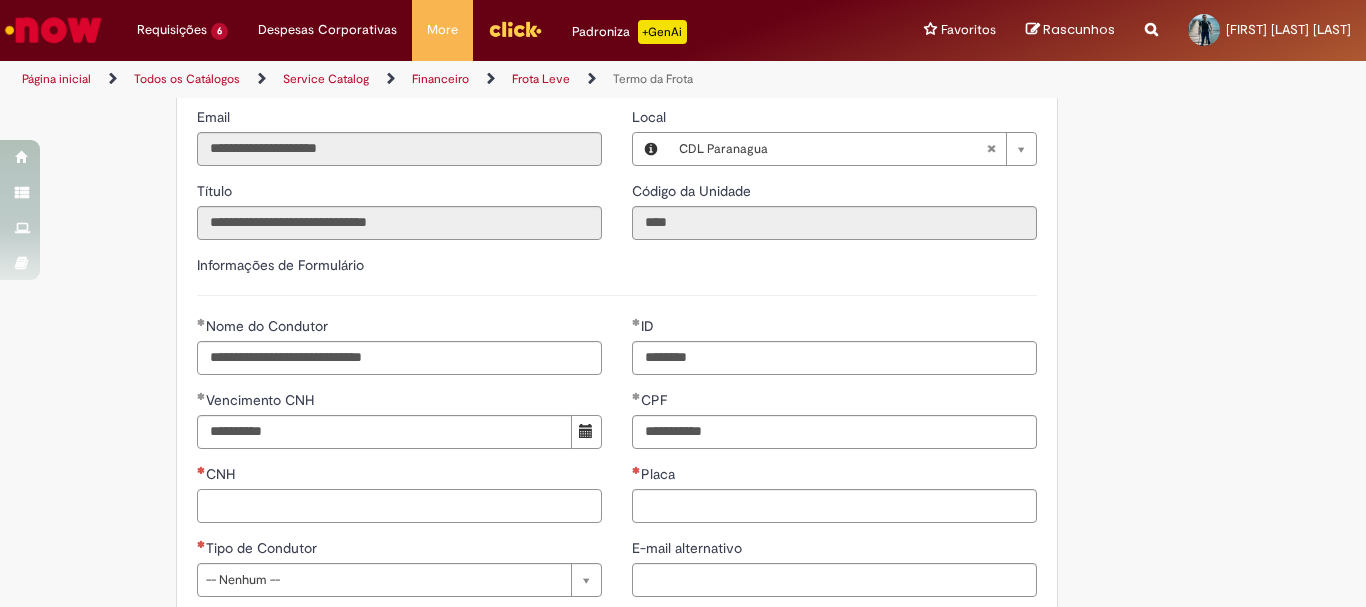 click on "CNH" at bounding box center [399, 506] 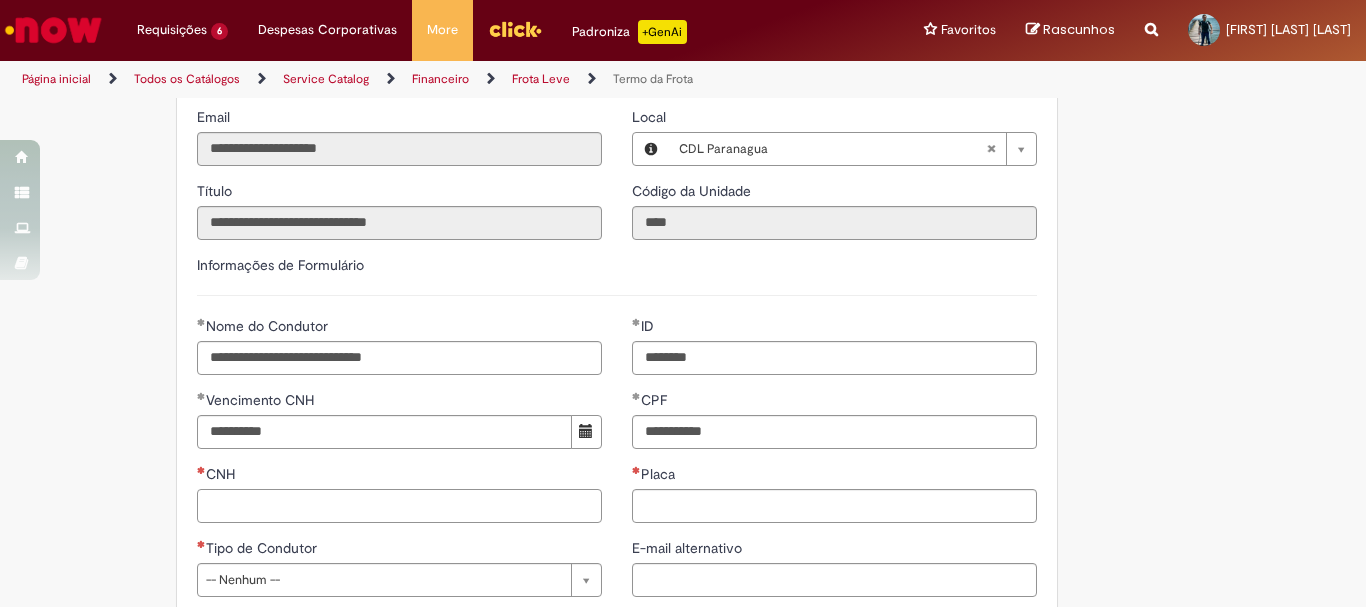 paste on "**********" 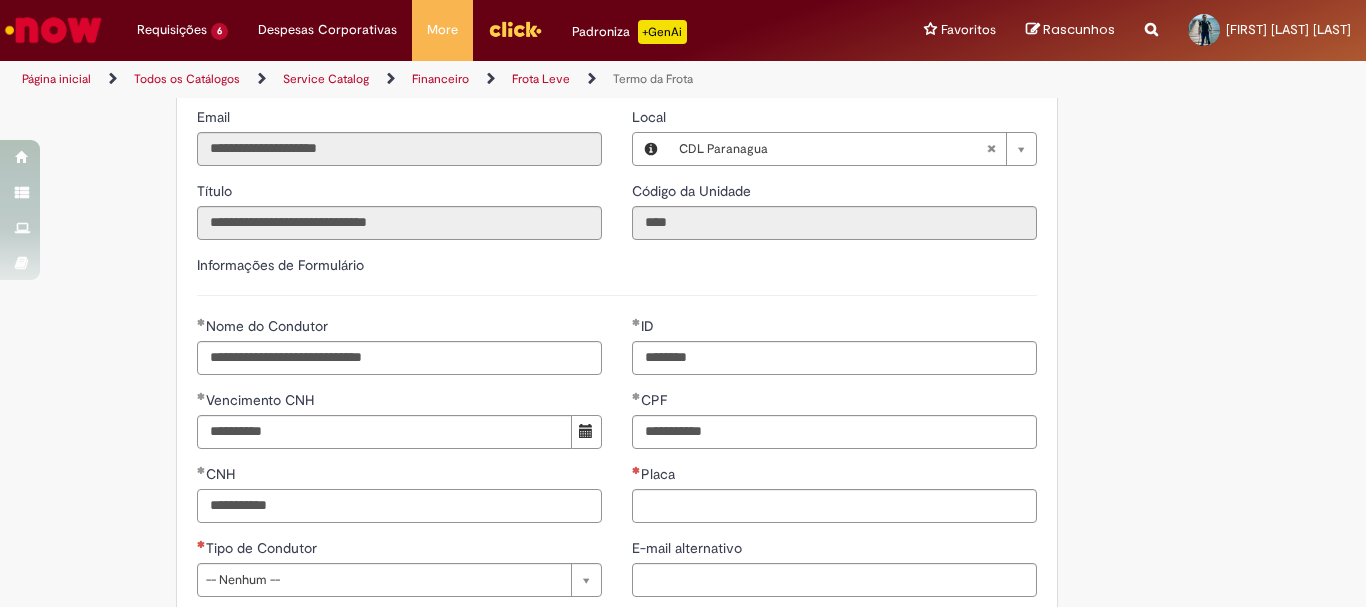 type on "**********" 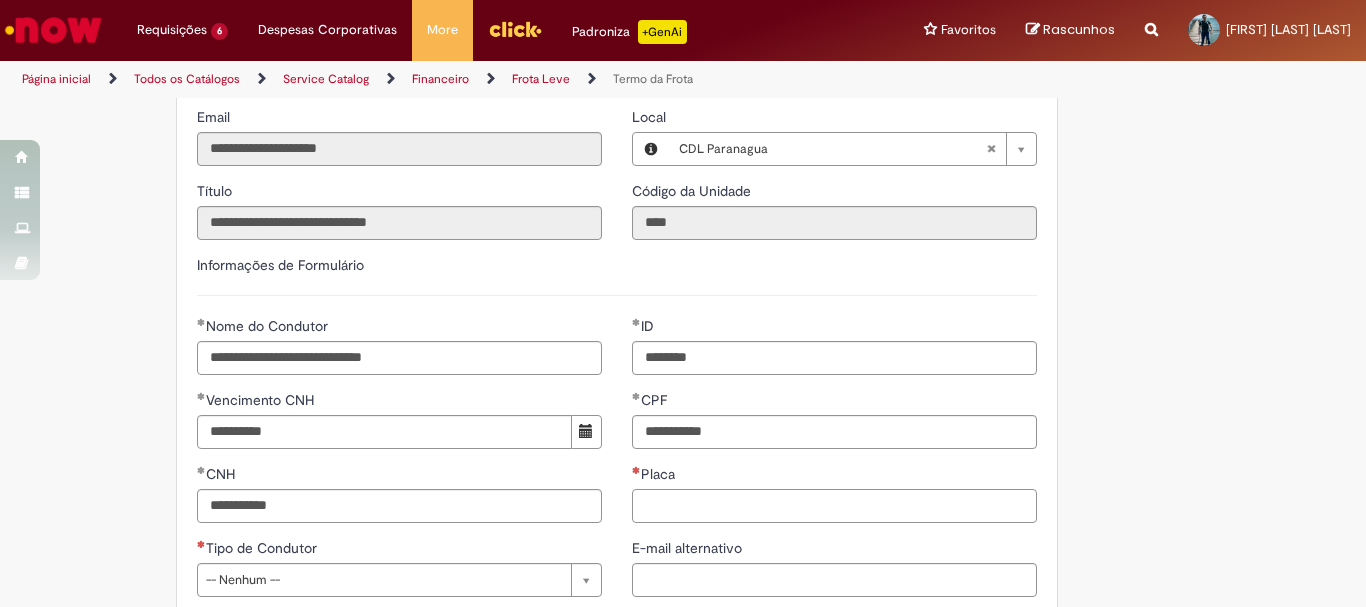 click on "Placa" at bounding box center [834, 506] 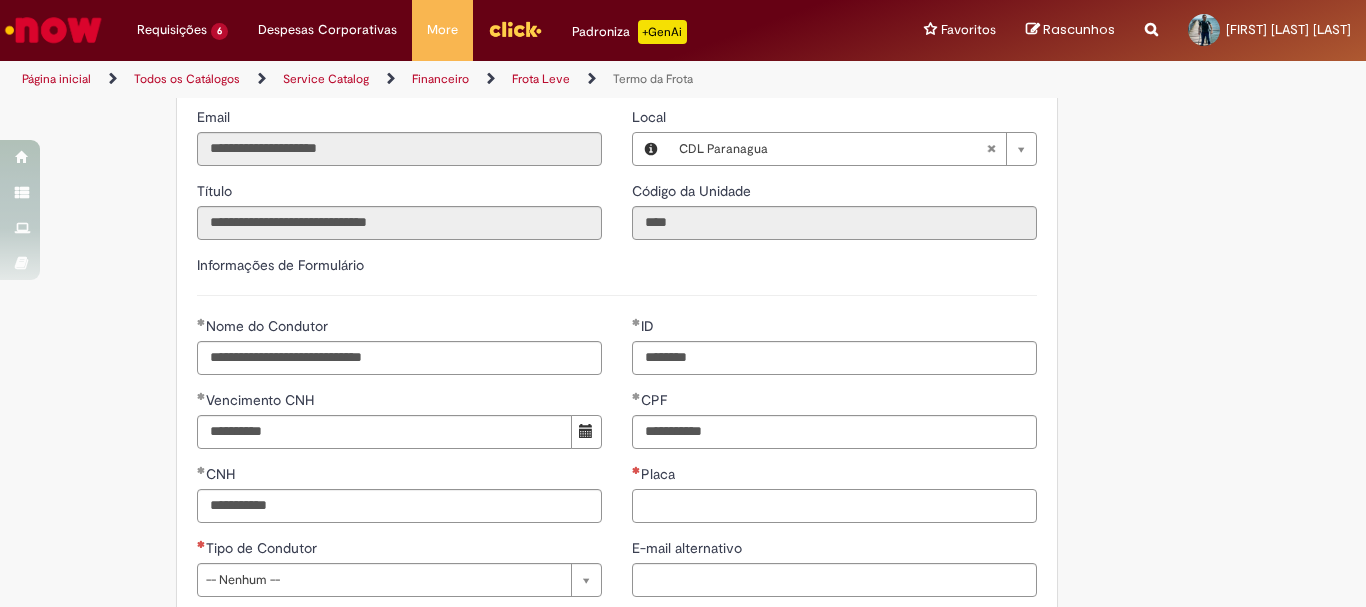 paste on "*******" 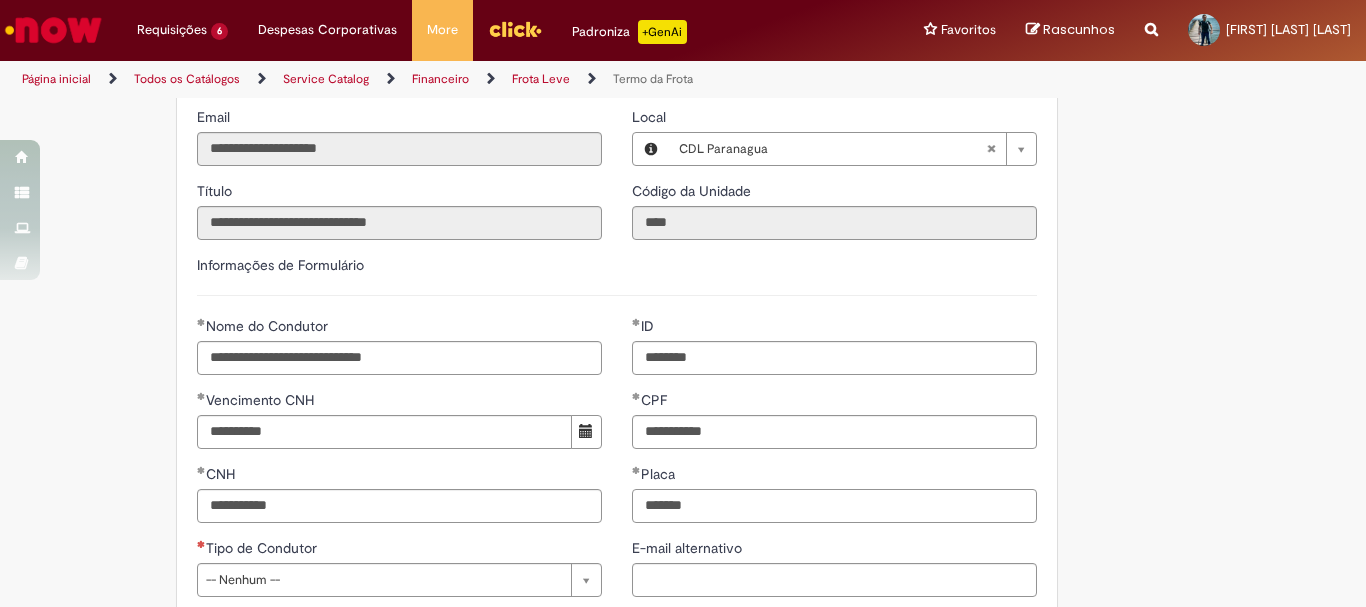 scroll, scrollTop: 600, scrollLeft: 0, axis: vertical 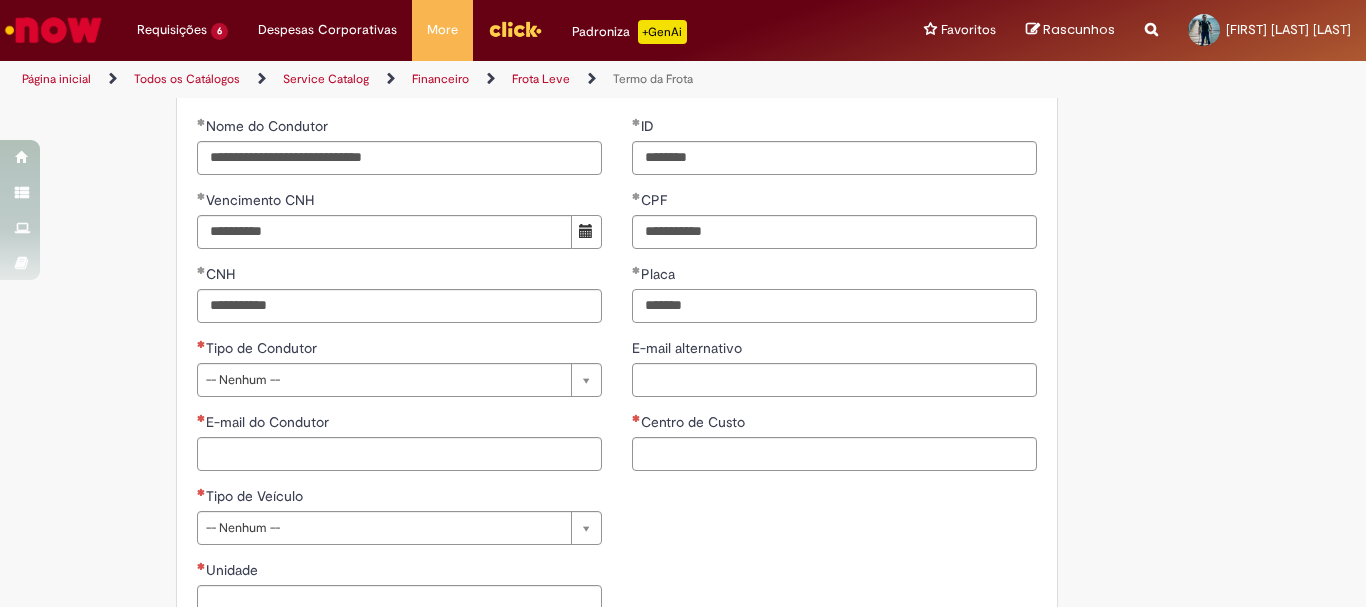 type on "*******" 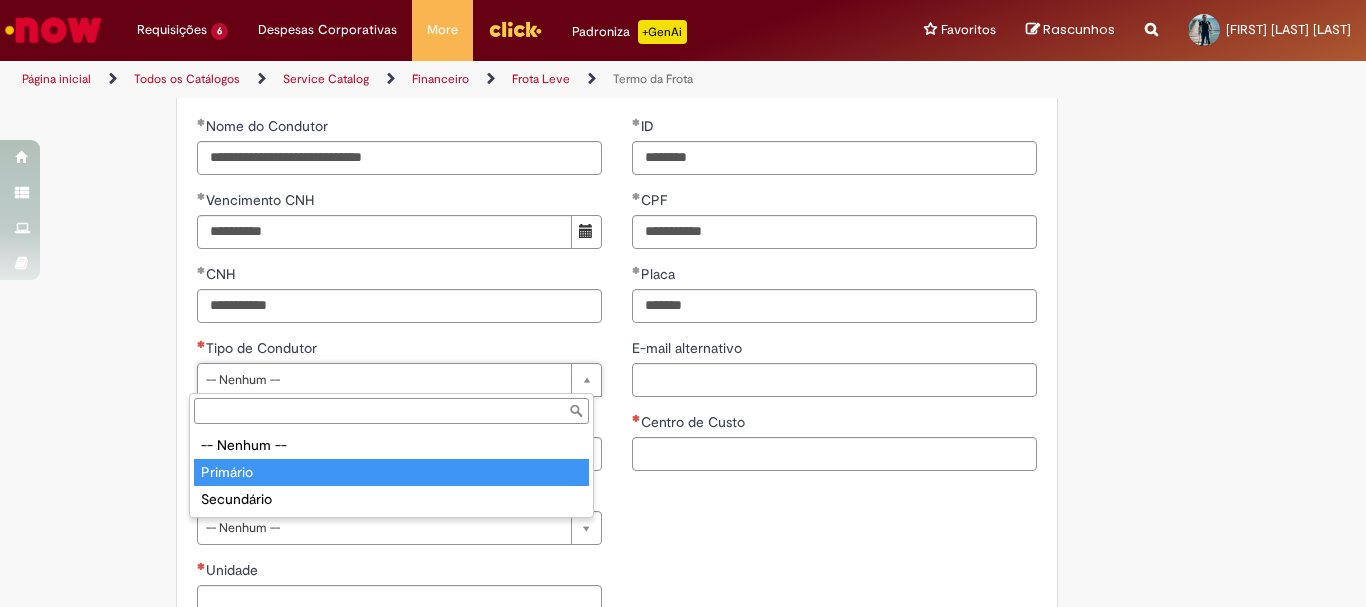 type on "********" 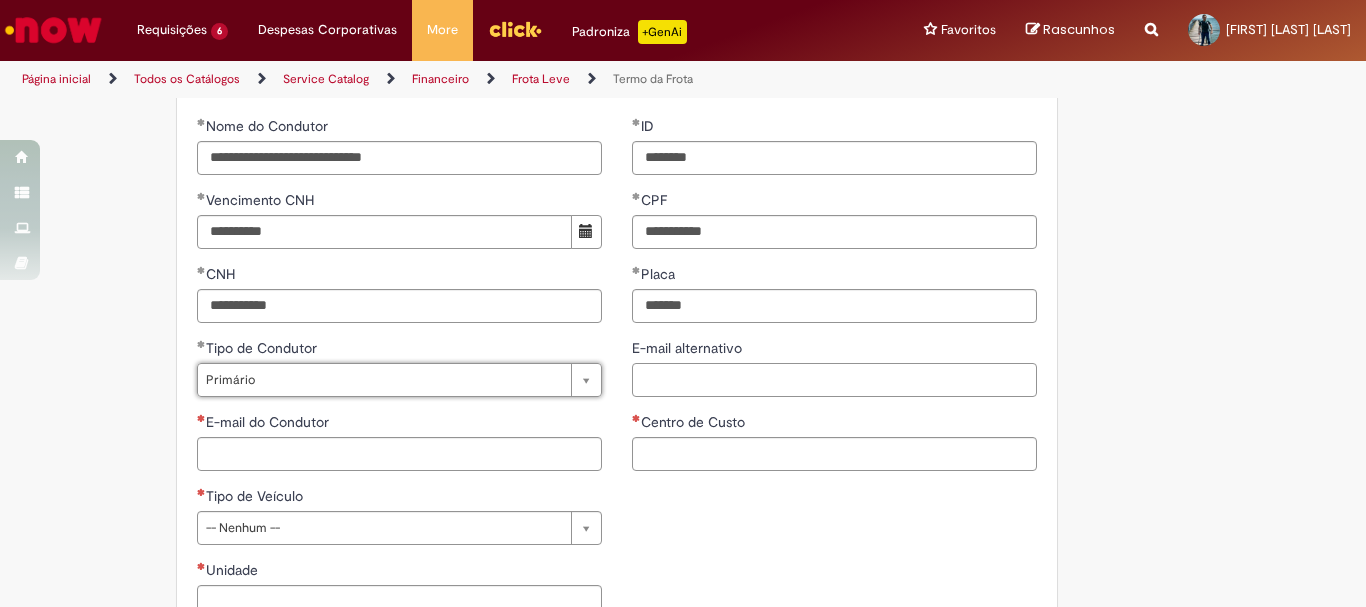 click on "E-mail alternativo" at bounding box center [834, 380] 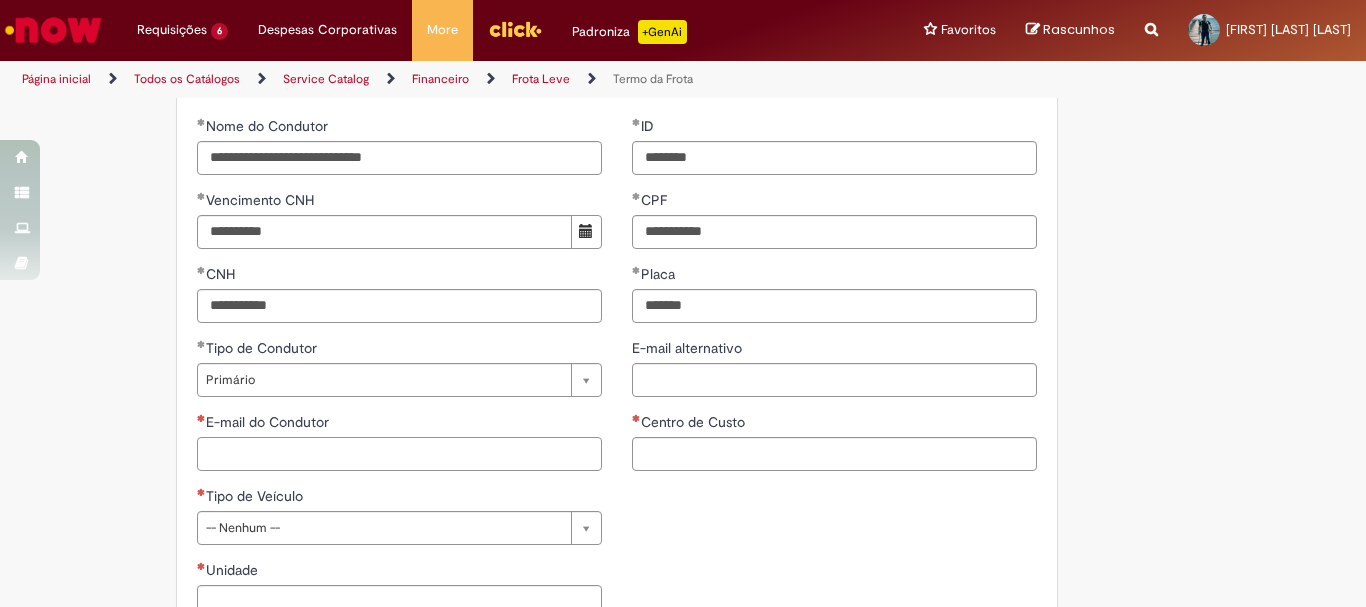 click on "E-mail do Condutor" at bounding box center (399, 454) 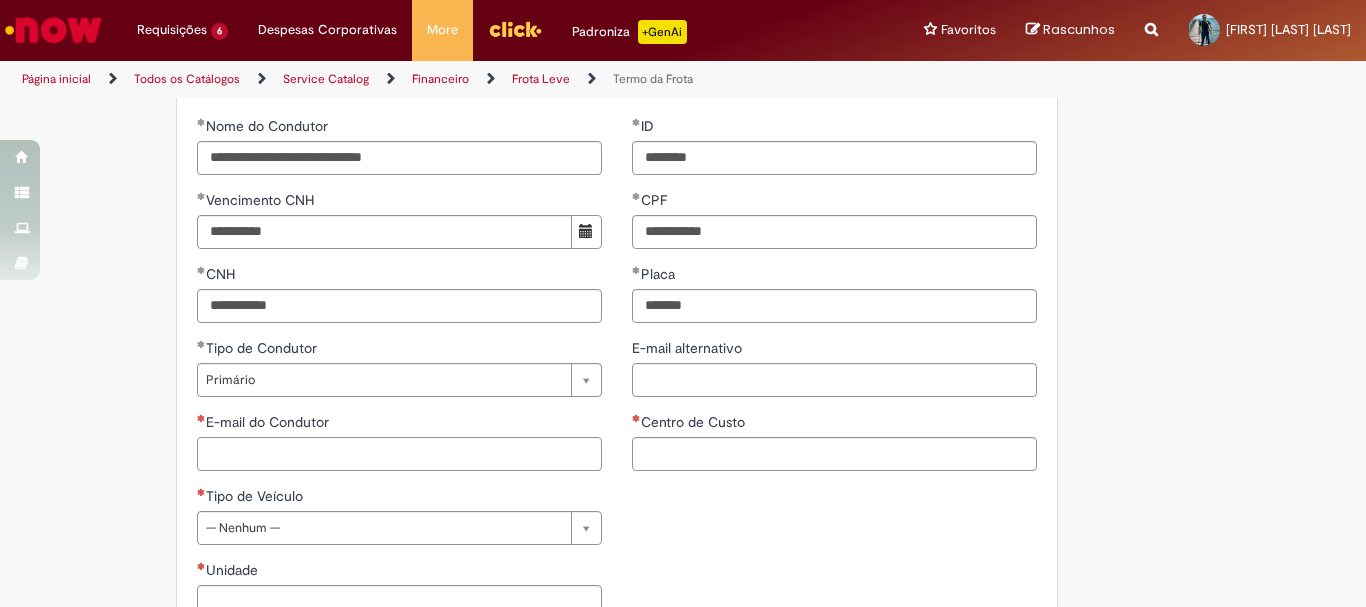 paste on "**********" 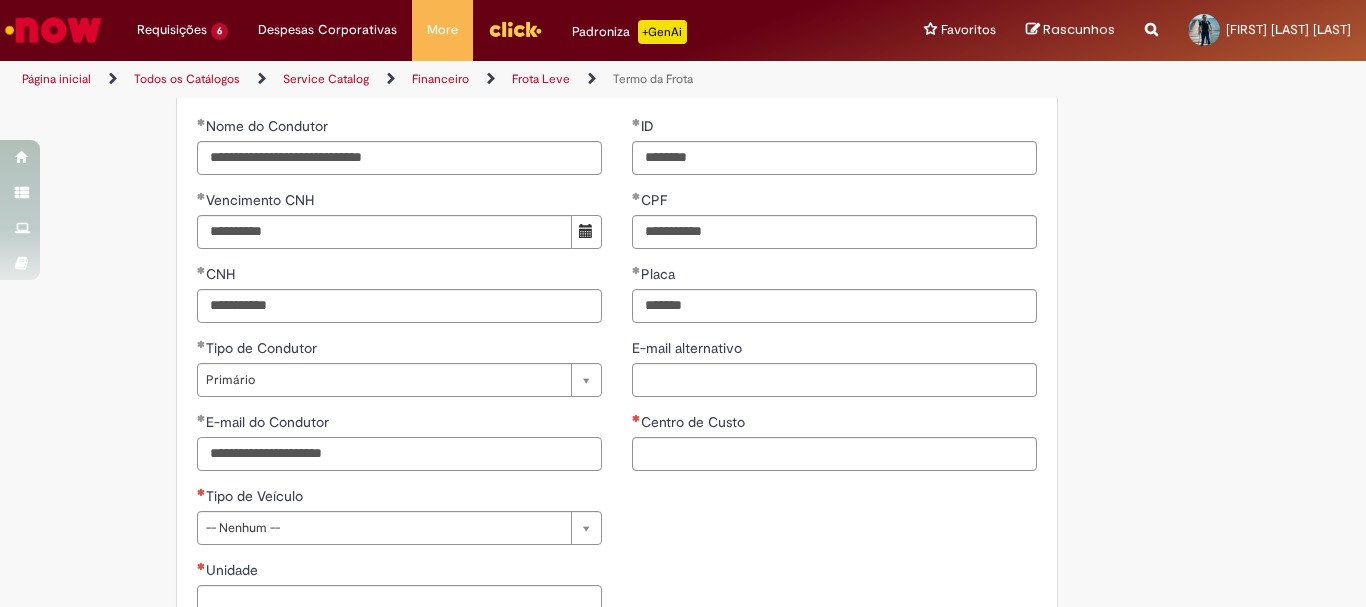 type on "**********" 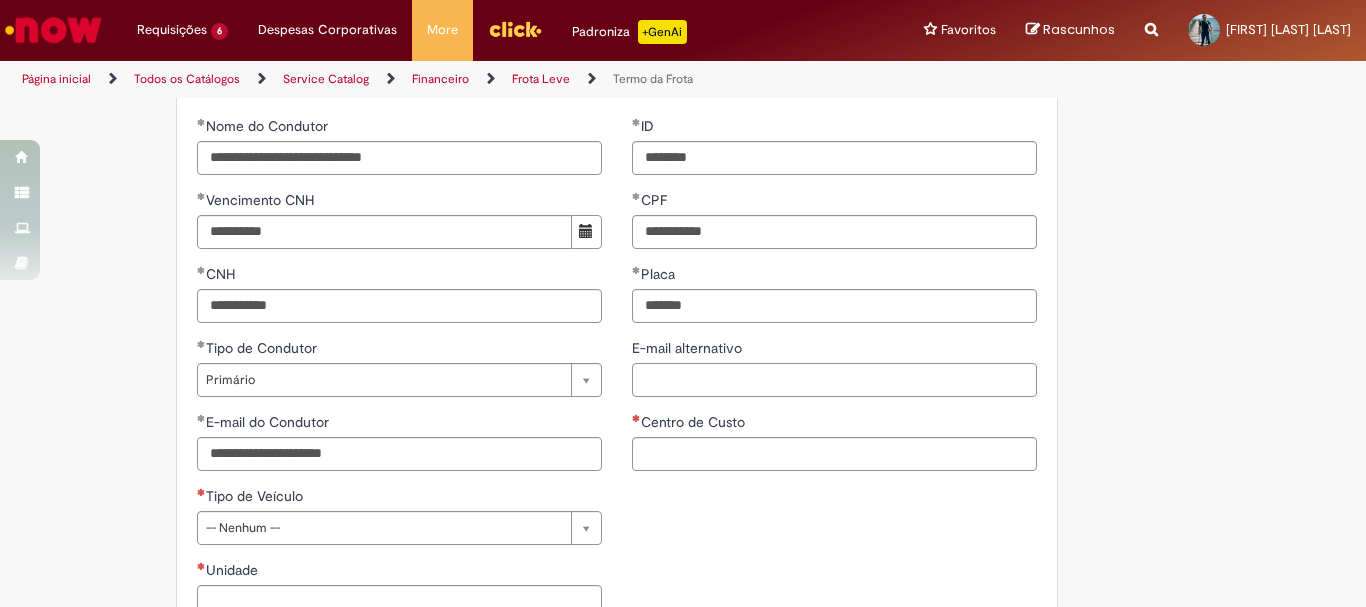 type 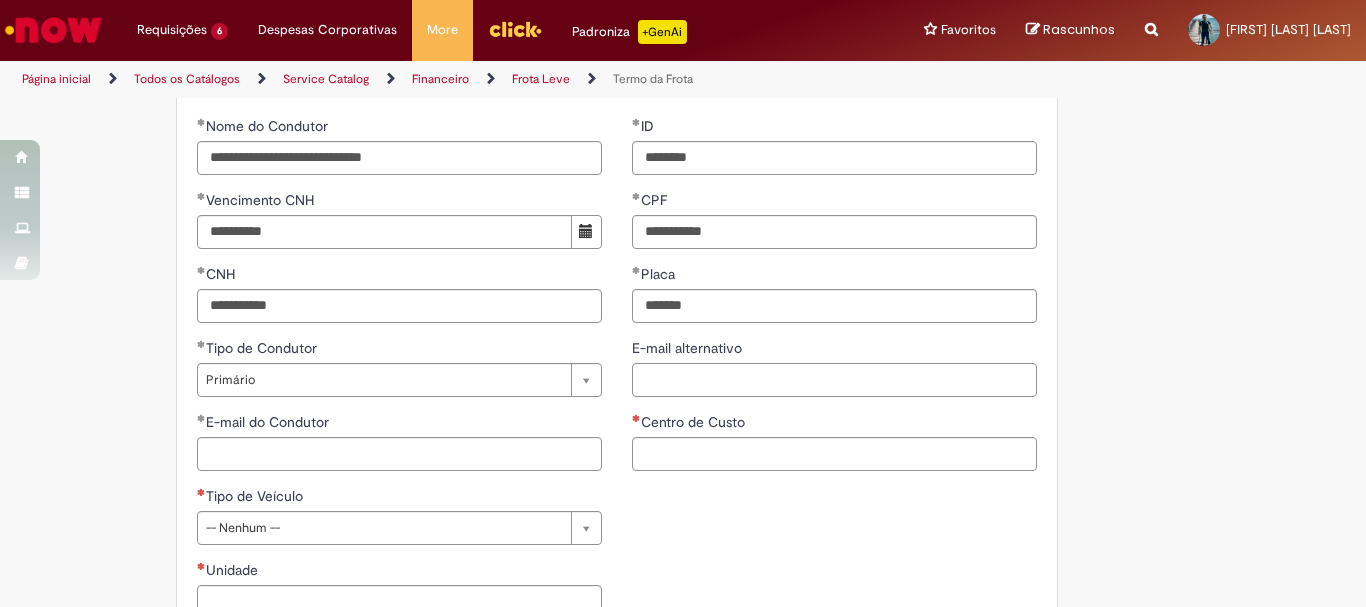 click on "E-mail alternativo" at bounding box center [834, 380] 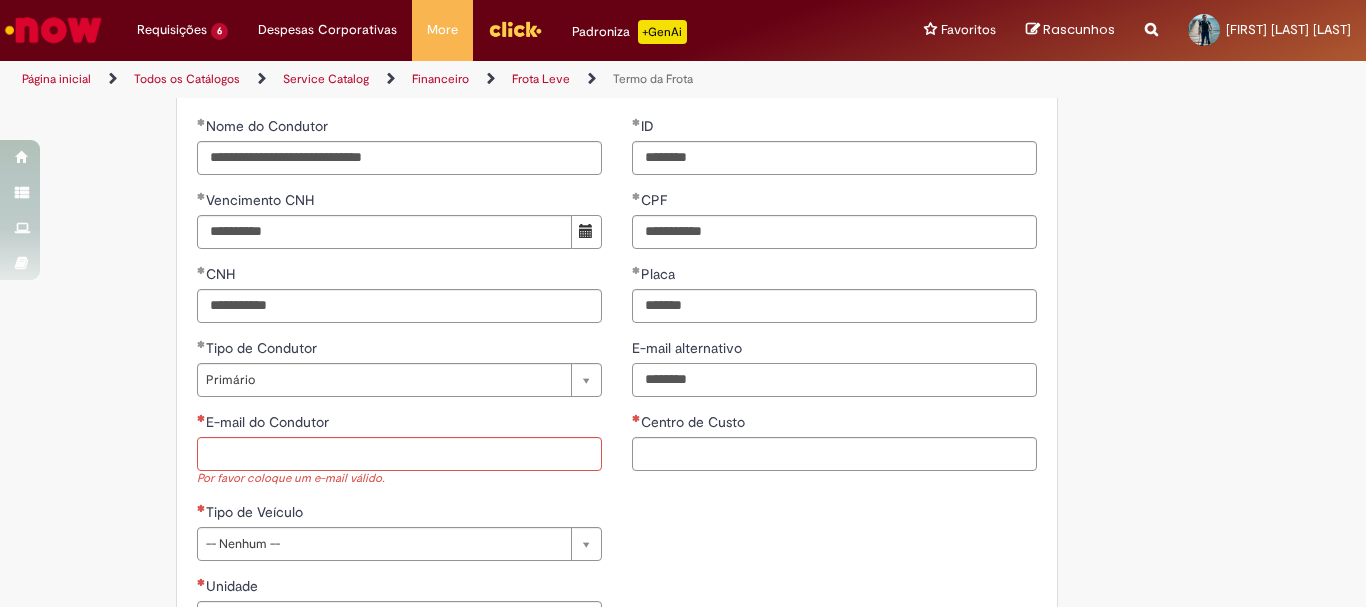 type on "********" 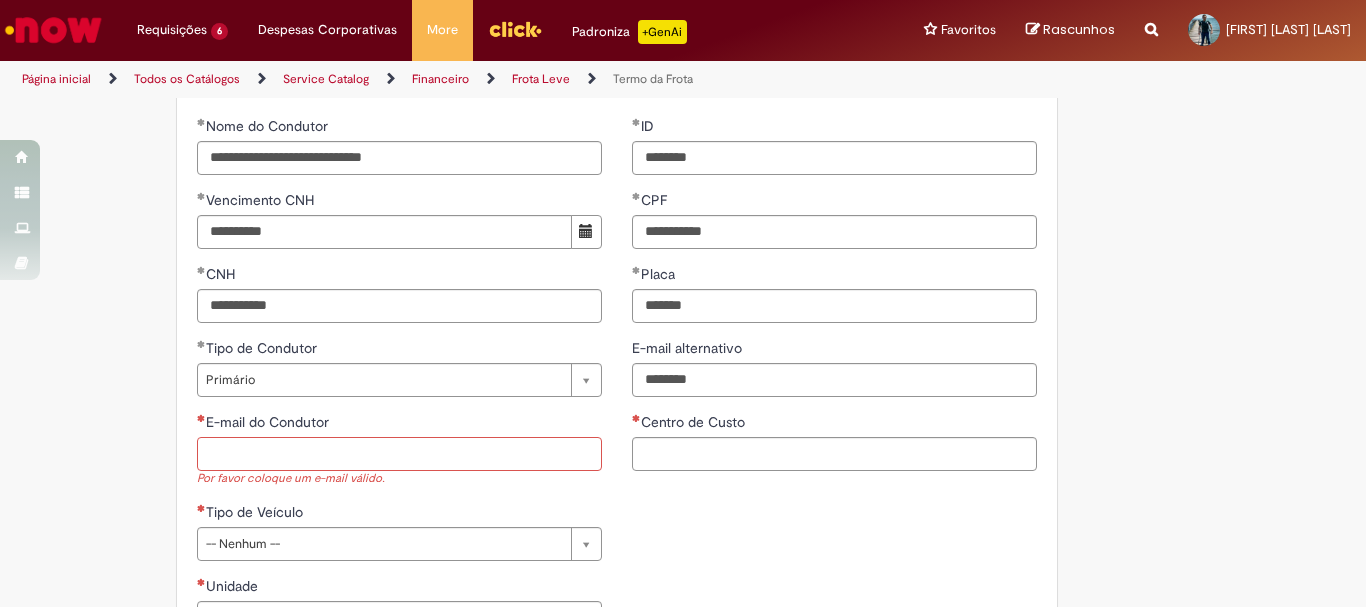click on "E-mail do Condutor" at bounding box center [399, 454] 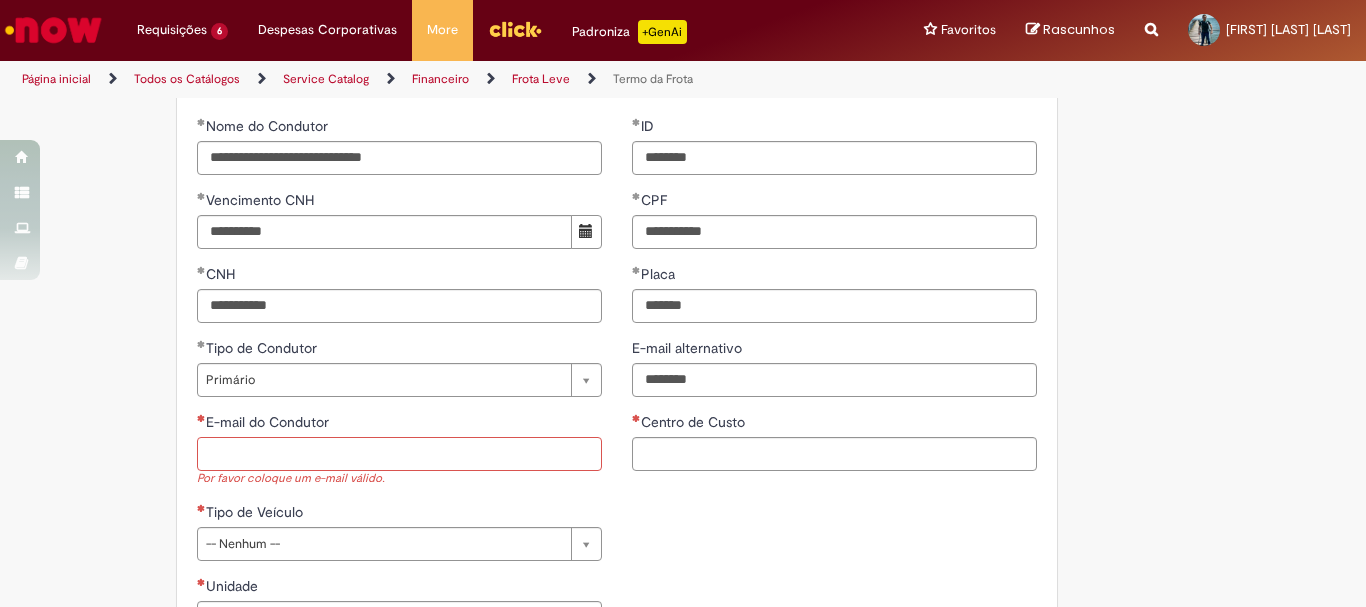 paste on "**********" 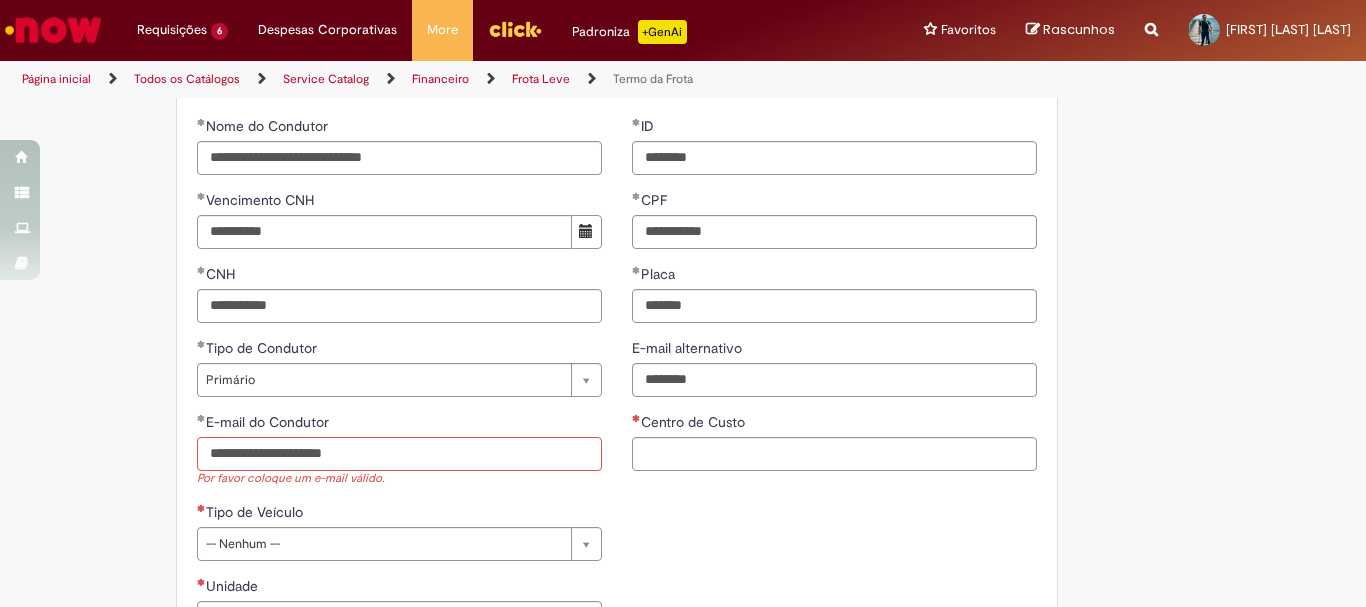 type on "**********" 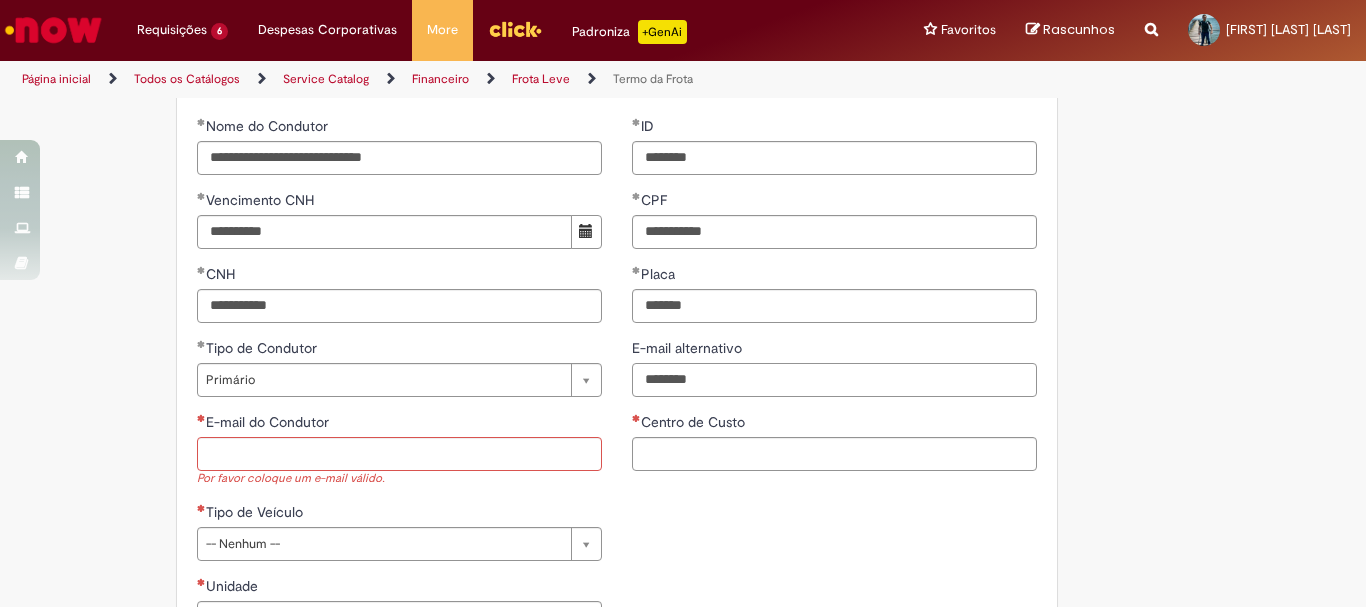 click on "********" at bounding box center [834, 380] 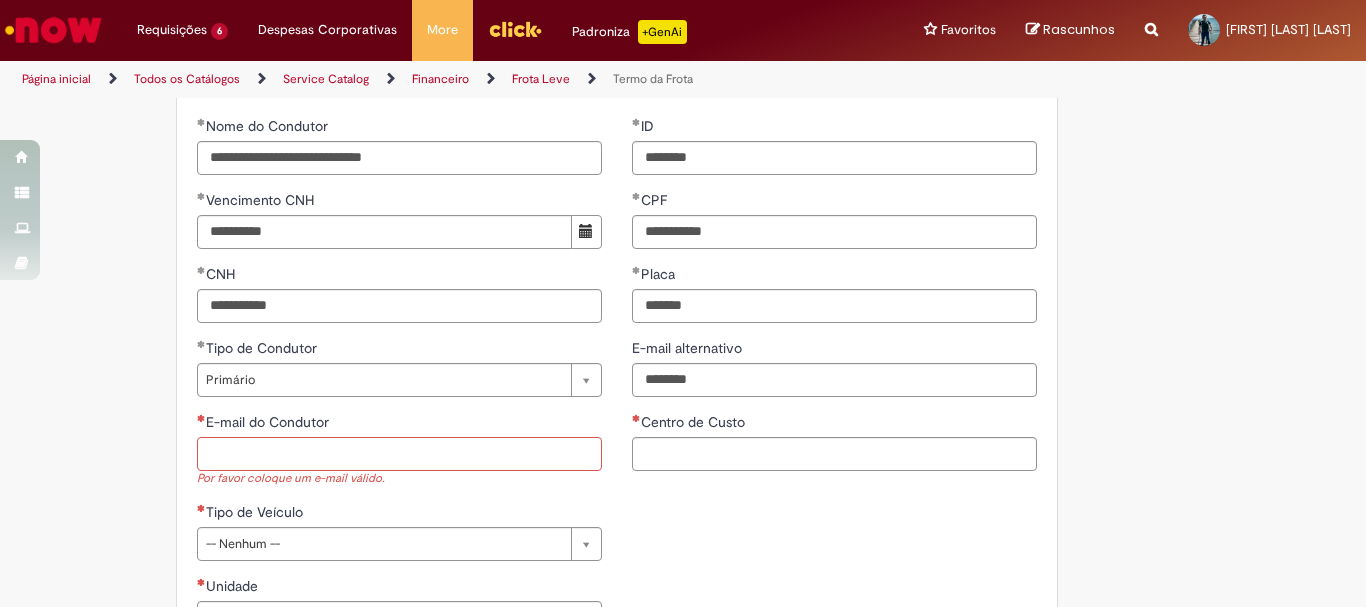 click on "E-mail do Condutor" at bounding box center (399, 454) 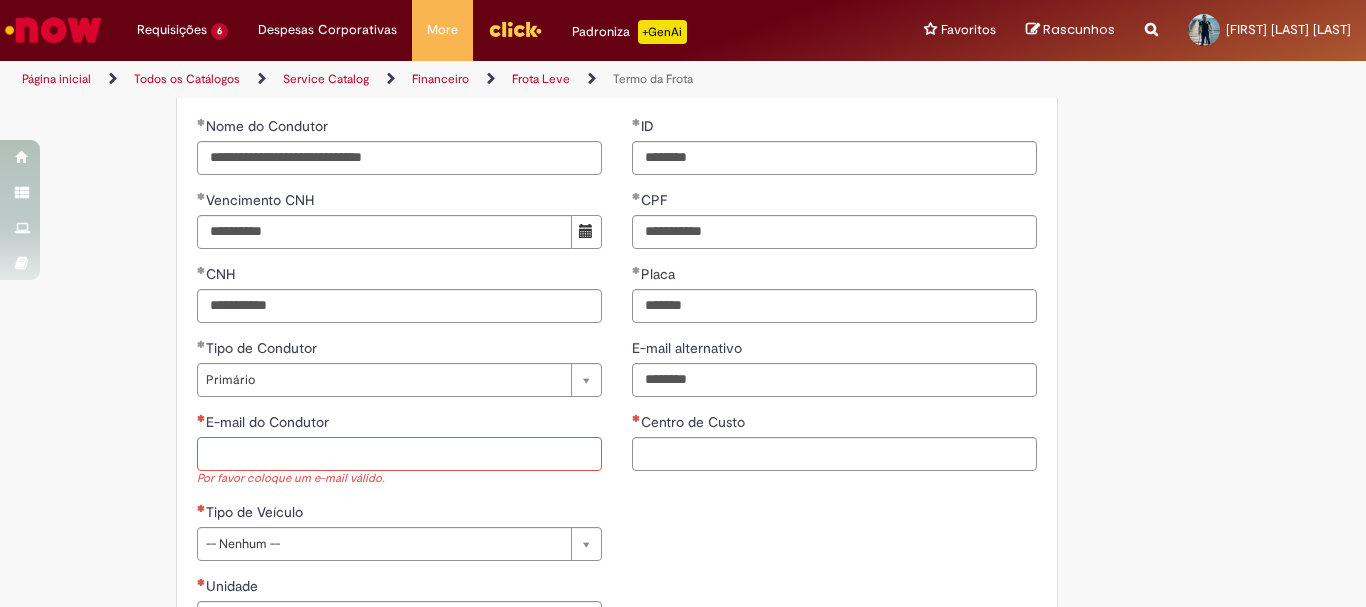 paste on "********" 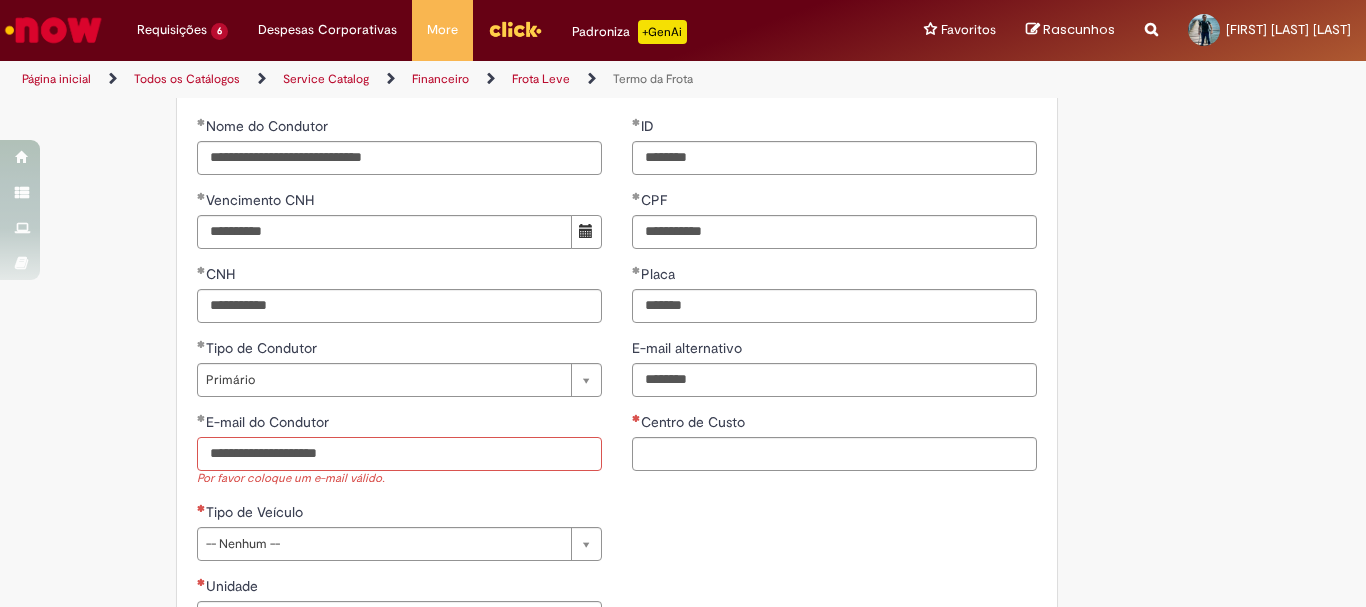 type on "**********" 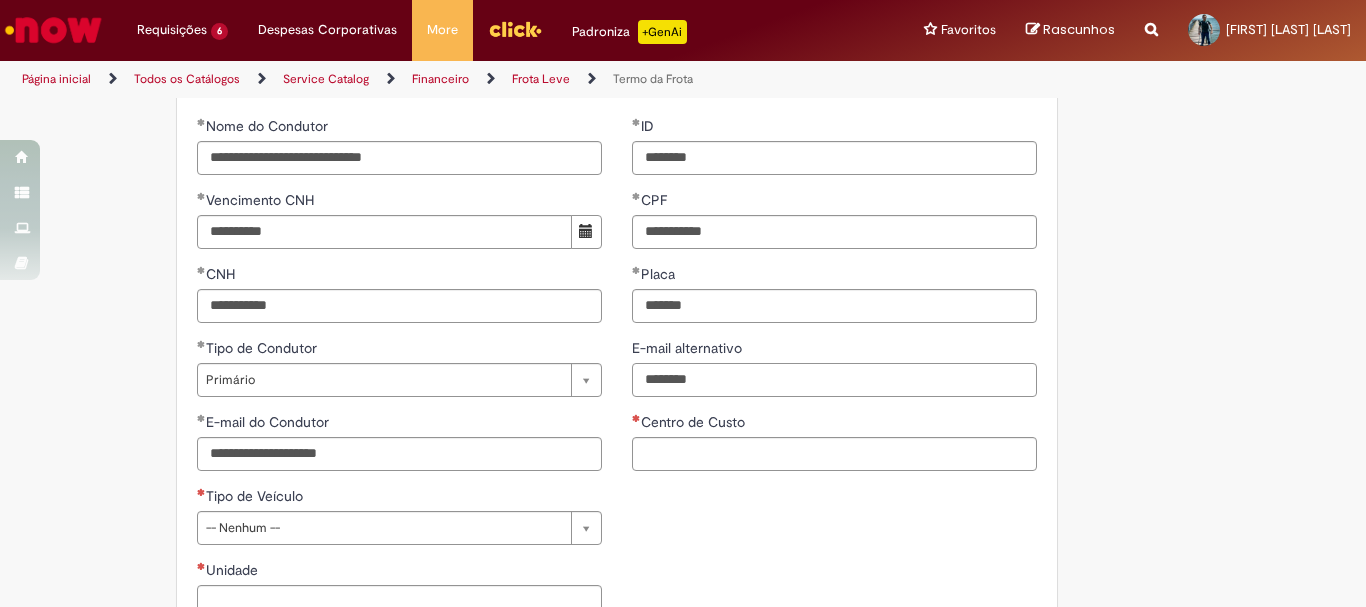 drag, startPoint x: 702, startPoint y: 380, endPoint x: 575, endPoint y: 388, distance: 127.25172 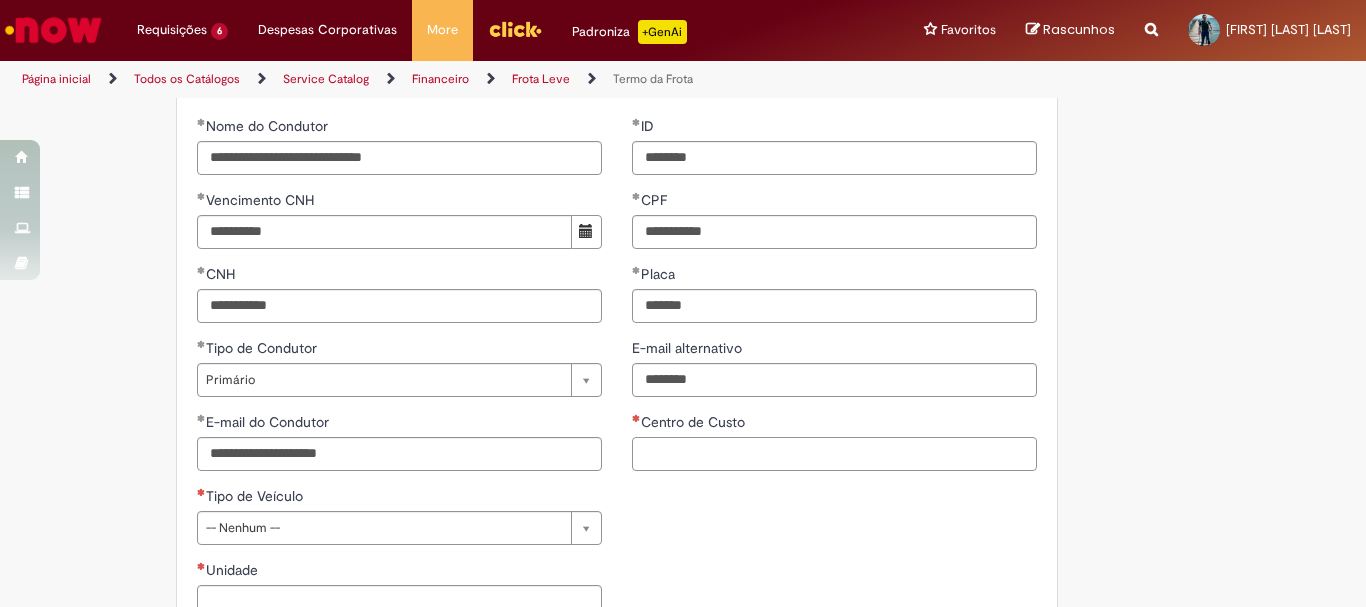 click on "Centro de Custo" at bounding box center (834, 454) 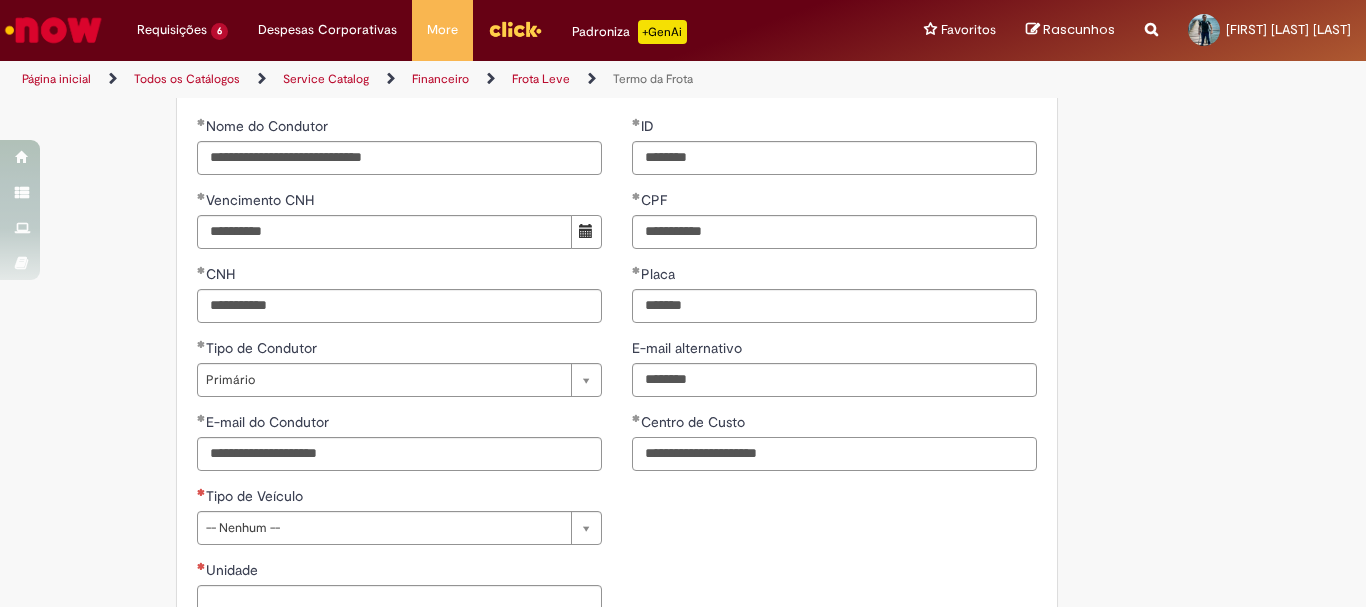 type on "**********" 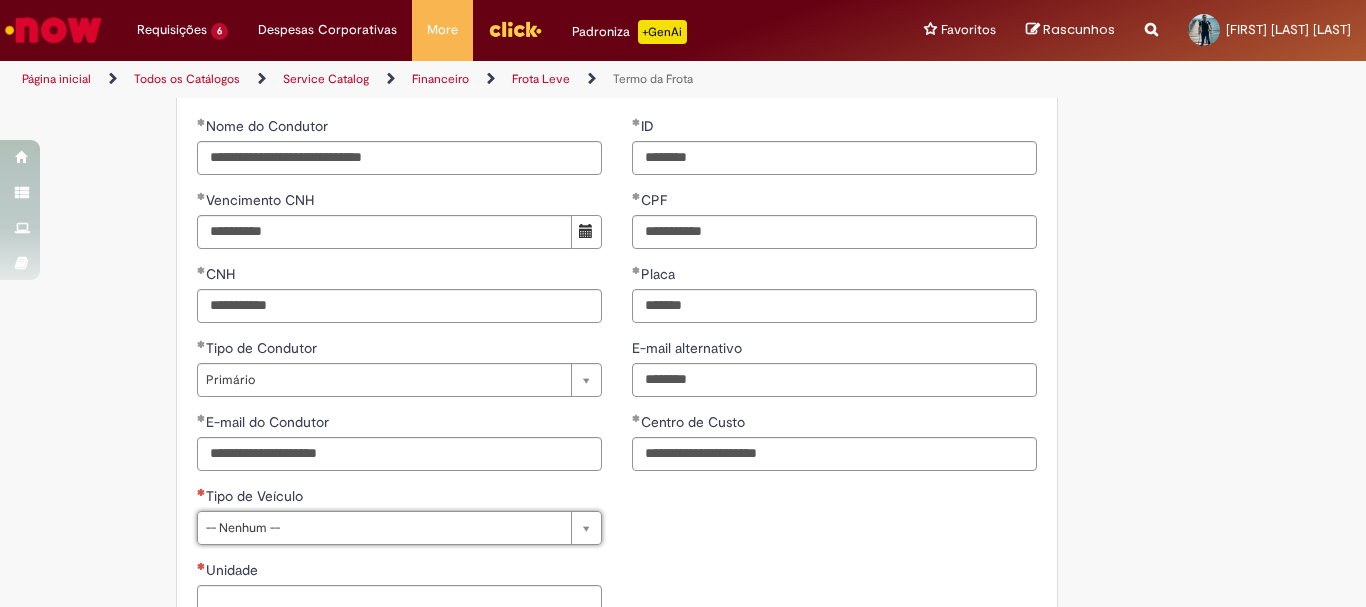 drag, startPoint x: 697, startPoint y: 382, endPoint x: 596, endPoint y: 395, distance: 101.8332 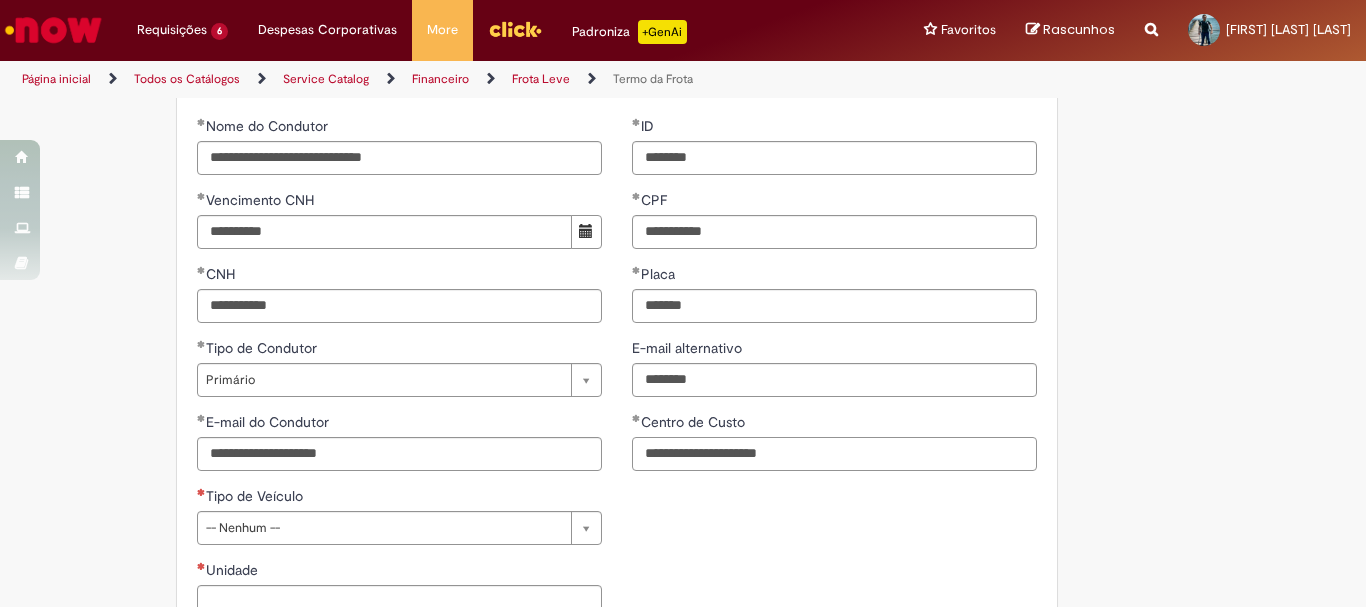 drag, startPoint x: 794, startPoint y: 457, endPoint x: 569, endPoint y: 455, distance: 225.0089 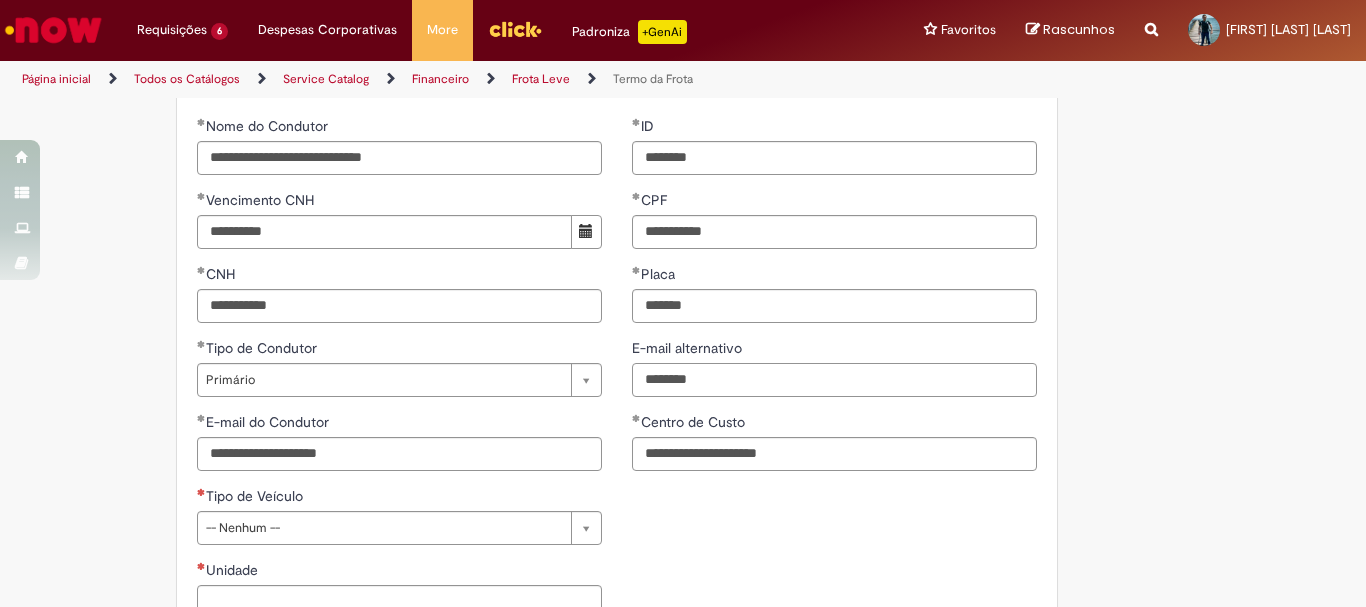 drag, startPoint x: 707, startPoint y: 385, endPoint x: 577, endPoint y: 395, distance: 130.38405 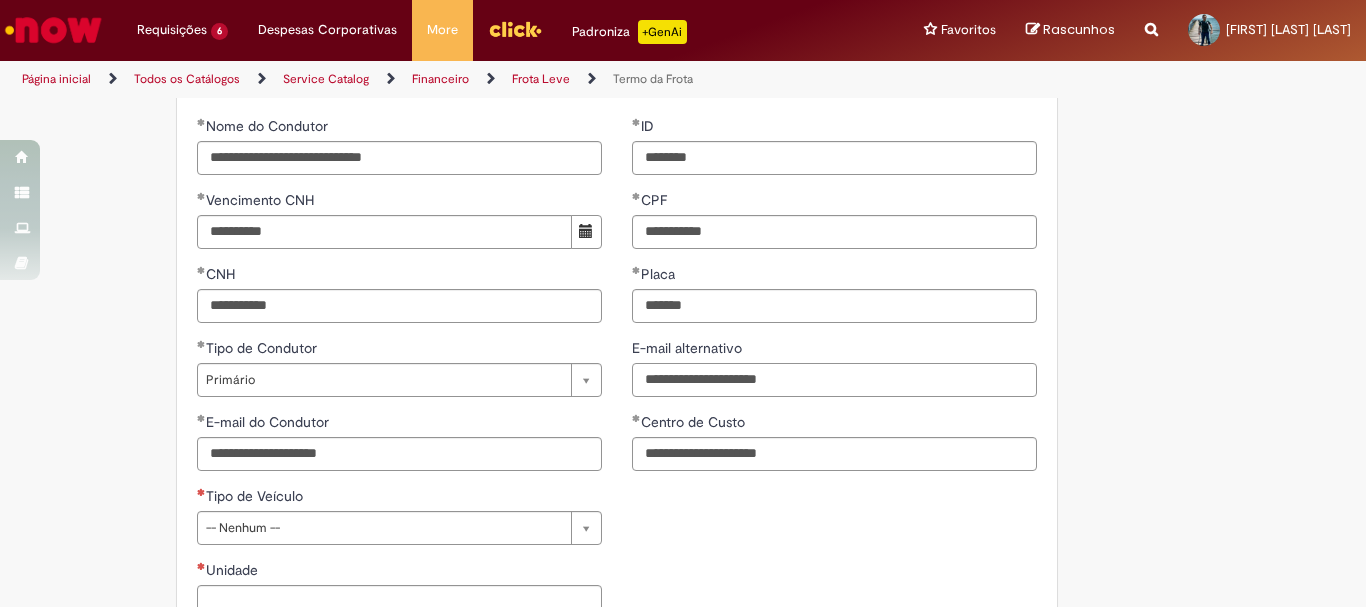 type on "**********" 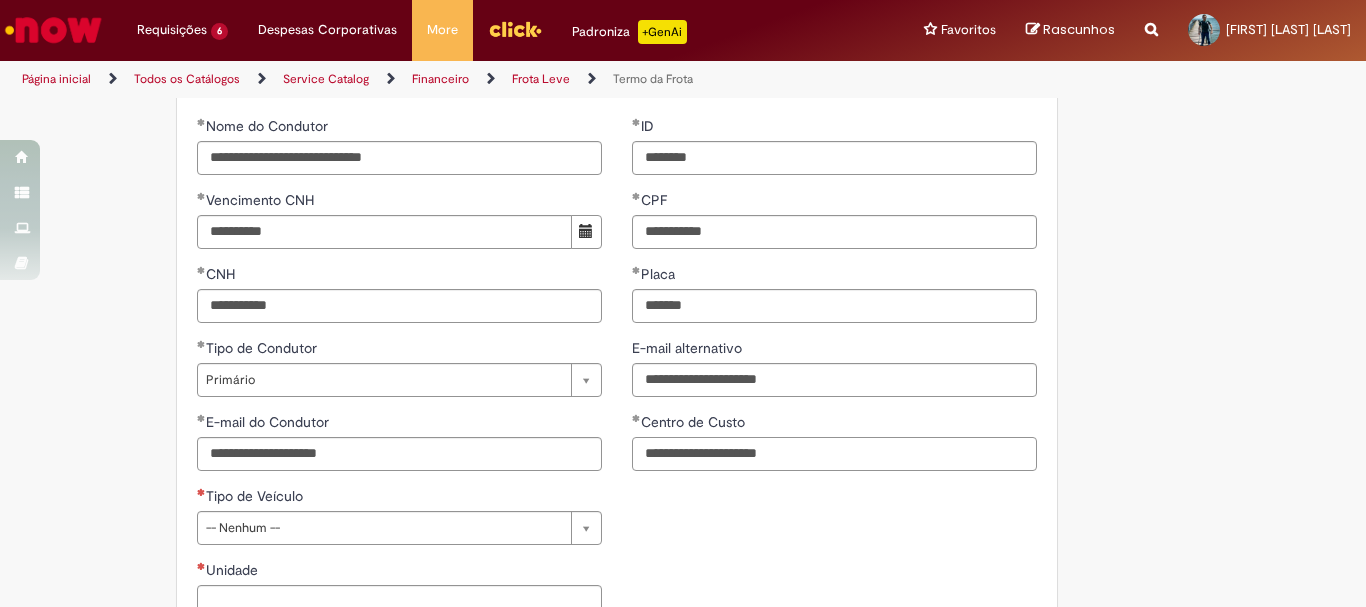drag, startPoint x: 815, startPoint y: 460, endPoint x: 567, endPoint y: 467, distance: 248.09877 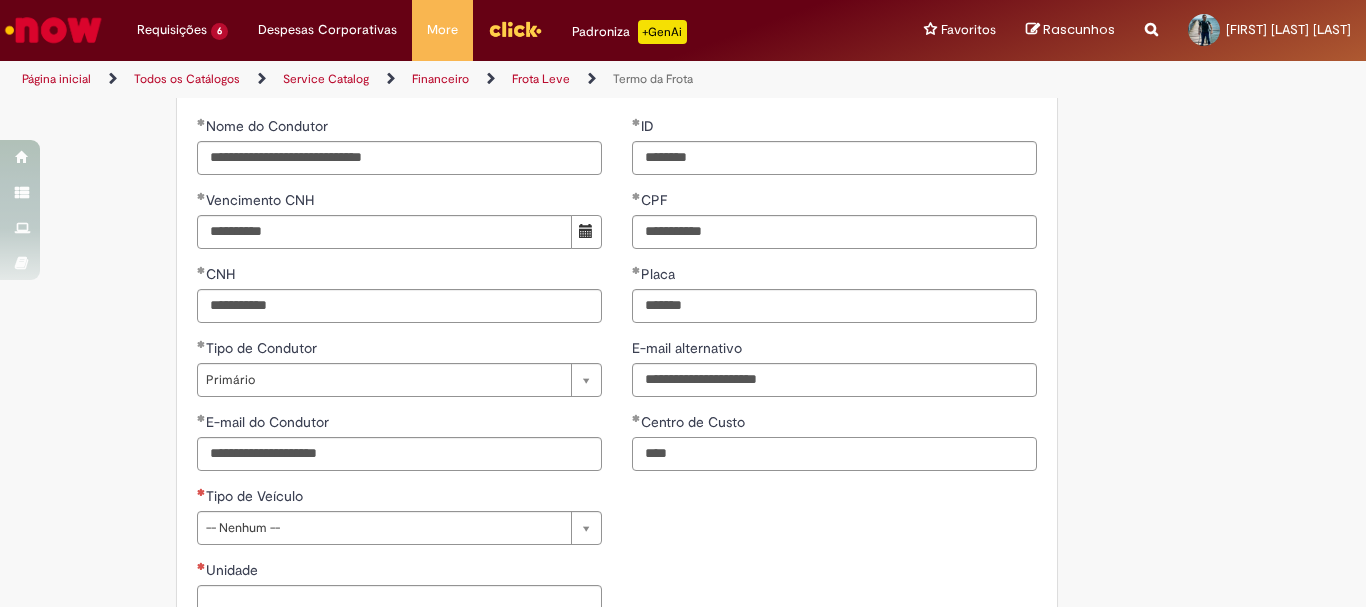 type on "****" 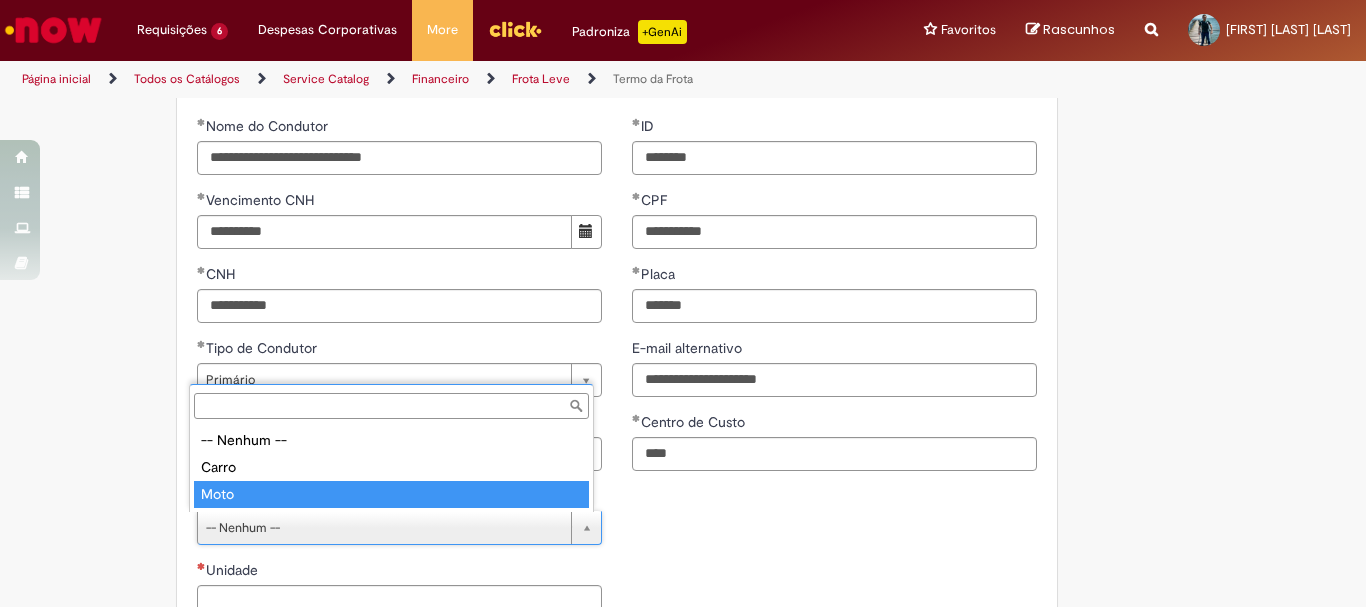 type on "****" 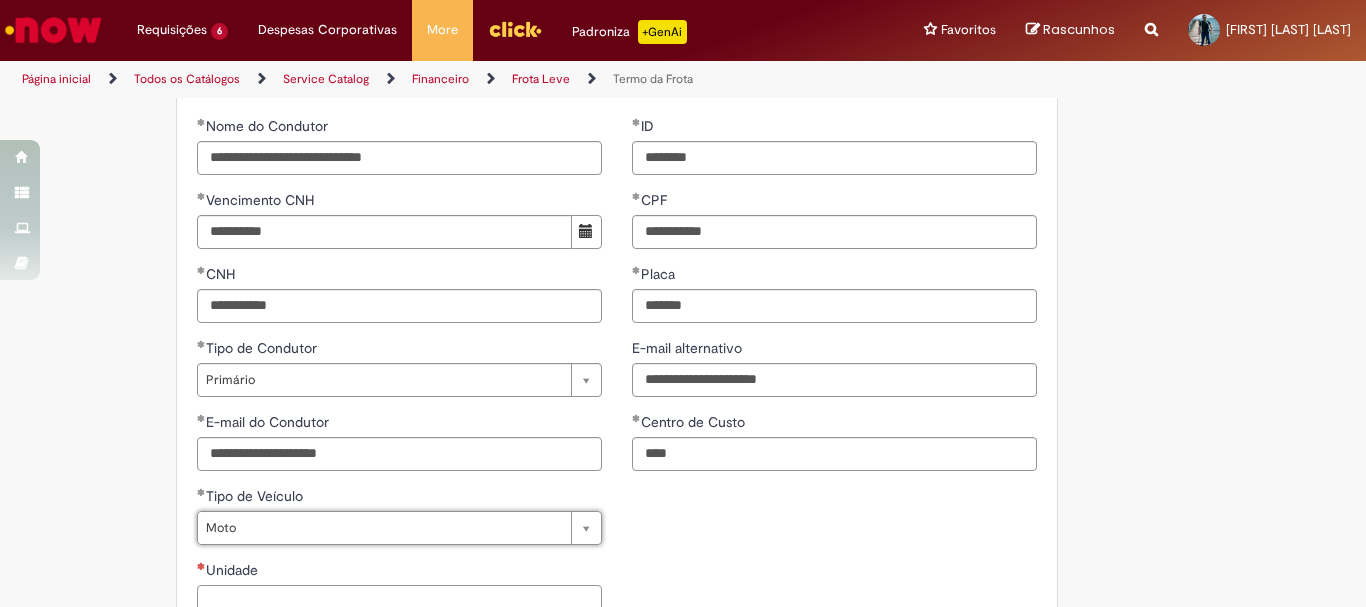 click on "Unidade" at bounding box center (399, 602) 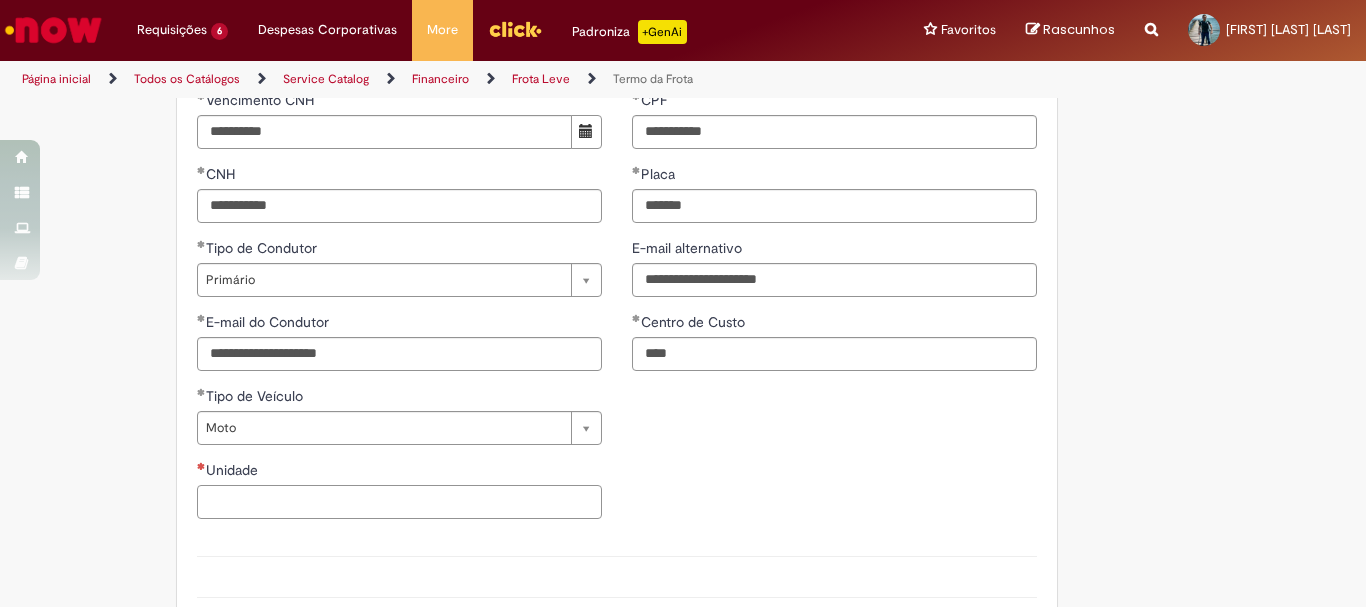 scroll, scrollTop: 400, scrollLeft: 0, axis: vertical 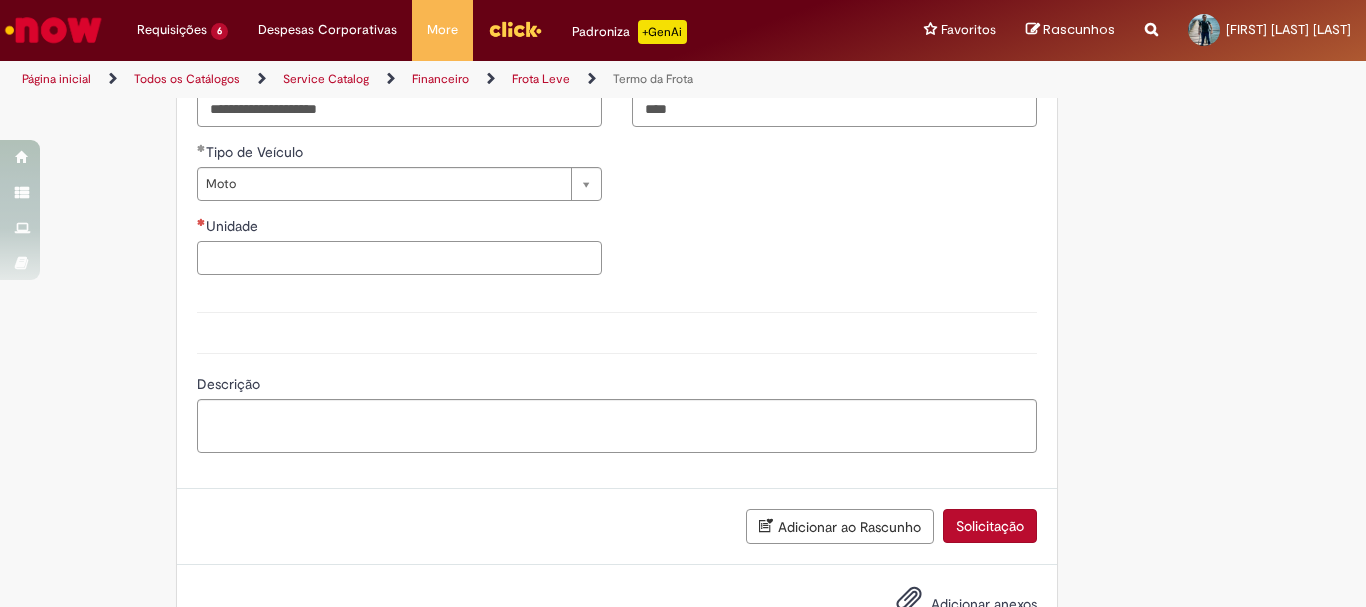 click on "Unidade" at bounding box center [399, 258] 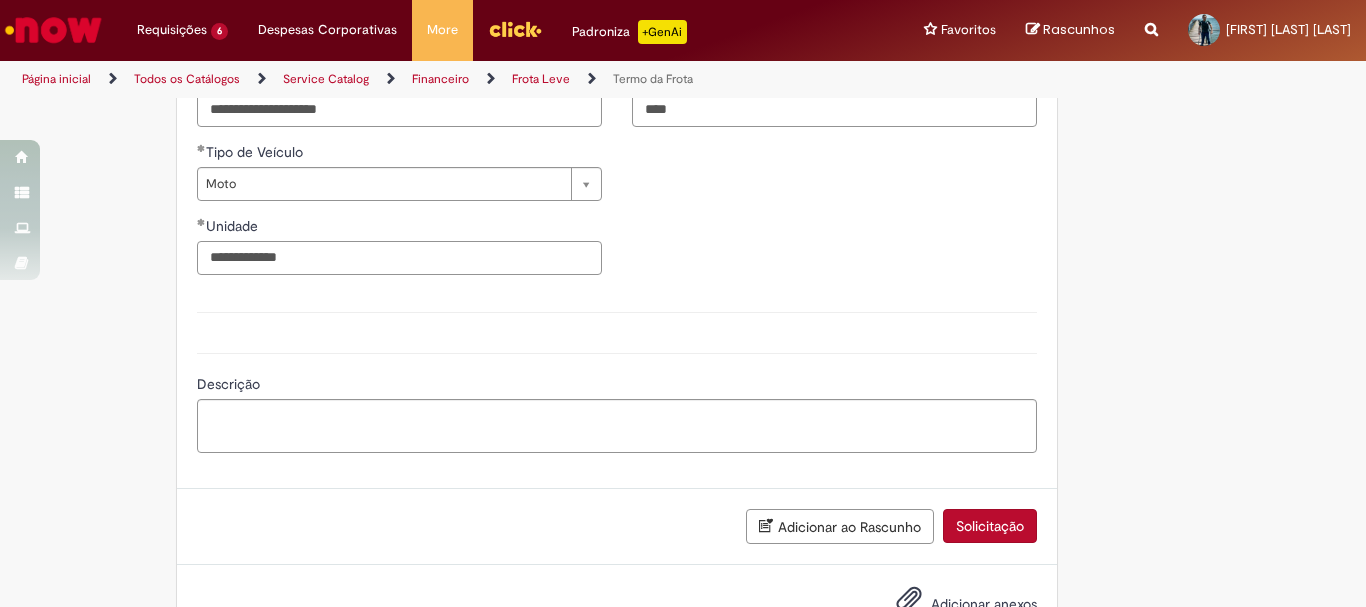 type on "**********" 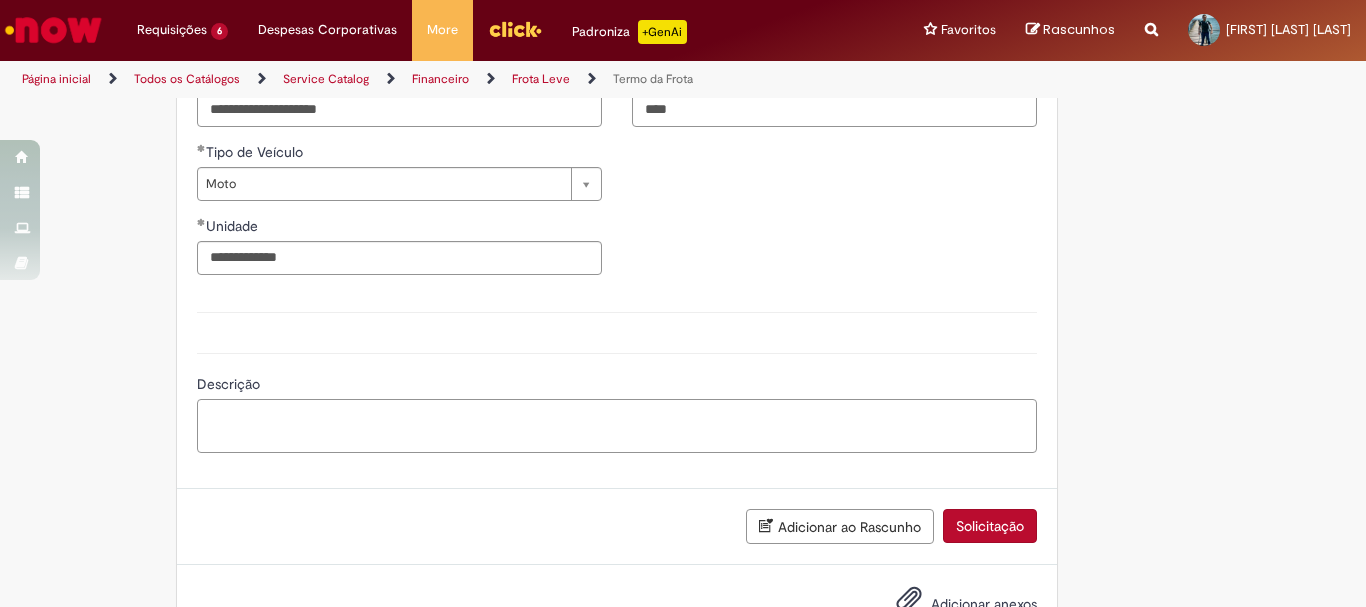 click on "Descrição" at bounding box center (617, 426) 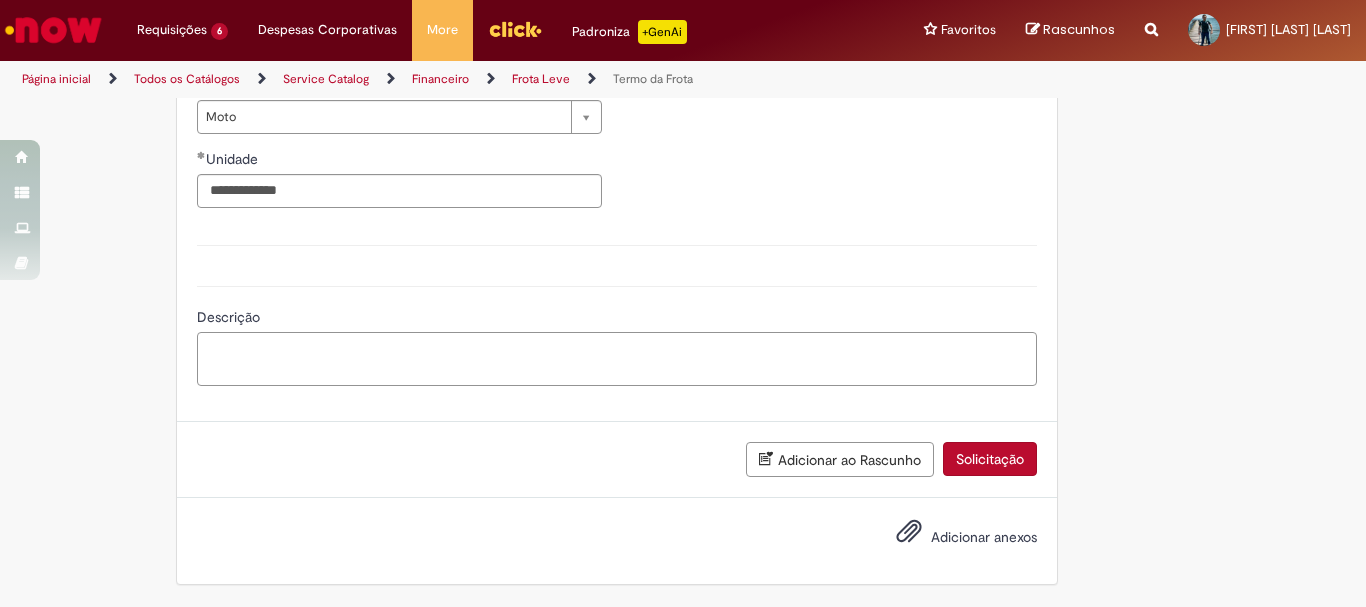 scroll, scrollTop: 811, scrollLeft: 0, axis: vertical 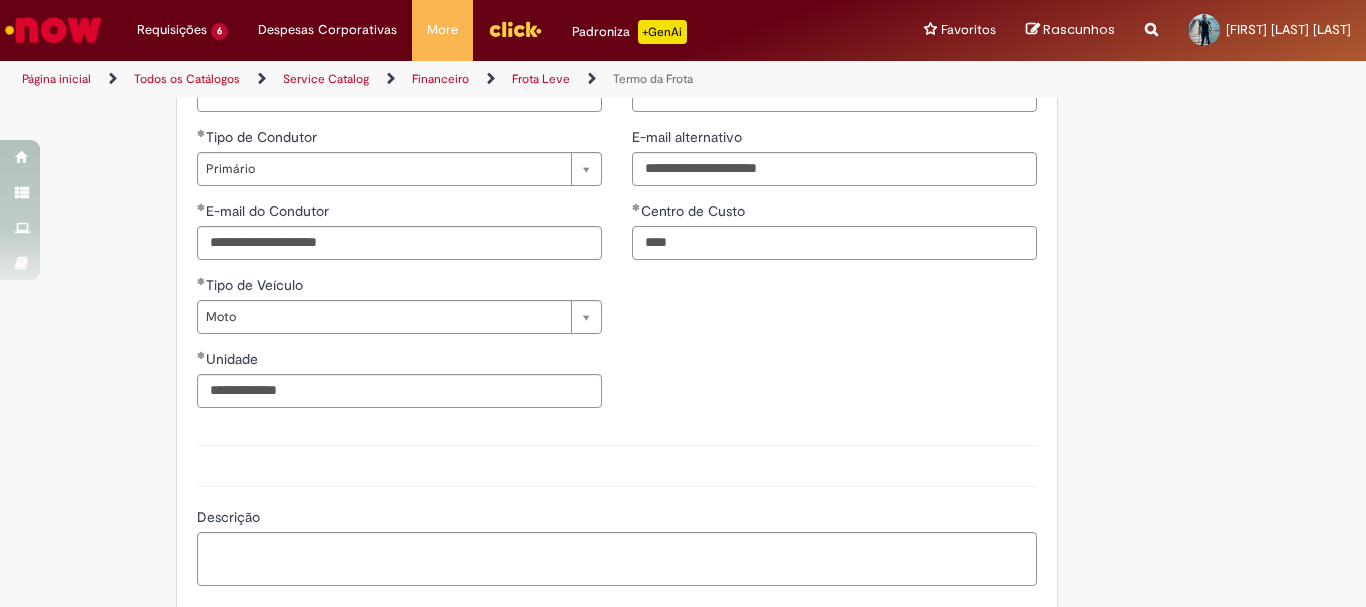 drag, startPoint x: 689, startPoint y: 243, endPoint x: 590, endPoint y: 265, distance: 101.414986 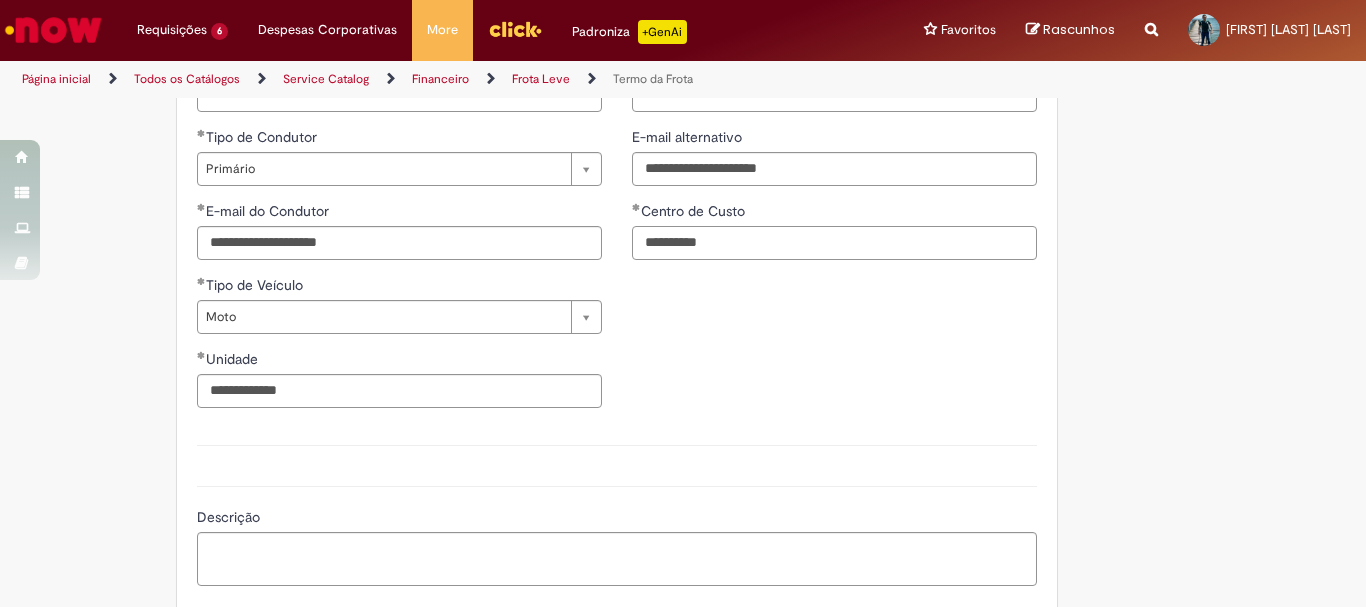 type on "**********" 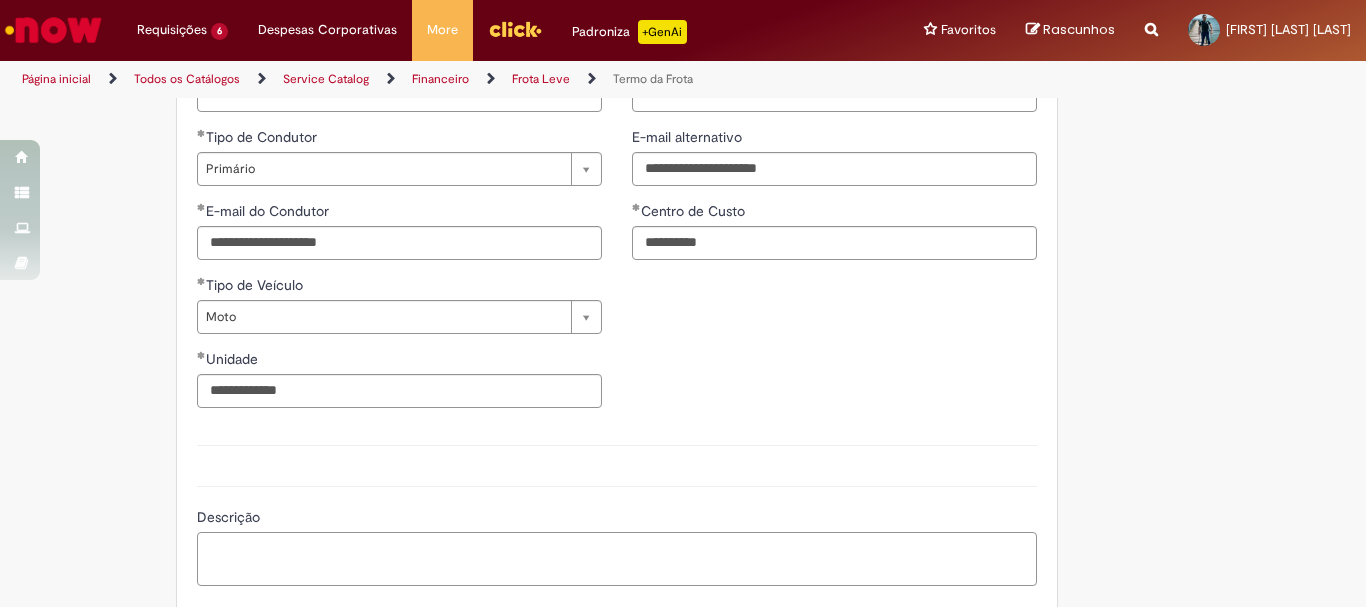 click on "Descrição" at bounding box center [617, 559] 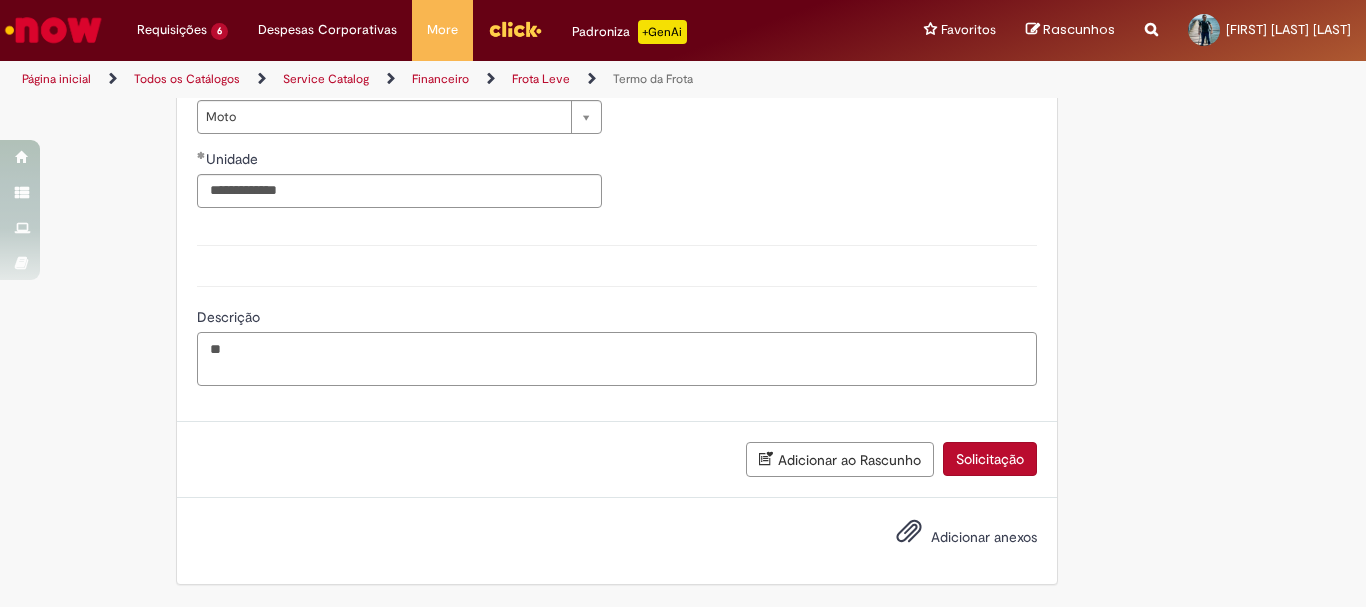 type on "*" 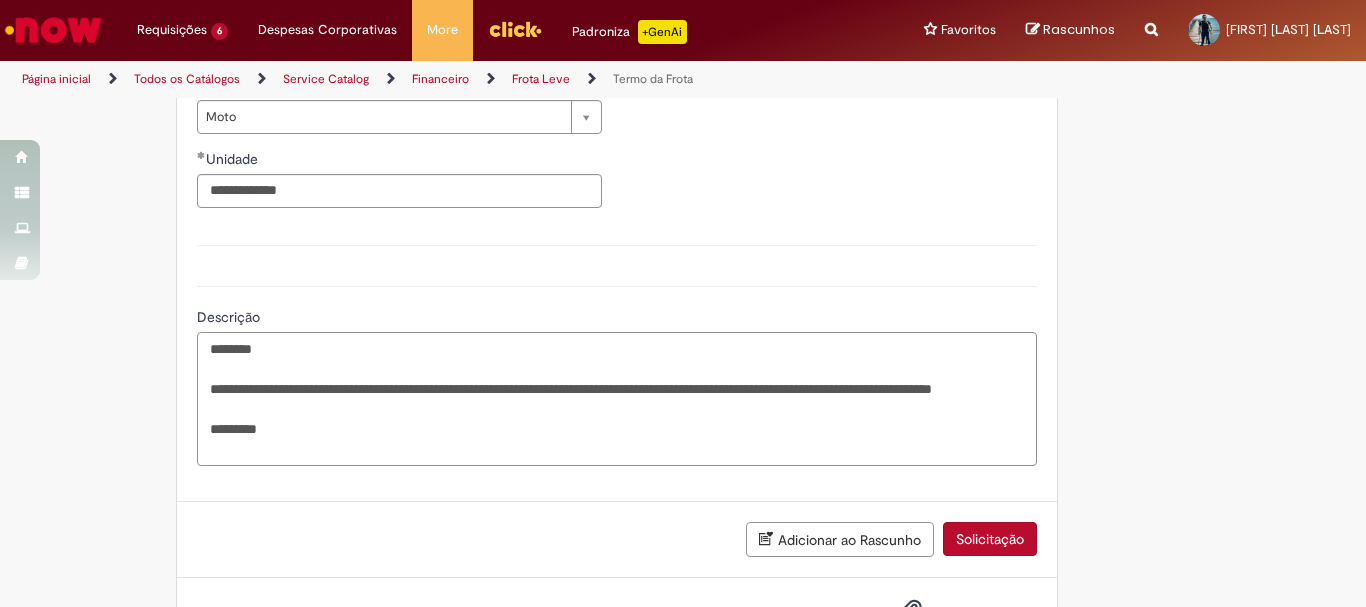 scroll, scrollTop: 1091, scrollLeft: 0, axis: vertical 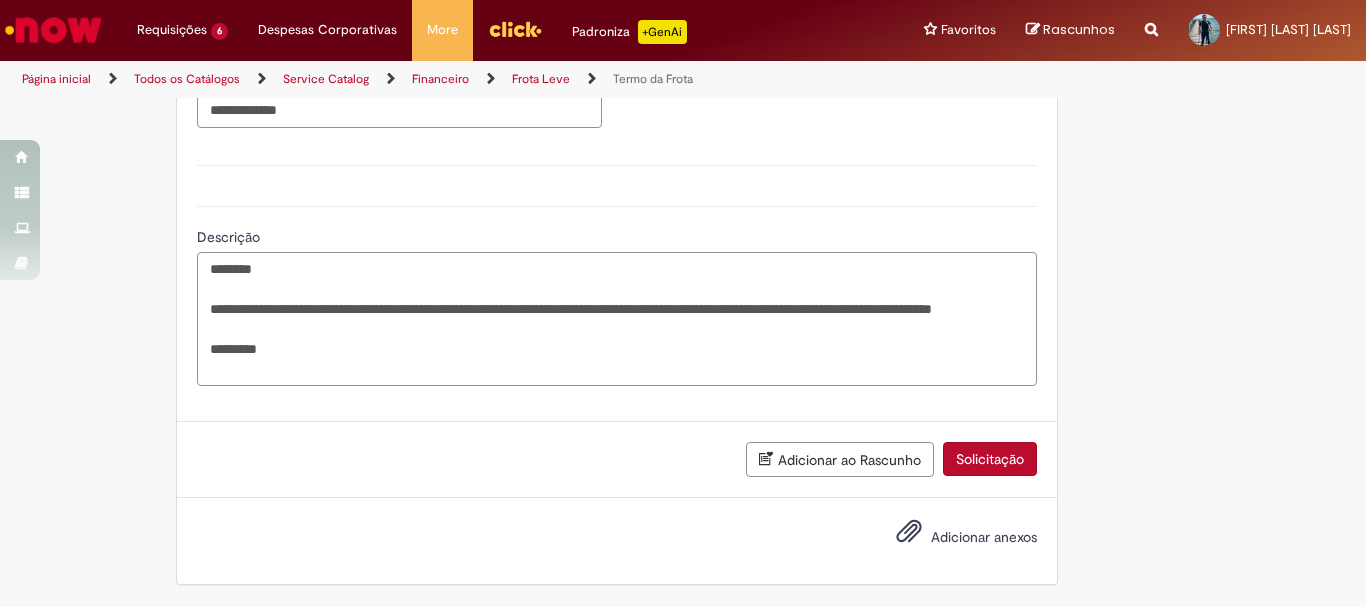 type on "**********" 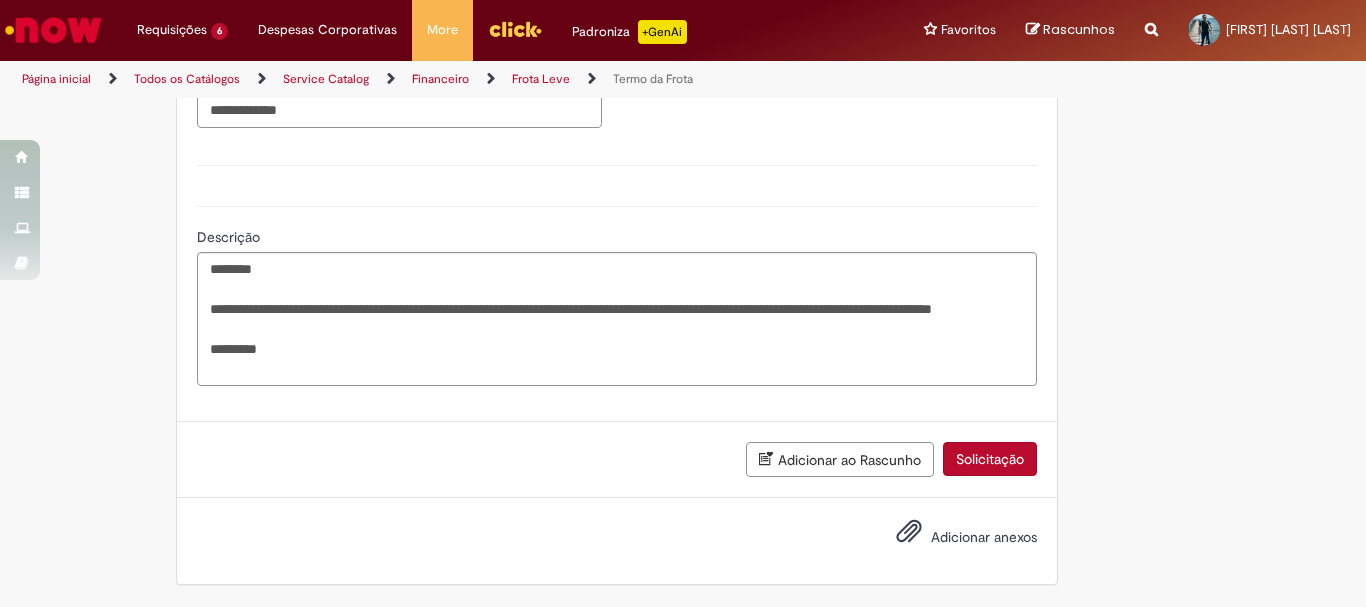 click on "Adicionar anexos" at bounding box center [984, 537] 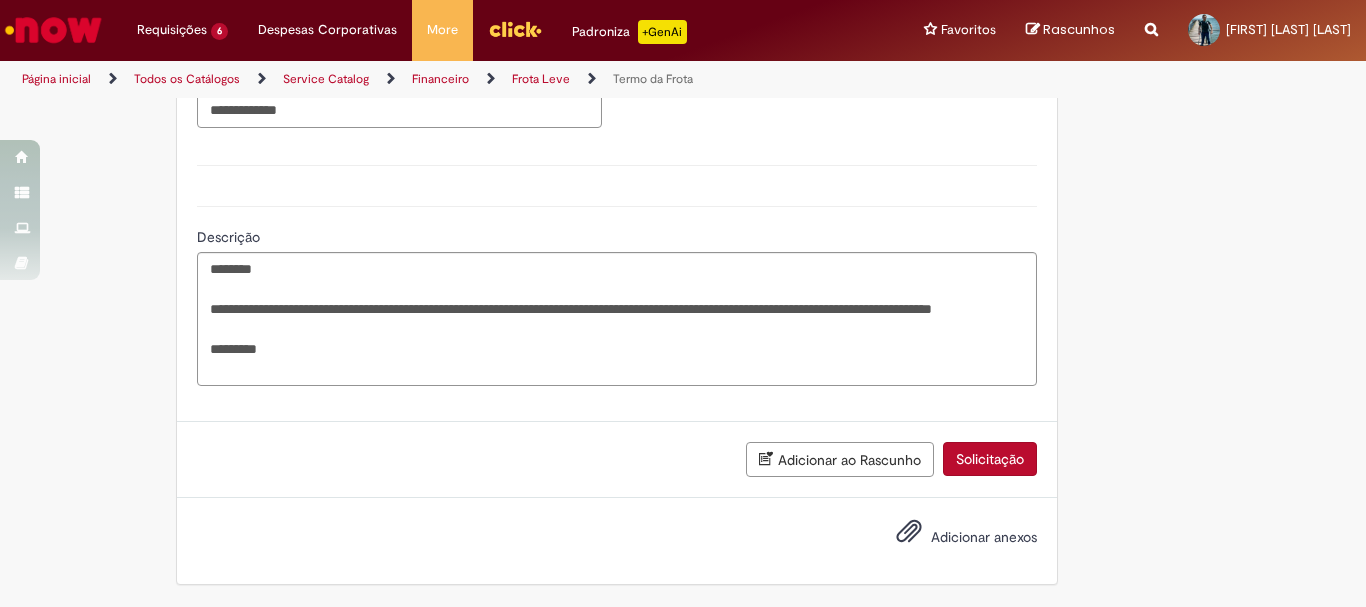 click on "Adicionar anexos" at bounding box center (984, 537) 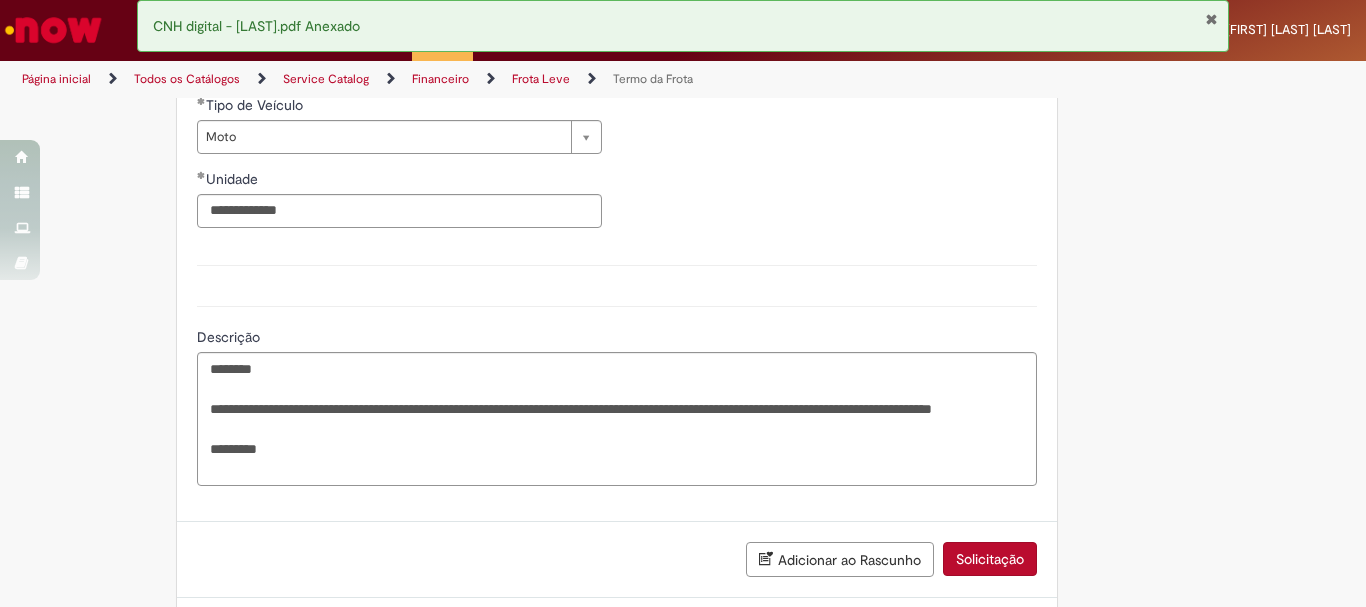 scroll, scrollTop: 1163, scrollLeft: 0, axis: vertical 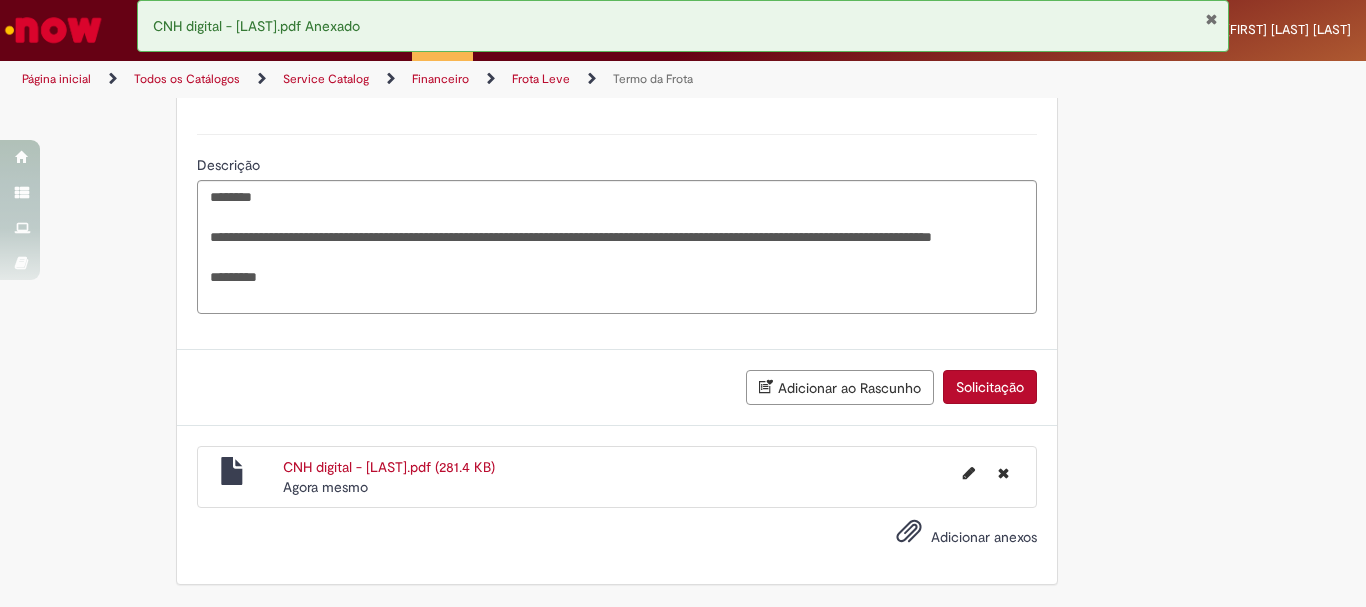 click on "Solicitação" at bounding box center (990, 387) 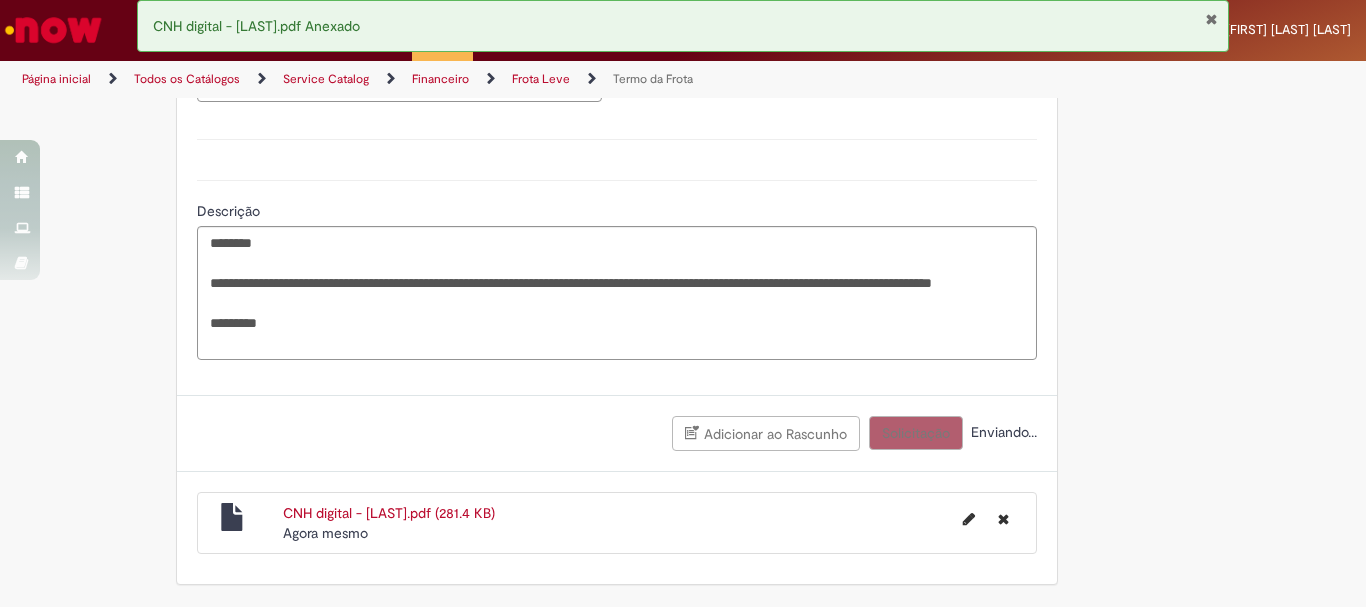 scroll, scrollTop: 1117, scrollLeft: 0, axis: vertical 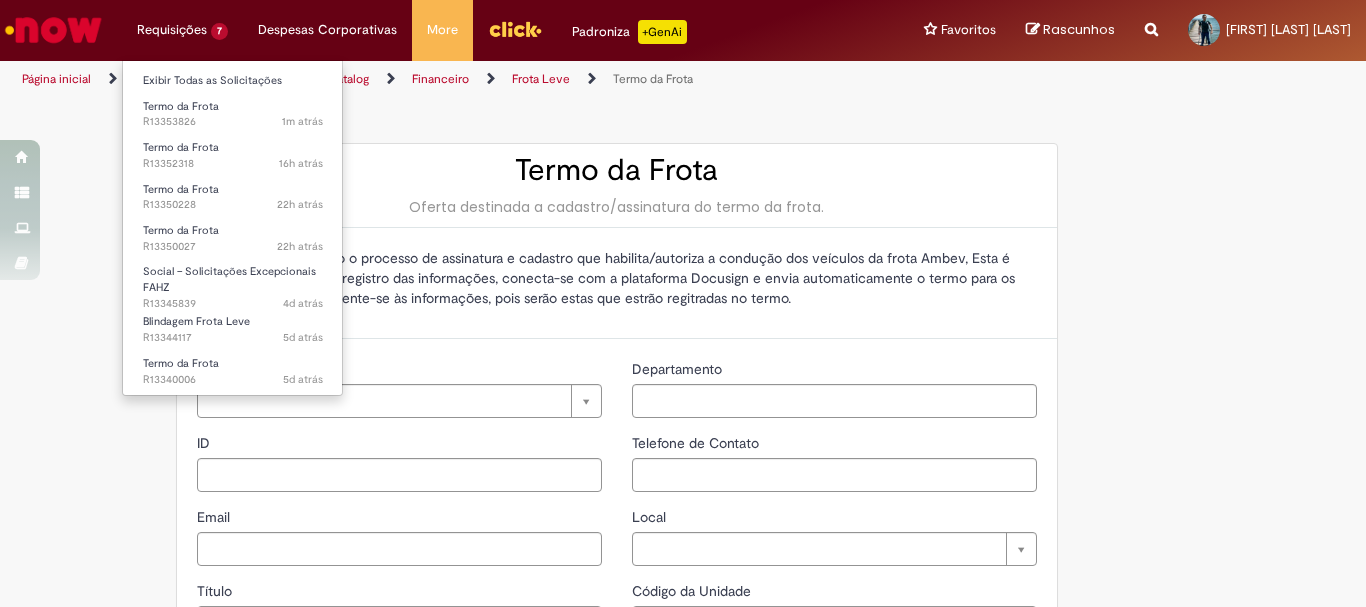 type on "********" 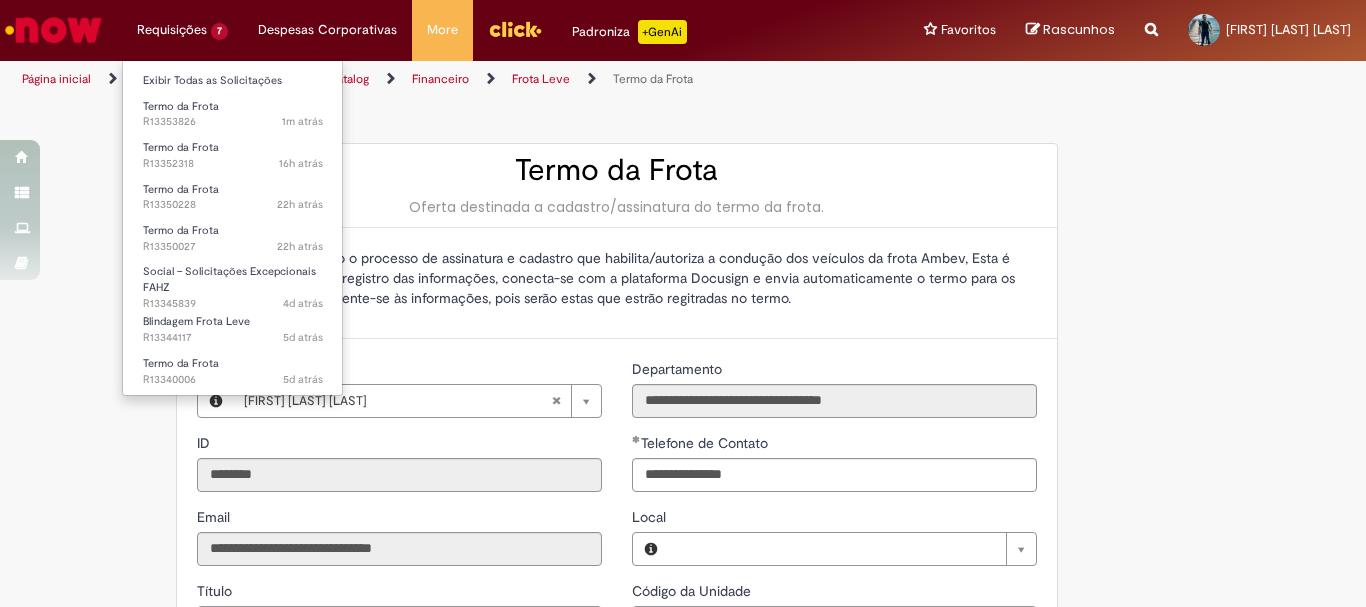 type on "**********" 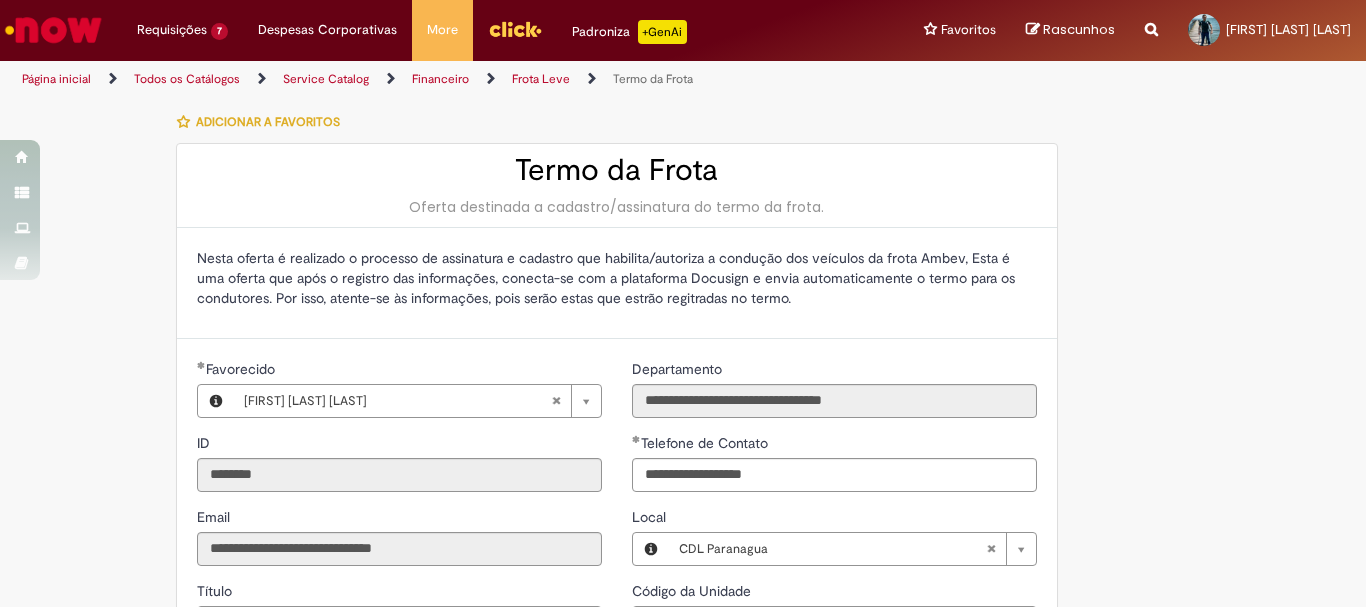 scroll, scrollTop: 100, scrollLeft: 0, axis: vertical 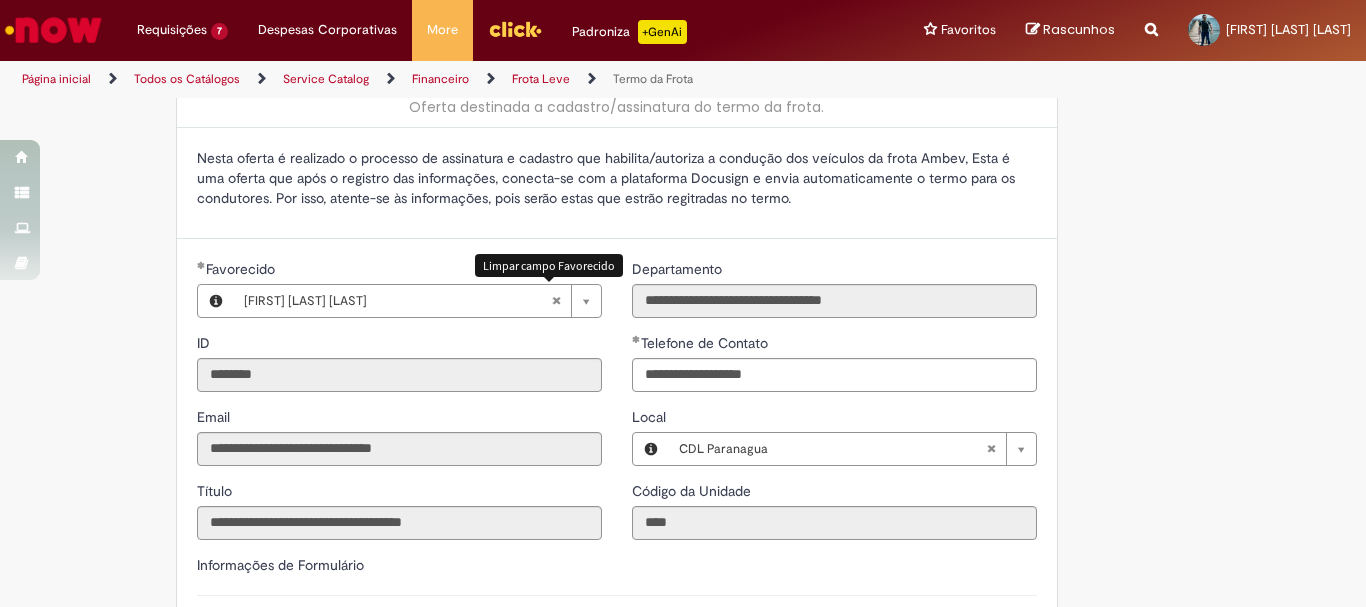 click at bounding box center (556, 301) 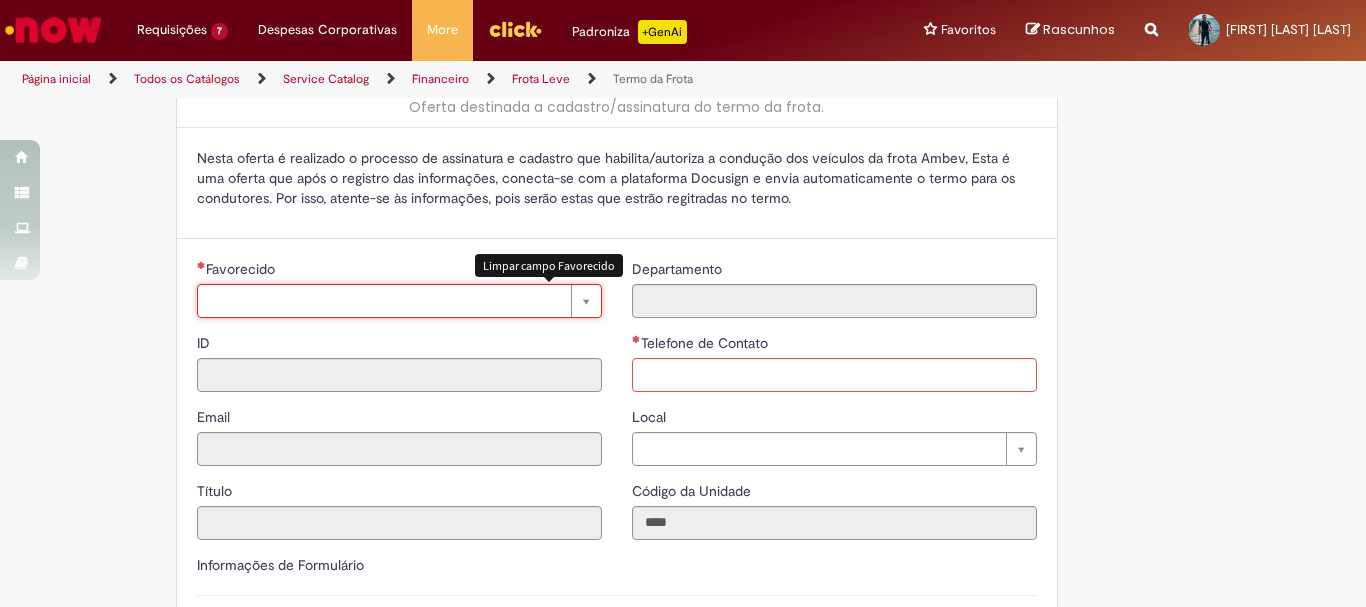type 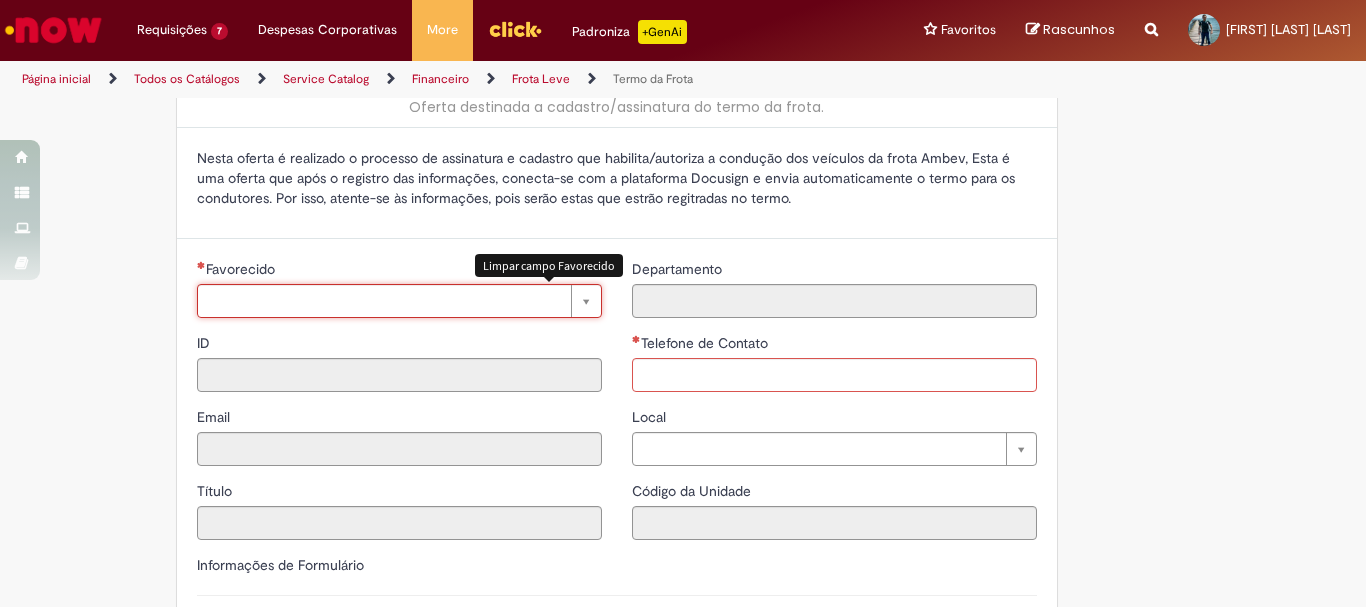 scroll, scrollTop: 0, scrollLeft: 0, axis: both 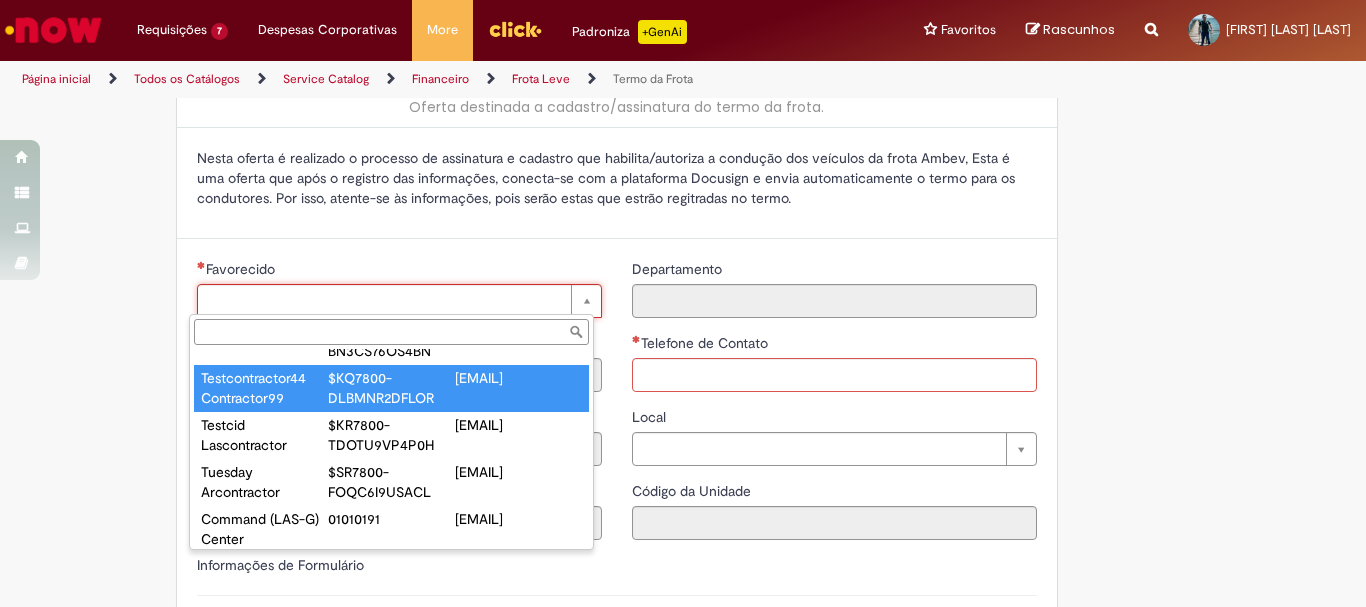 paste on "********" 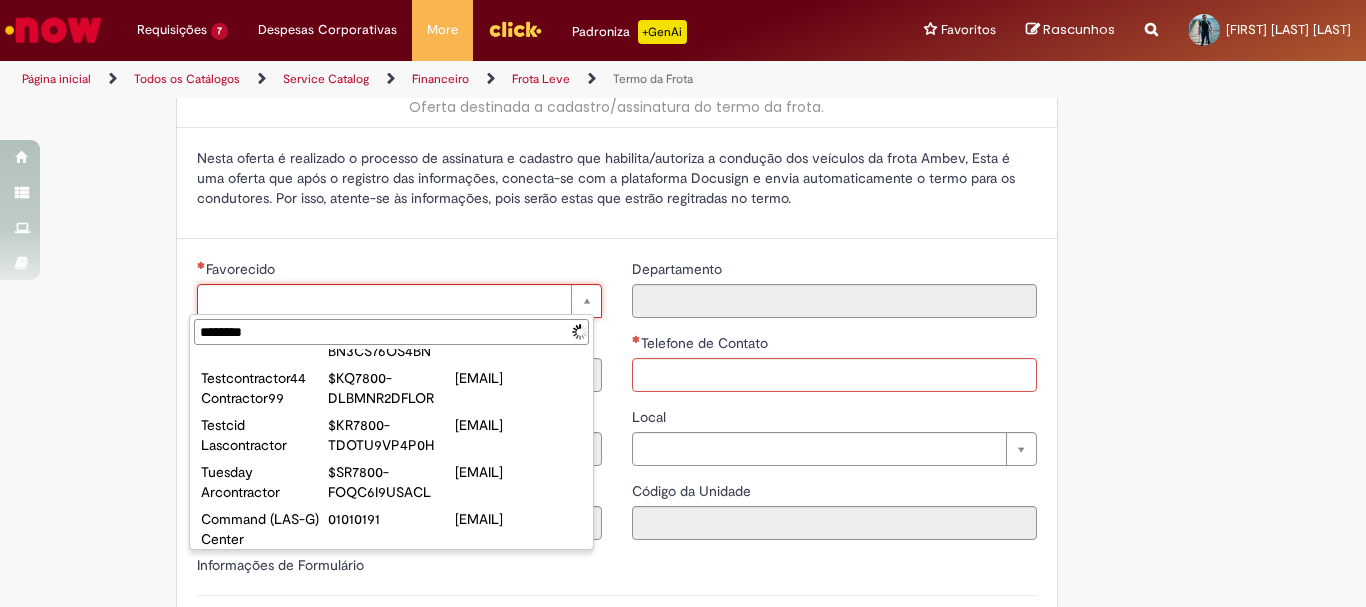 scroll, scrollTop: 0, scrollLeft: 0, axis: both 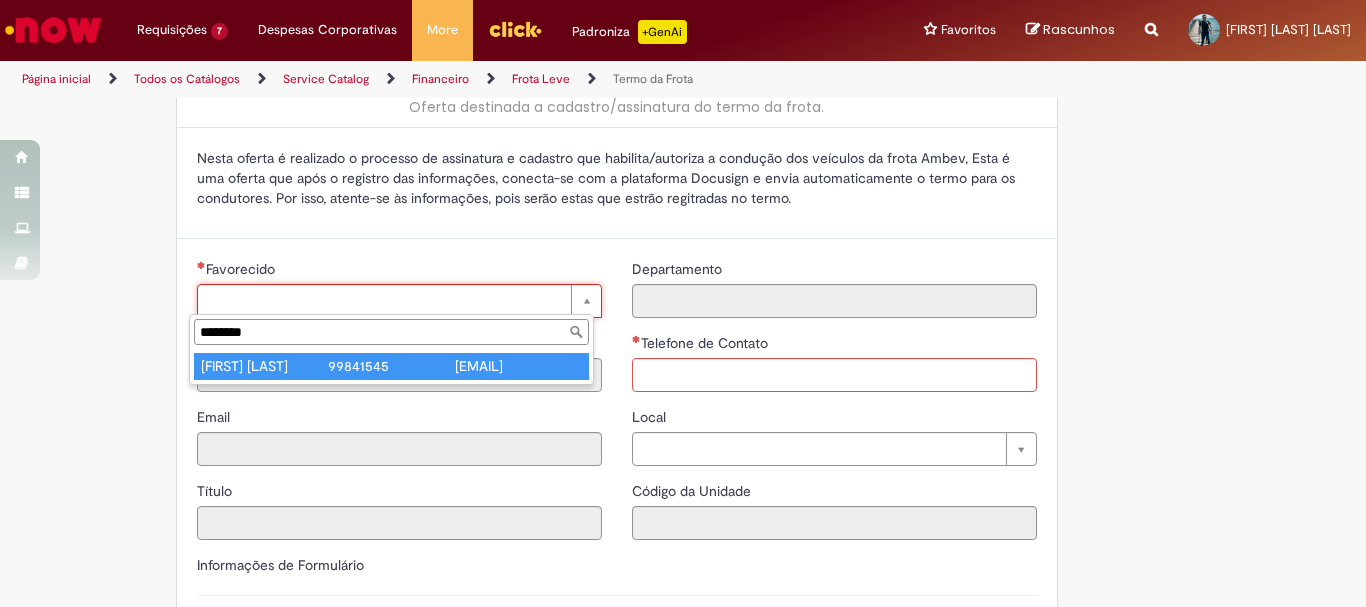 type on "********" 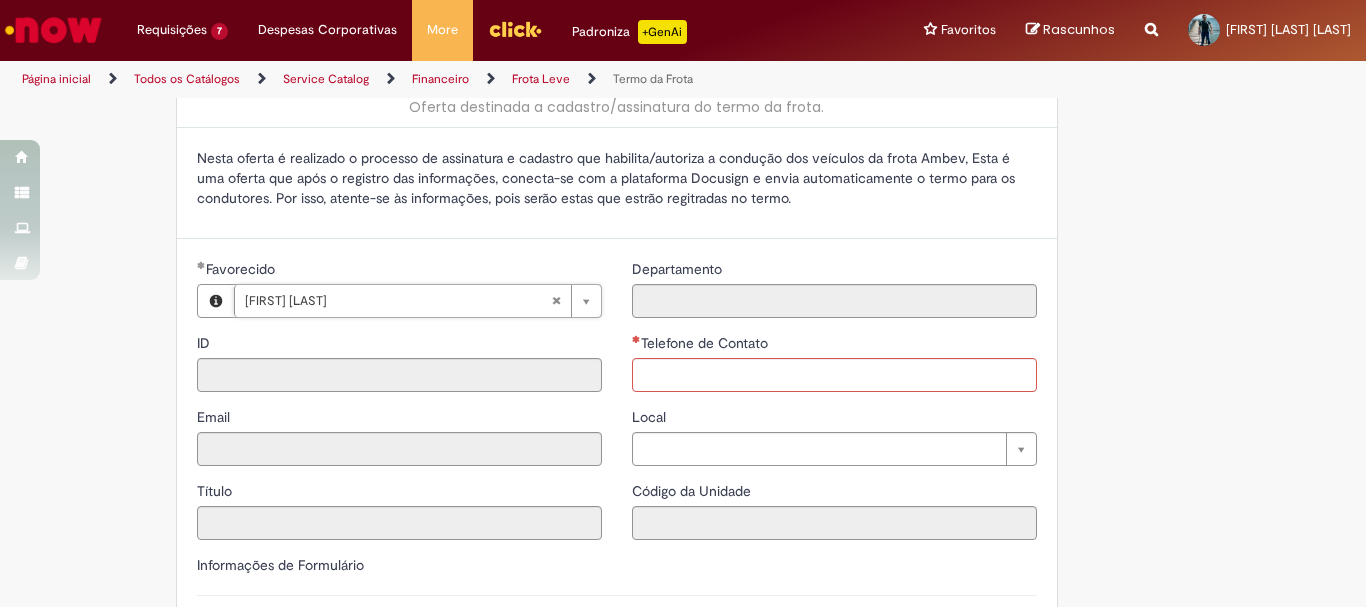 type on "********" 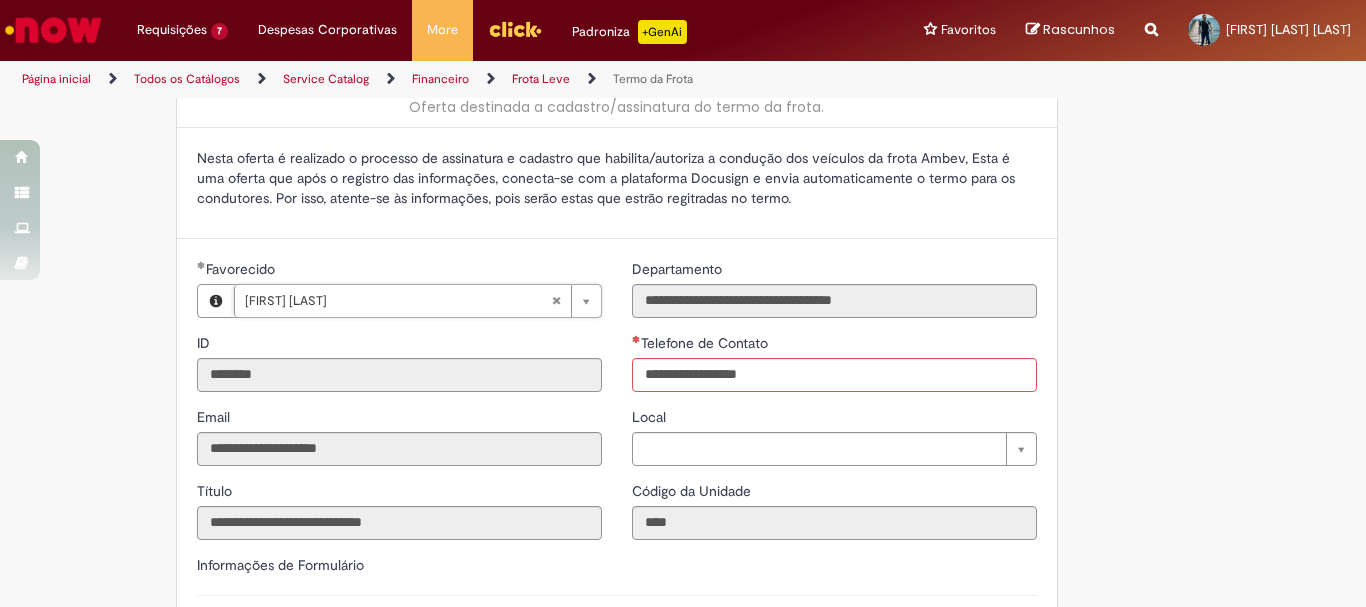 type on "**********" 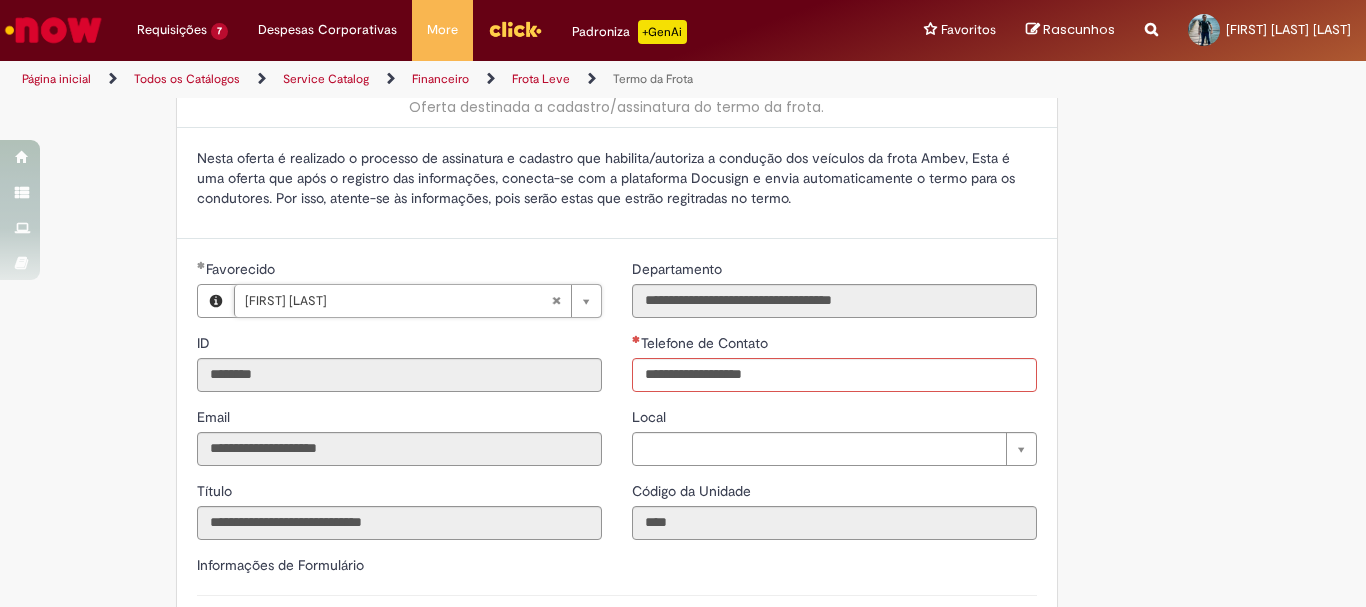 type on "**********" 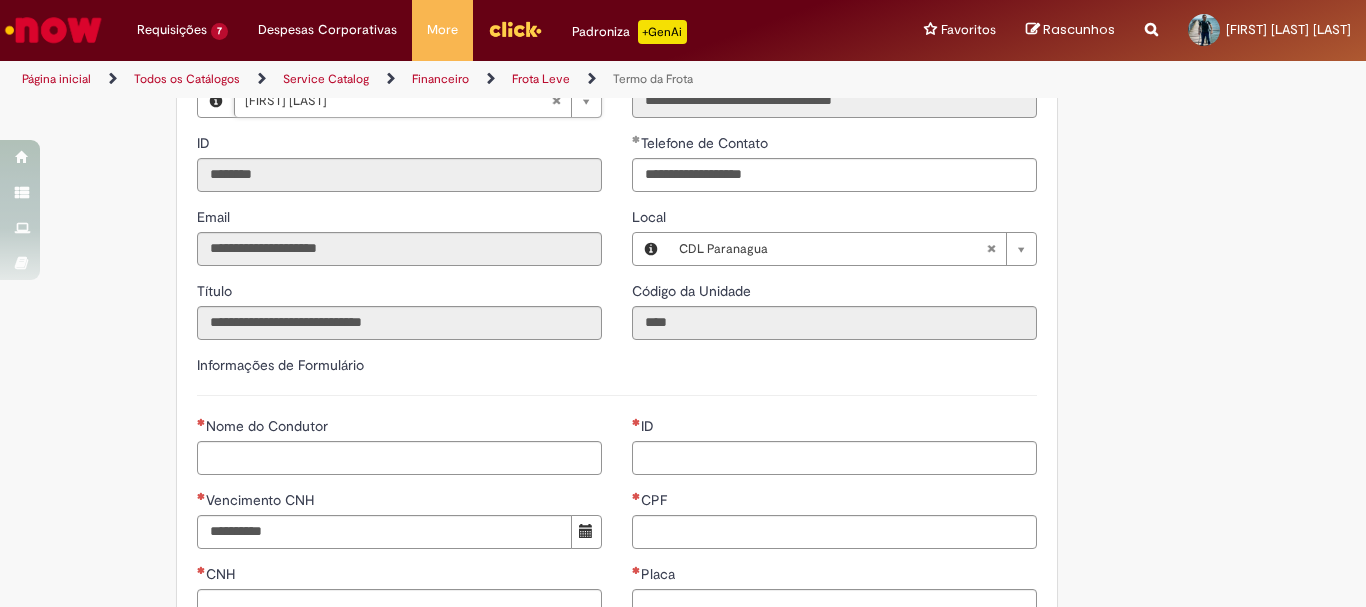 scroll, scrollTop: 400, scrollLeft: 0, axis: vertical 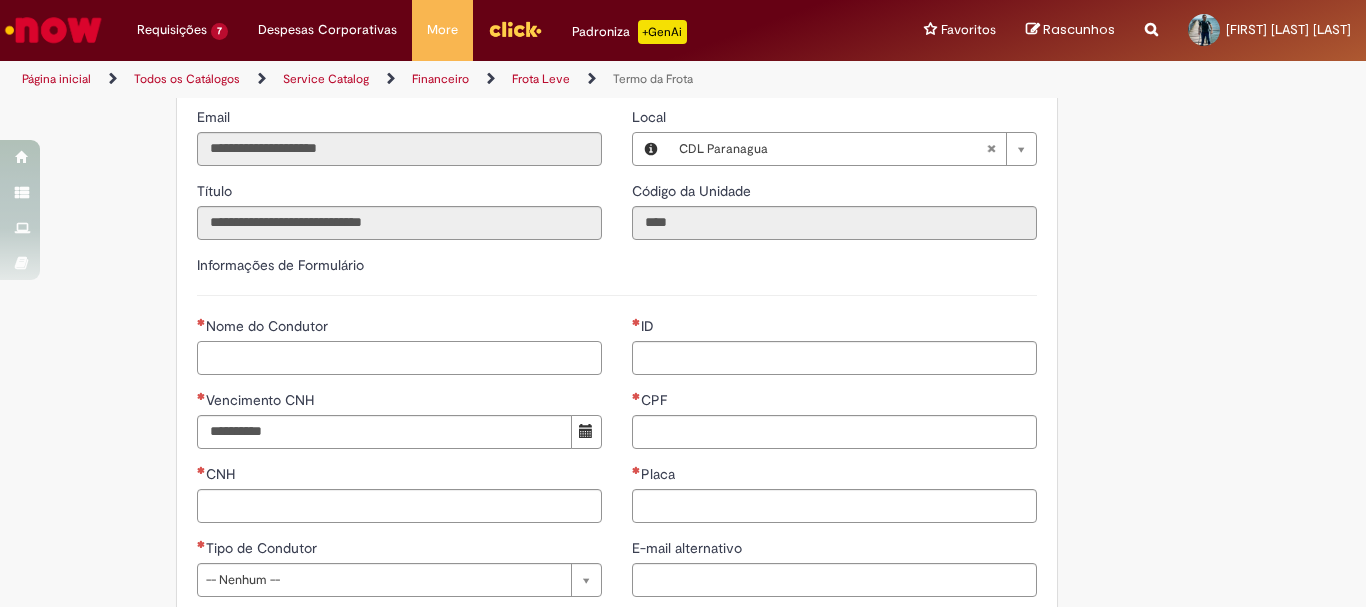 click on "Nome do Condutor" at bounding box center (399, 358) 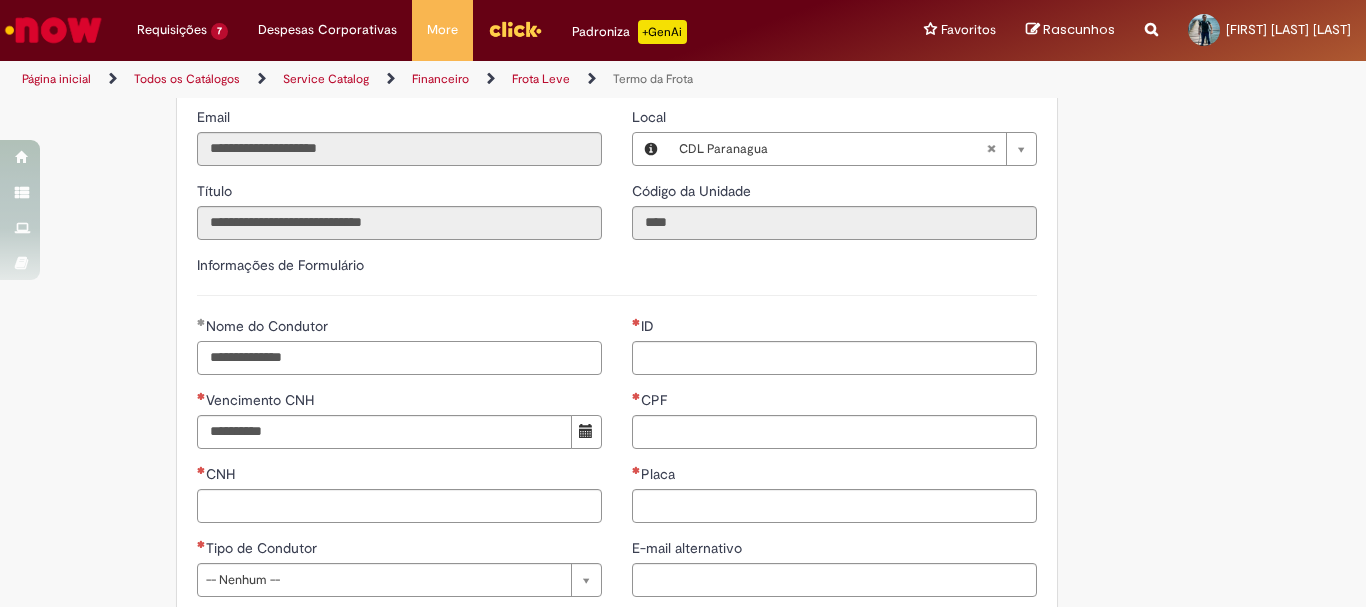 type on "**********" 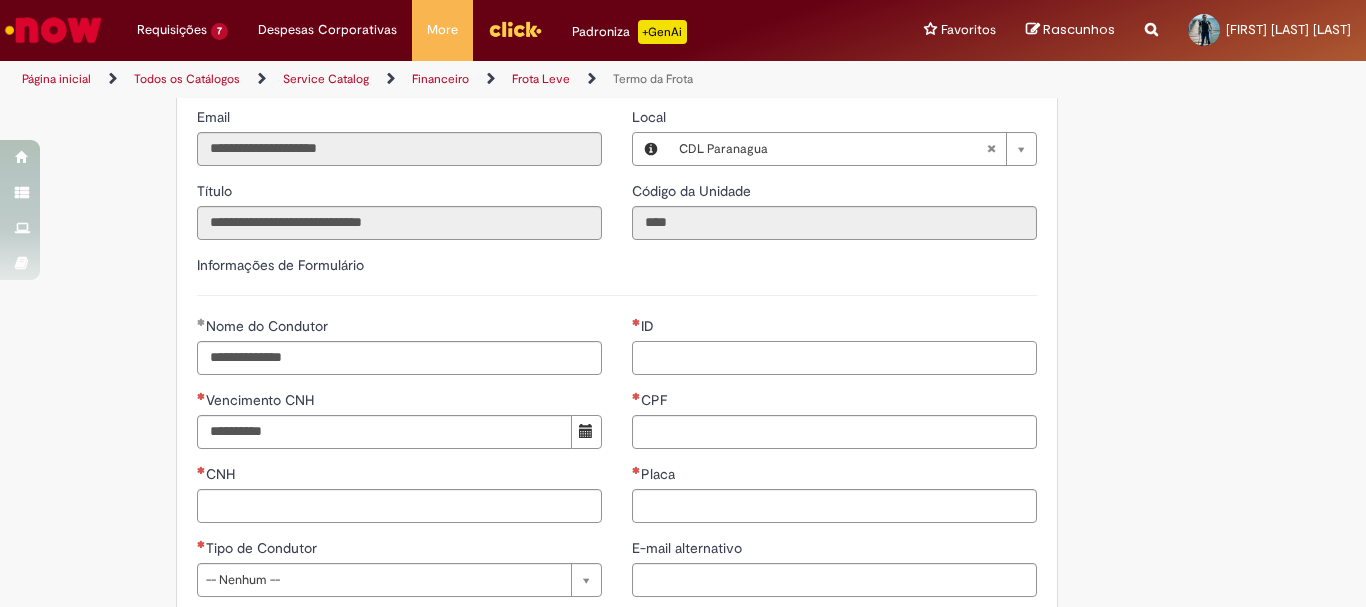 click on "ID" at bounding box center [834, 358] 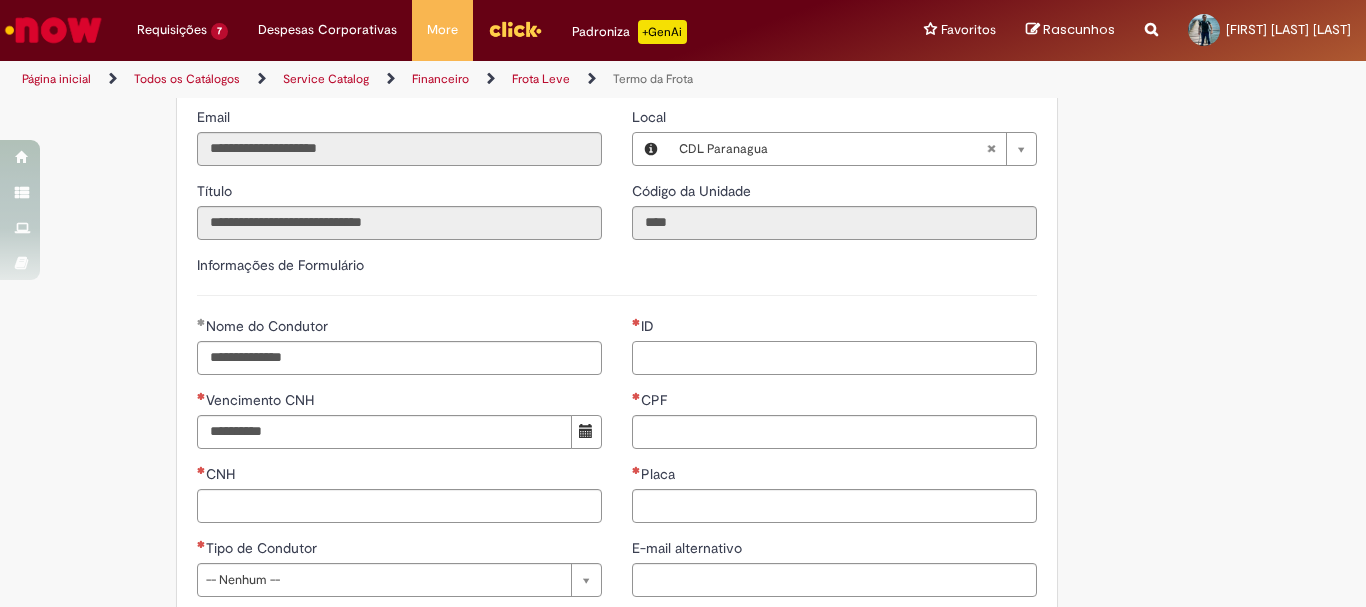 paste on "********" 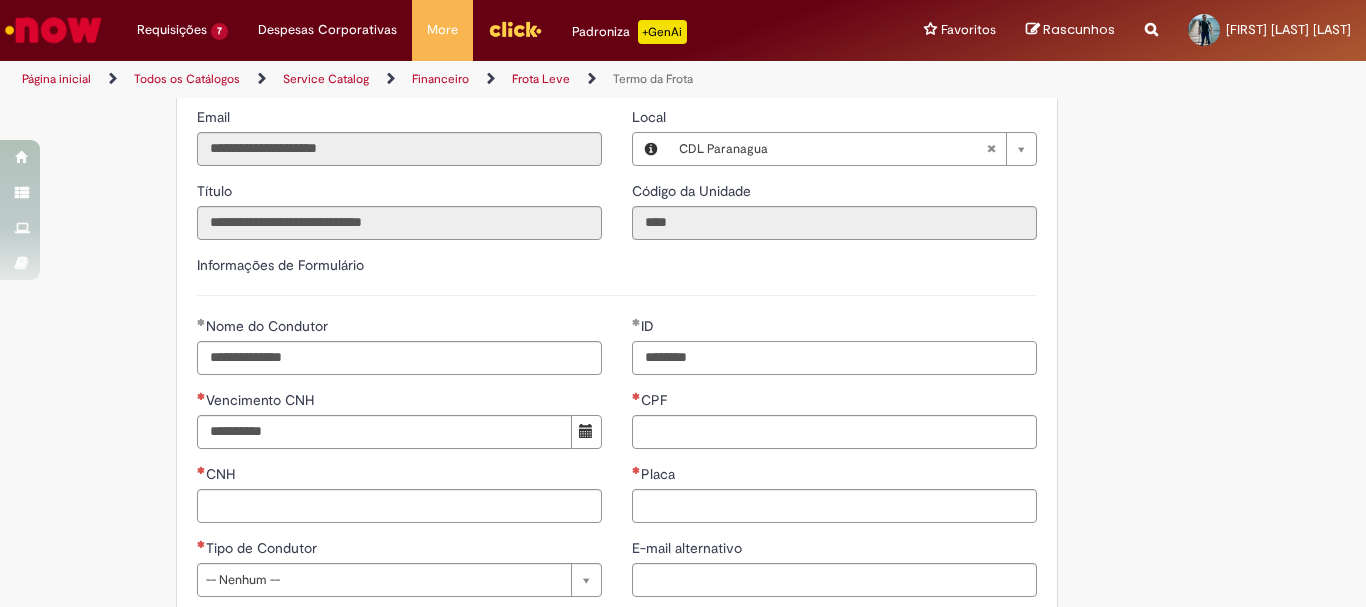 type on "********" 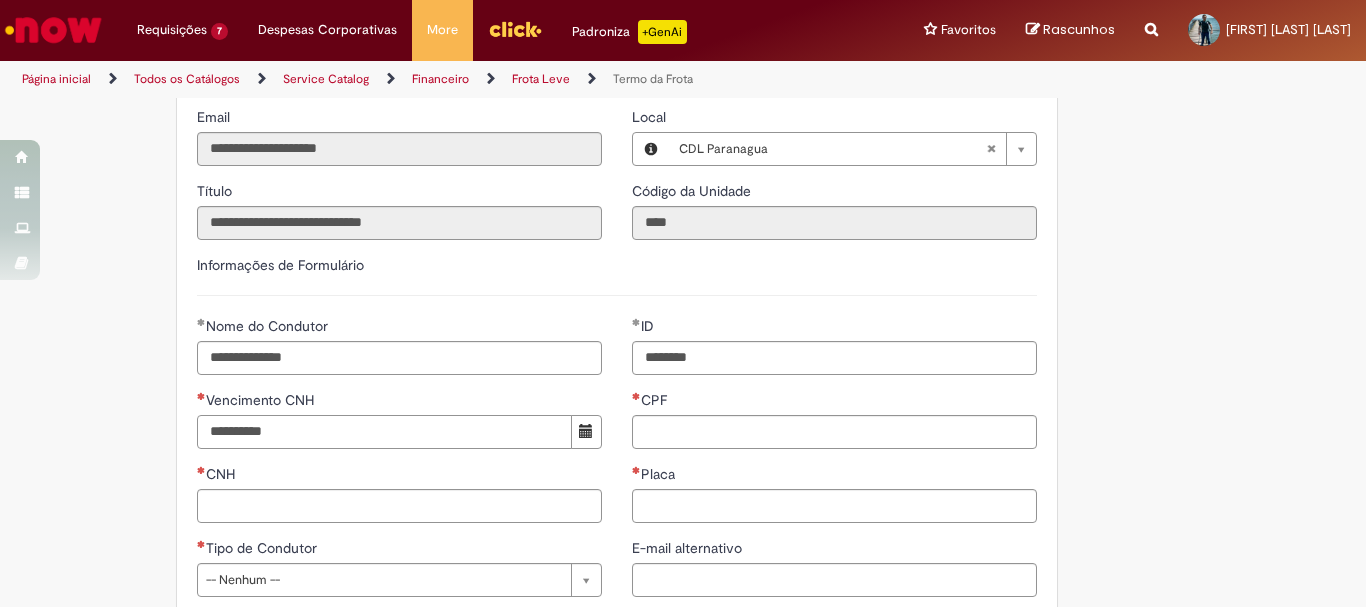 click on "Vencimento CNH" at bounding box center (384, 432) 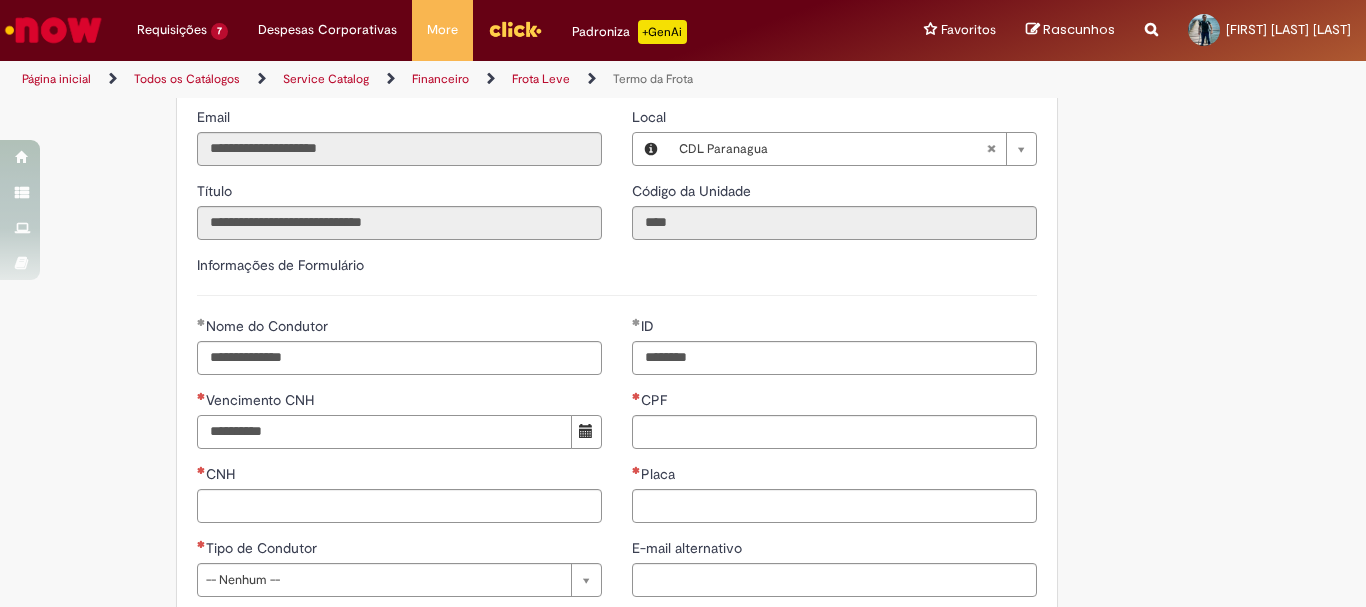 type on "**********" 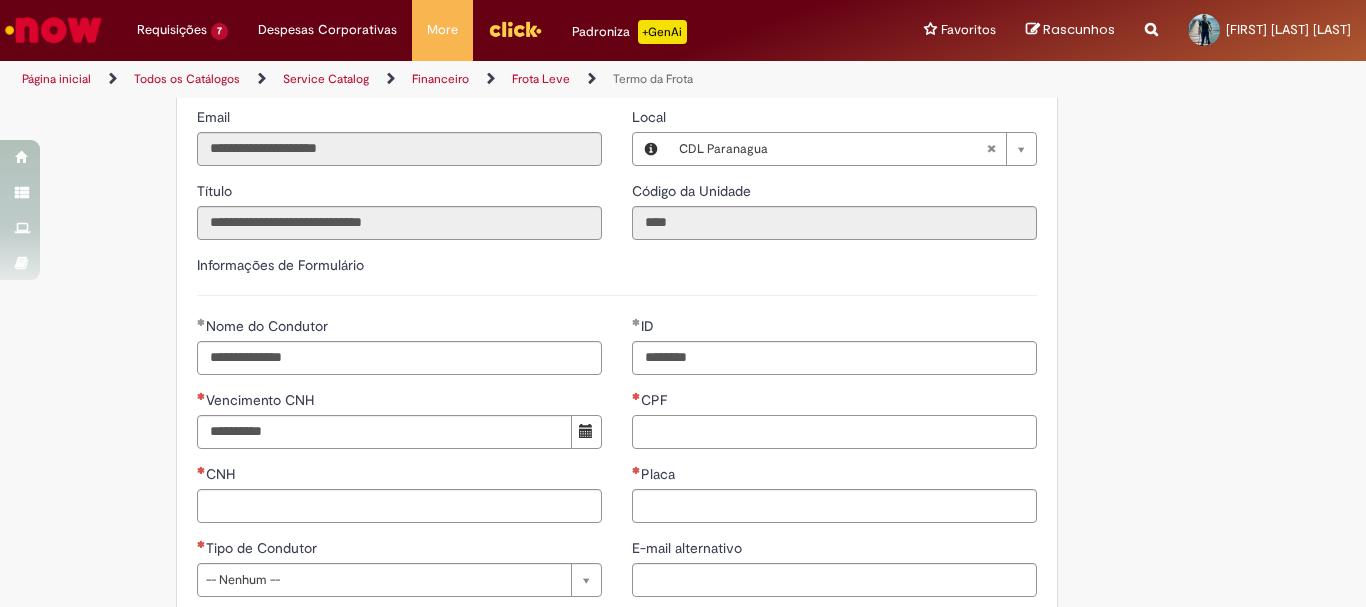 click on "CPF" at bounding box center (834, 432) 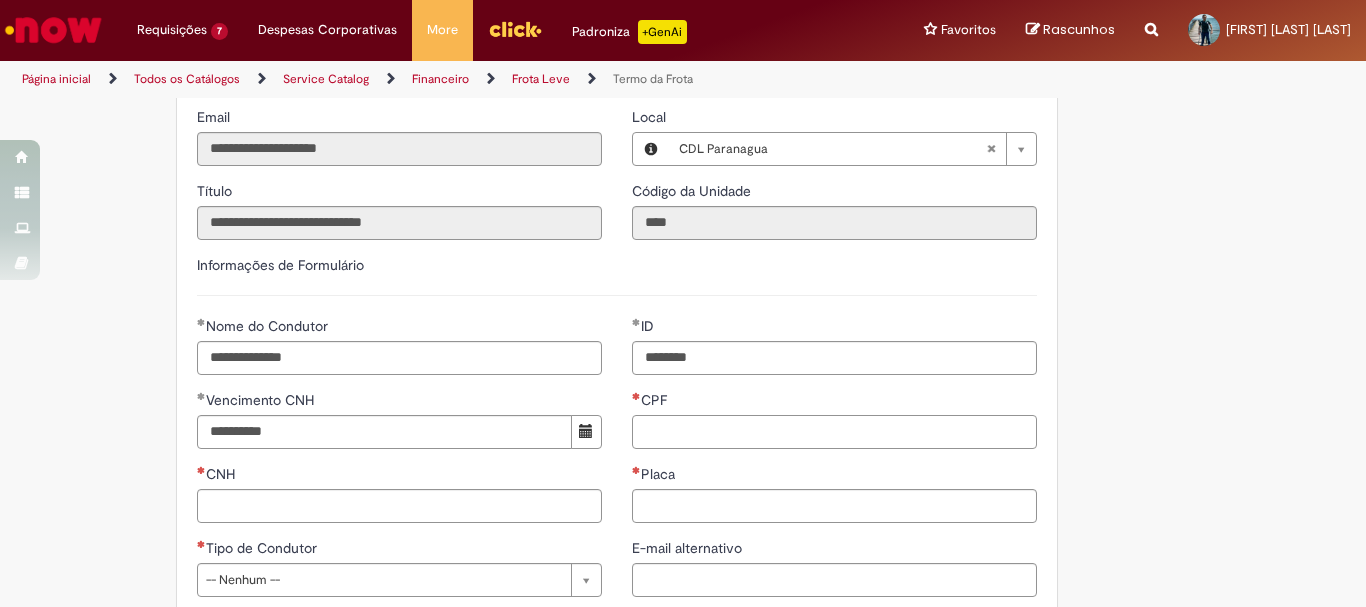 paste on "**********" 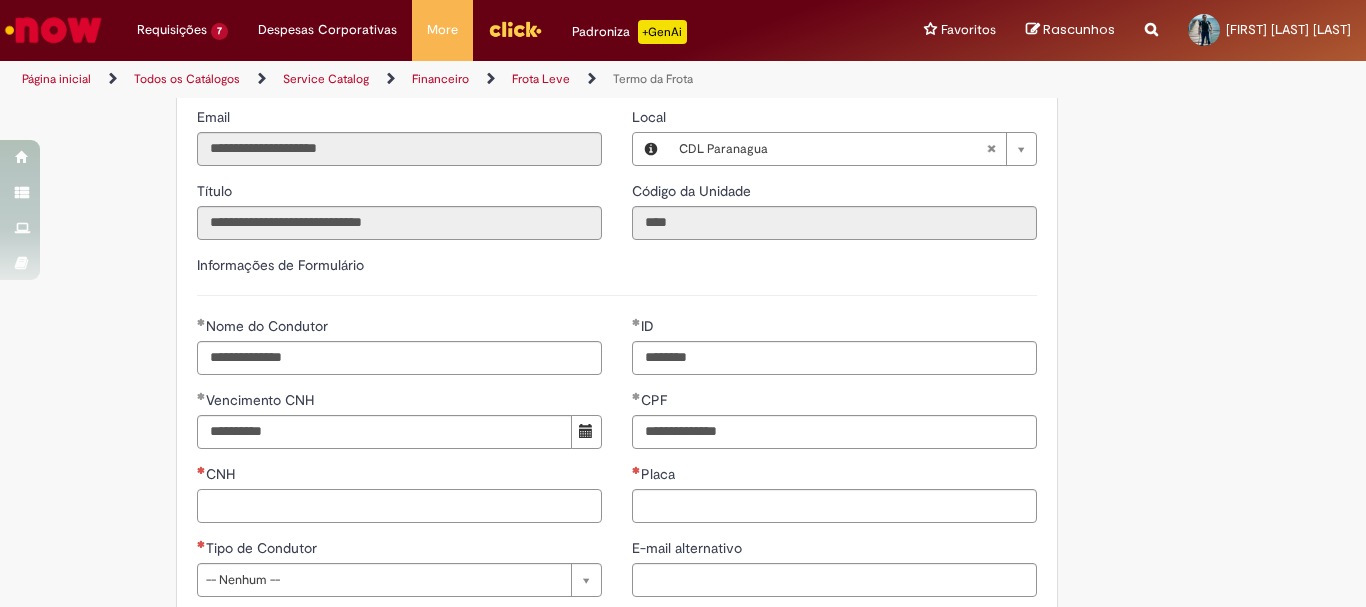 type on "**********" 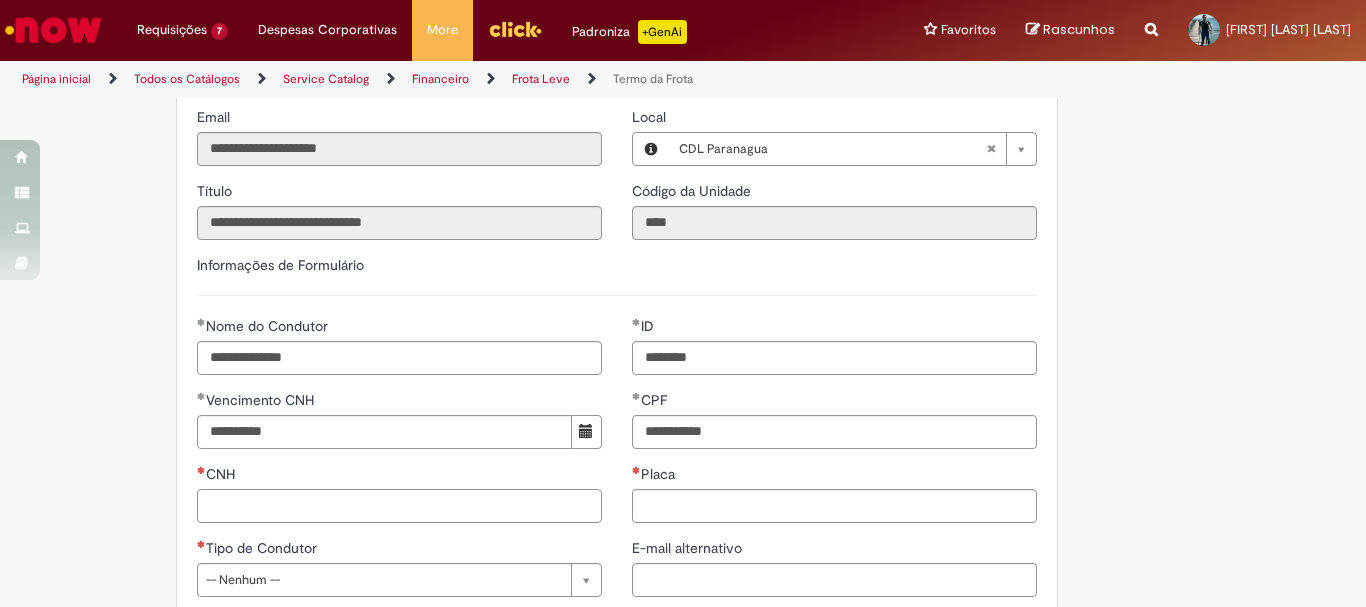 click on "CNH" at bounding box center (399, 506) 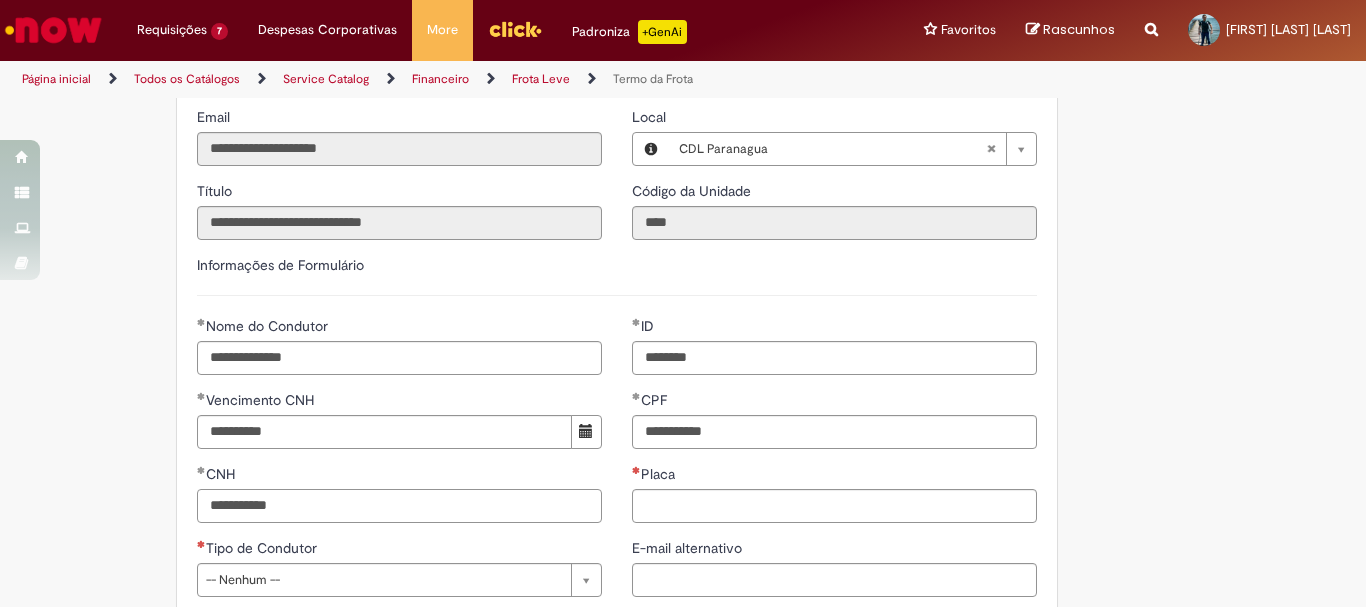 type on "**********" 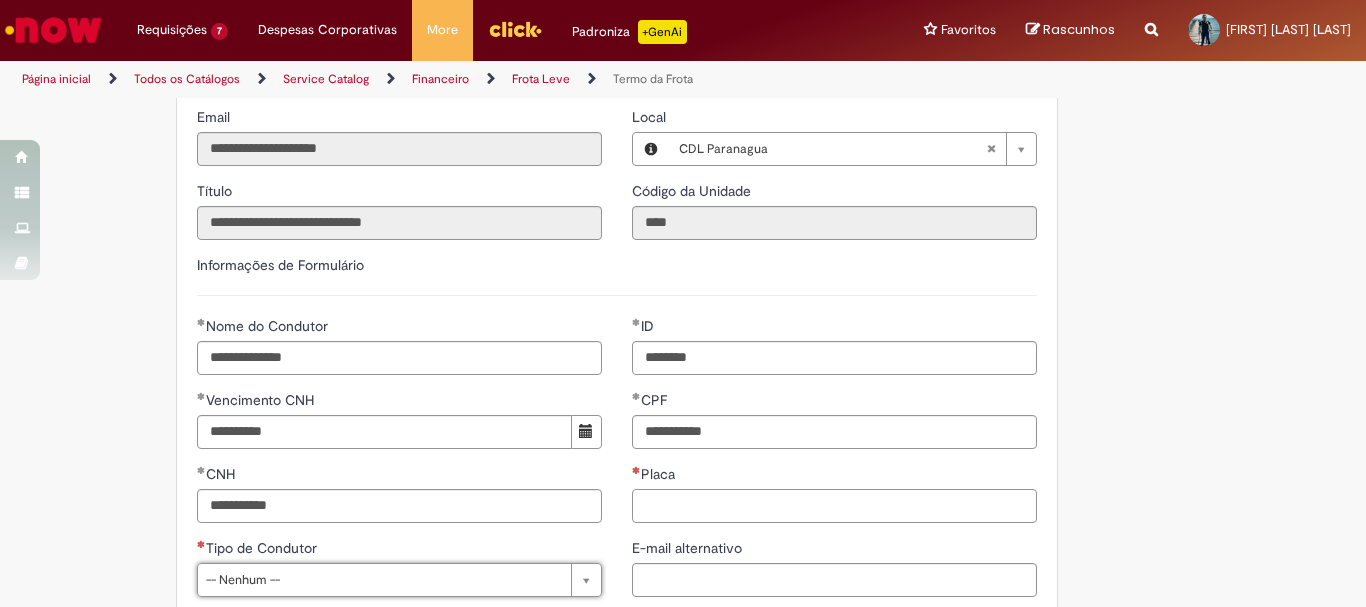 click on "Placa" at bounding box center (834, 506) 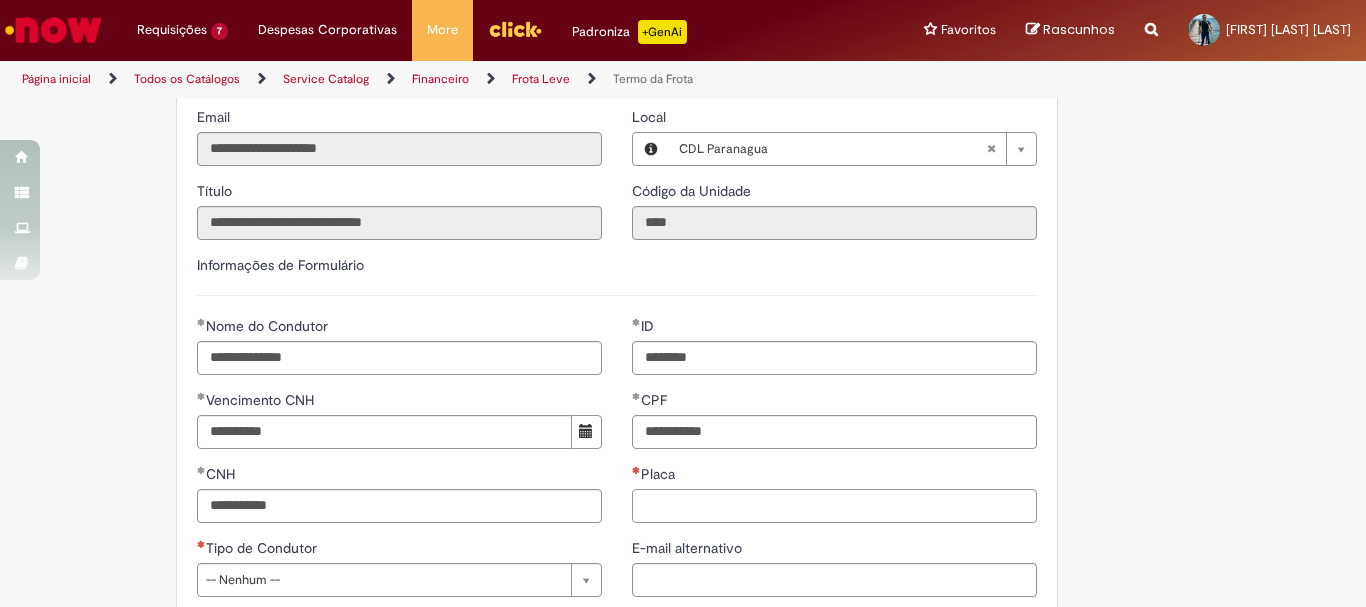 paste on "*******" 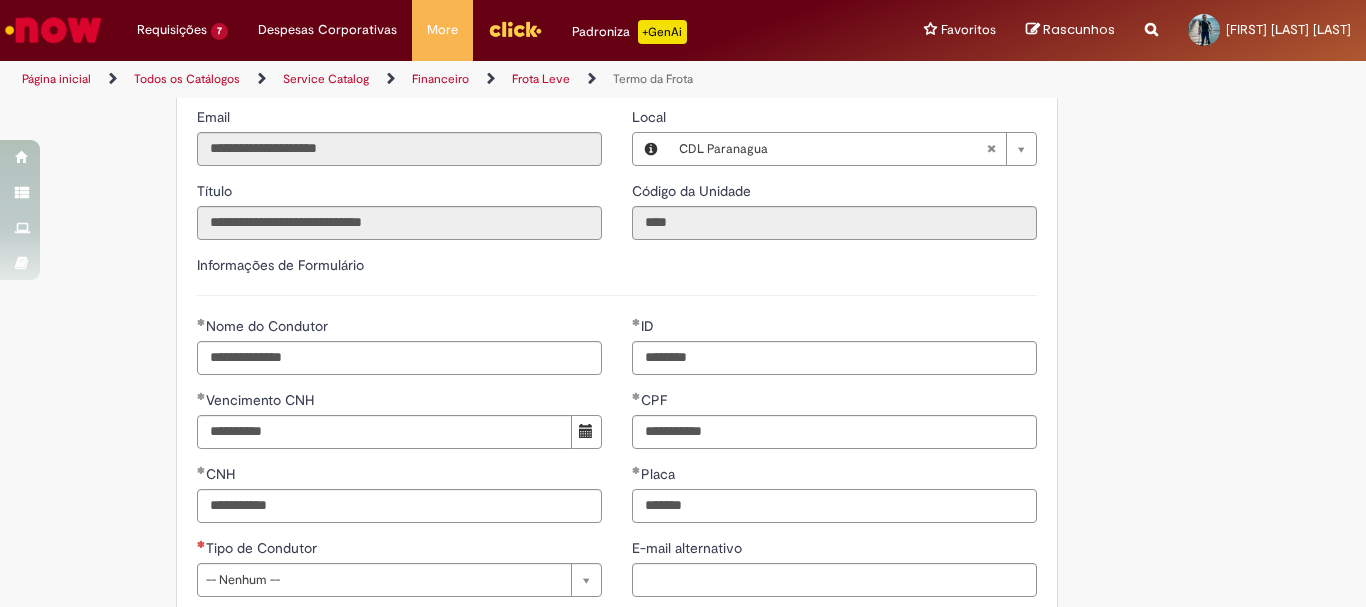 type on "*******" 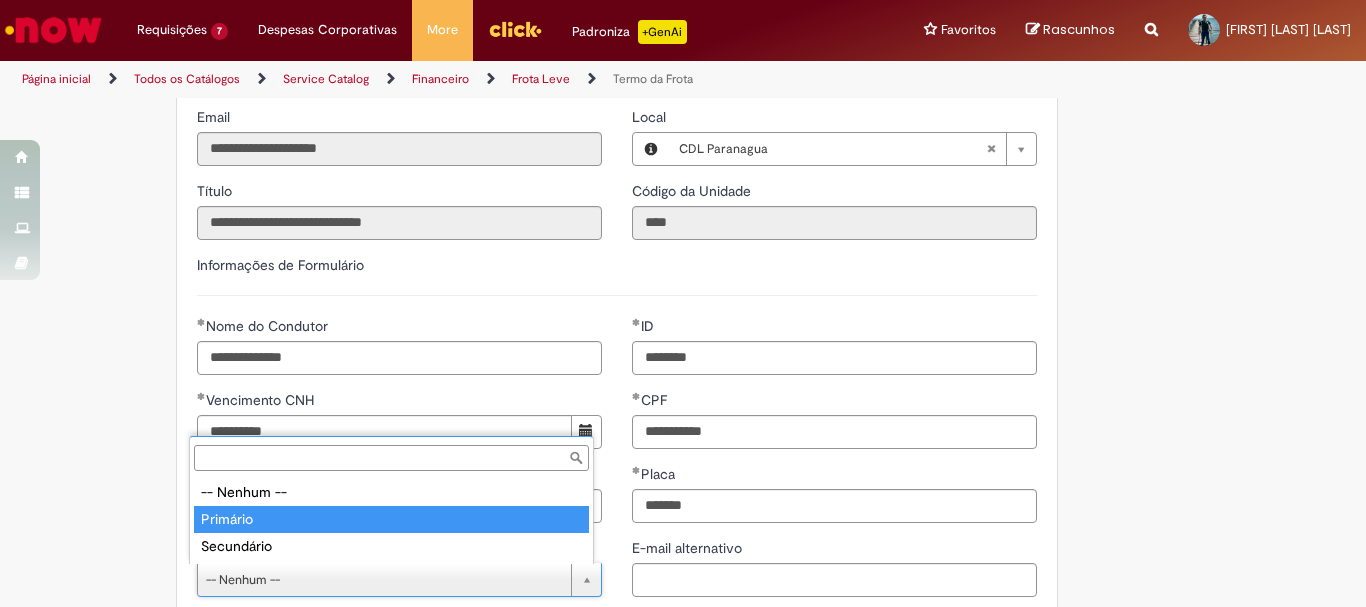 type on "********" 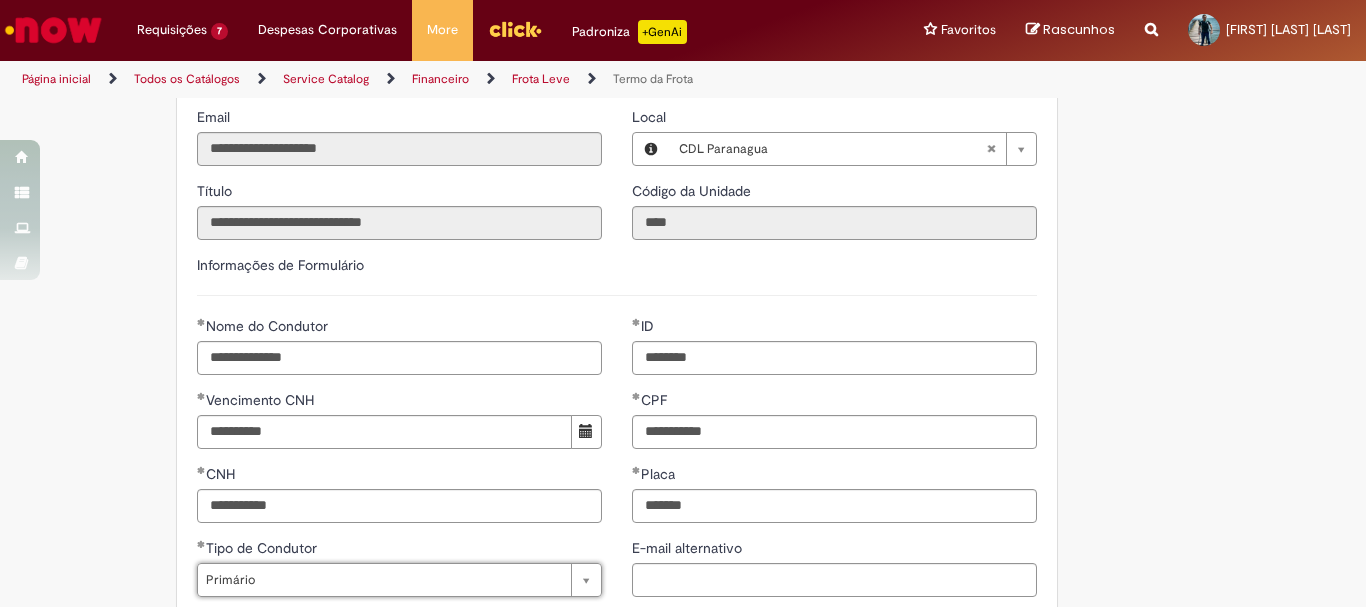 scroll, scrollTop: 600, scrollLeft: 0, axis: vertical 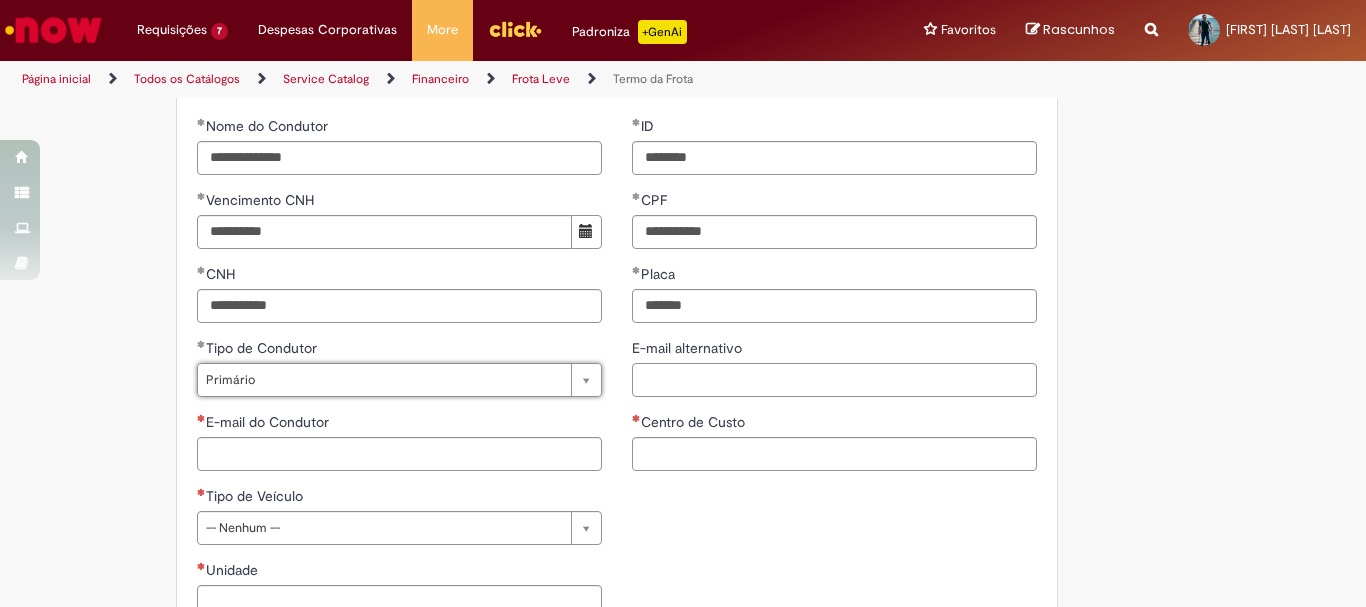 click on "E-mail alternativo" at bounding box center [834, 380] 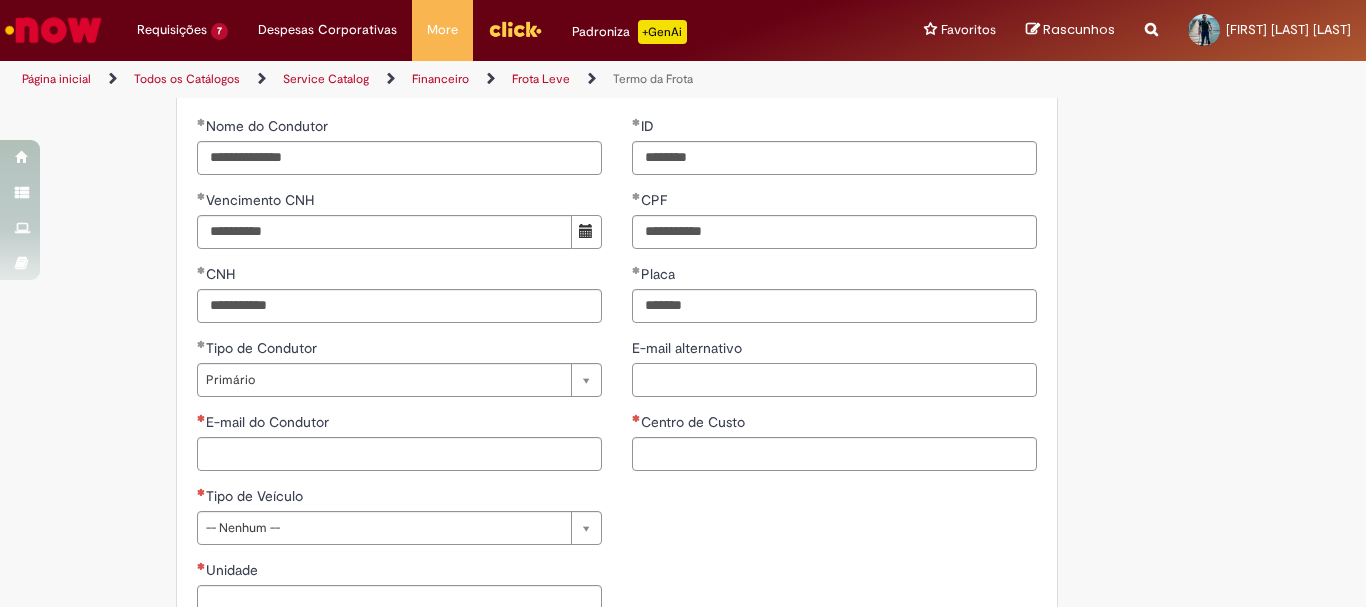 paste on "**********" 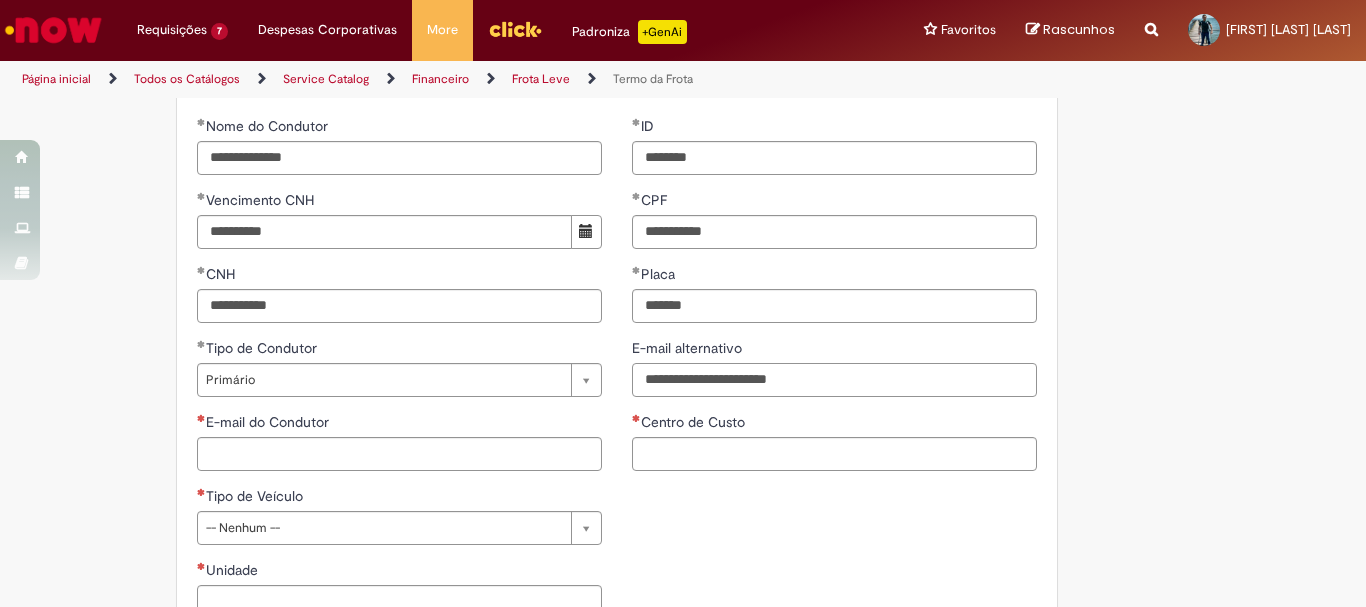 type on "**********" 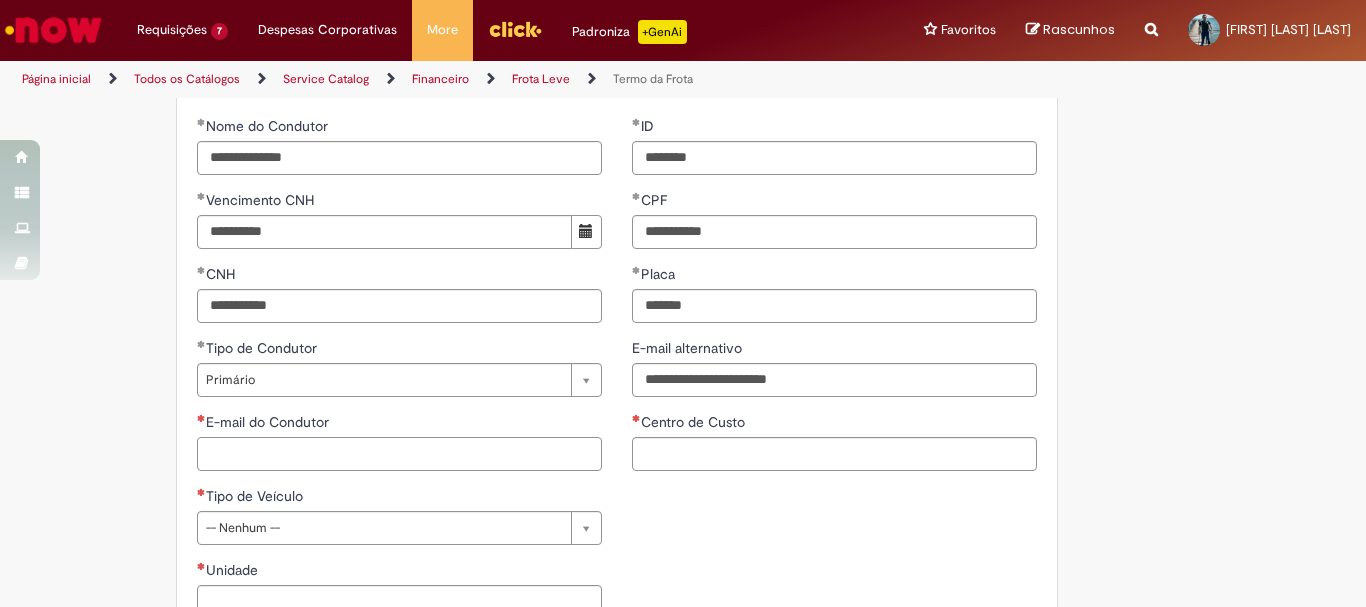 click on "E-mail do Condutor" at bounding box center [399, 454] 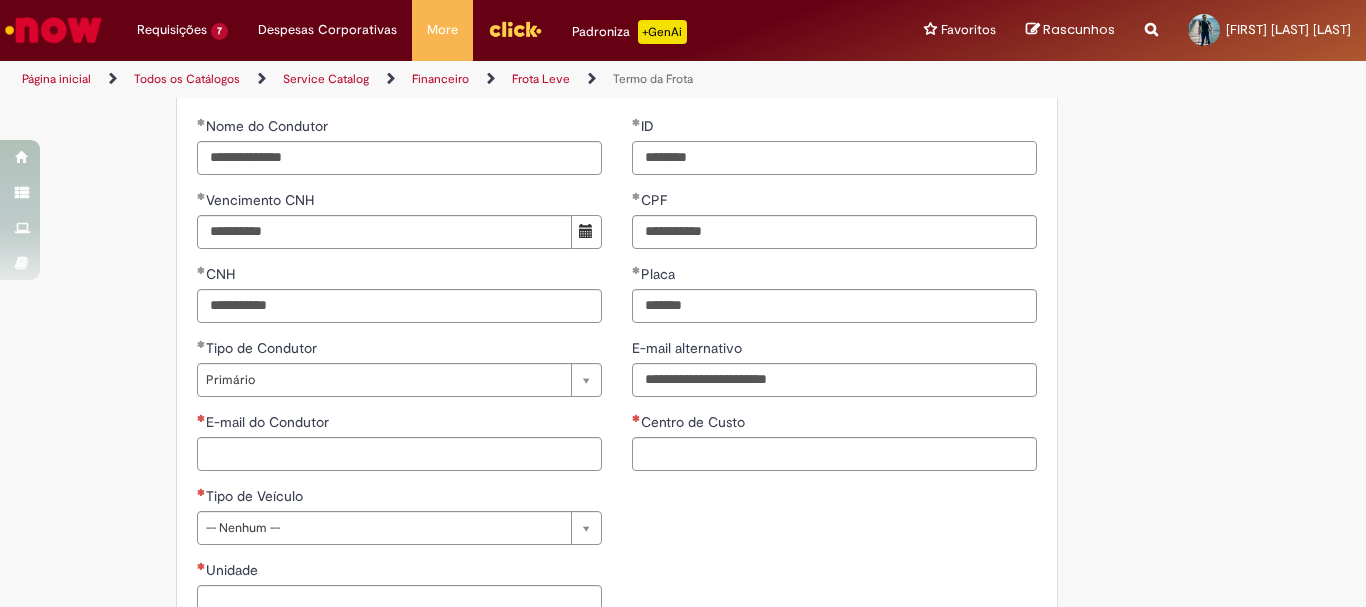 drag, startPoint x: 640, startPoint y: 158, endPoint x: 706, endPoint y: 160, distance: 66.0303 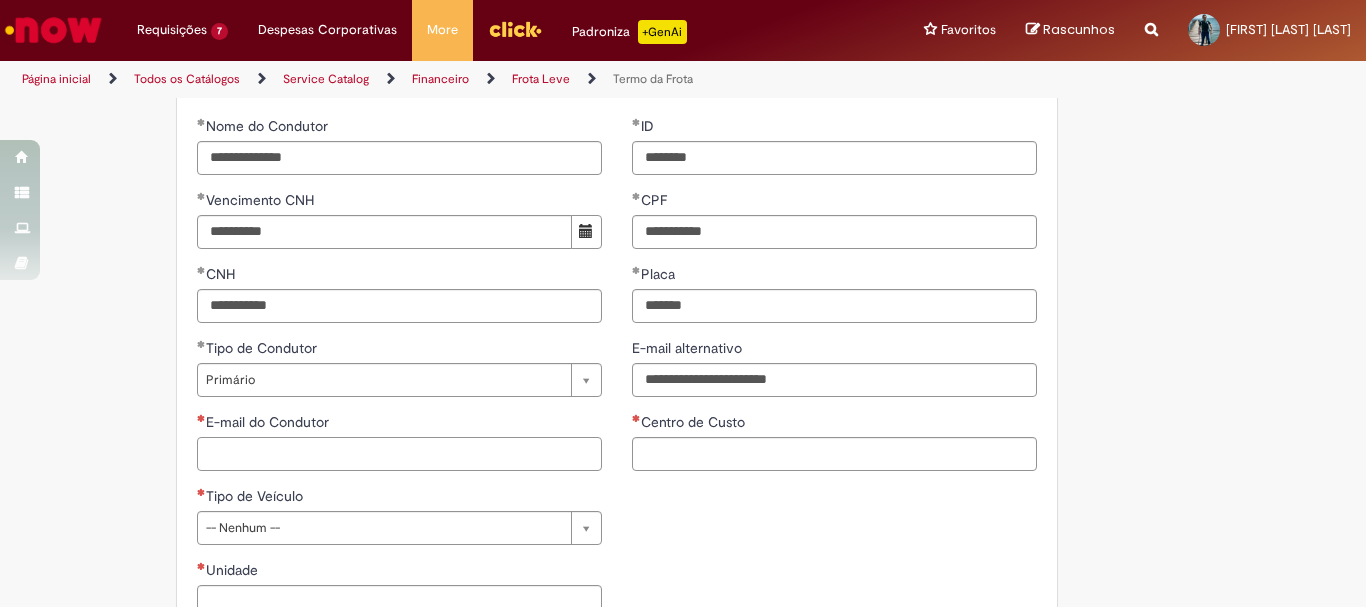 click on "E-mail do Condutor" at bounding box center [399, 454] 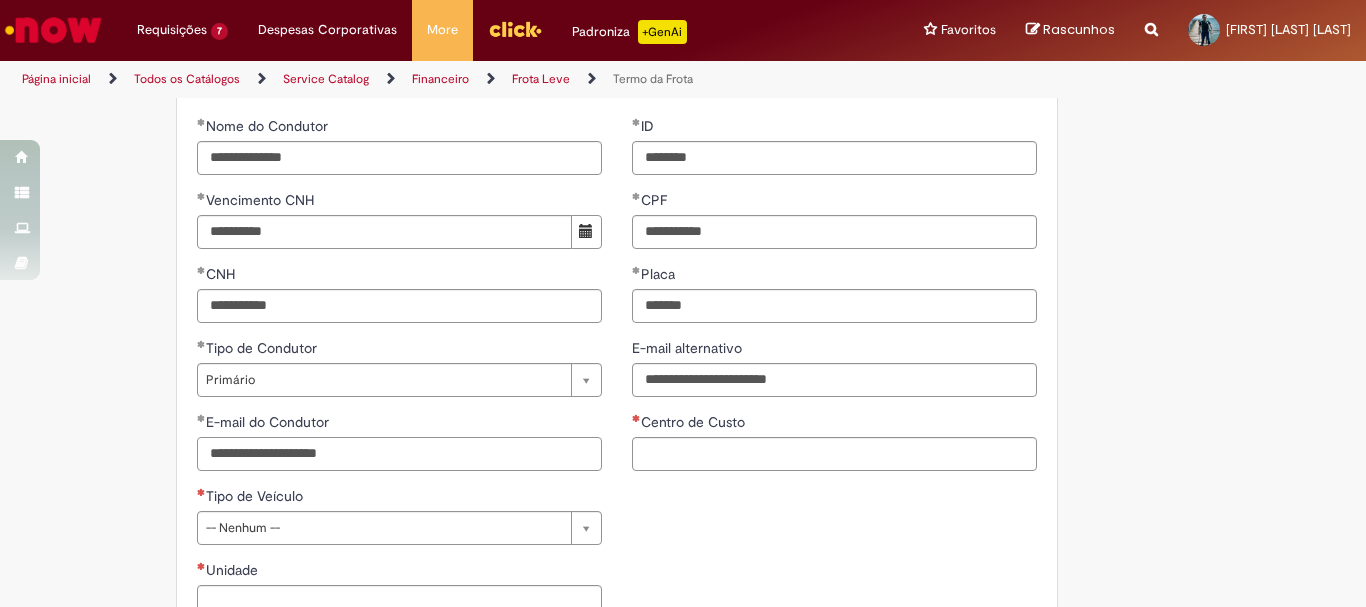 type on "**********" 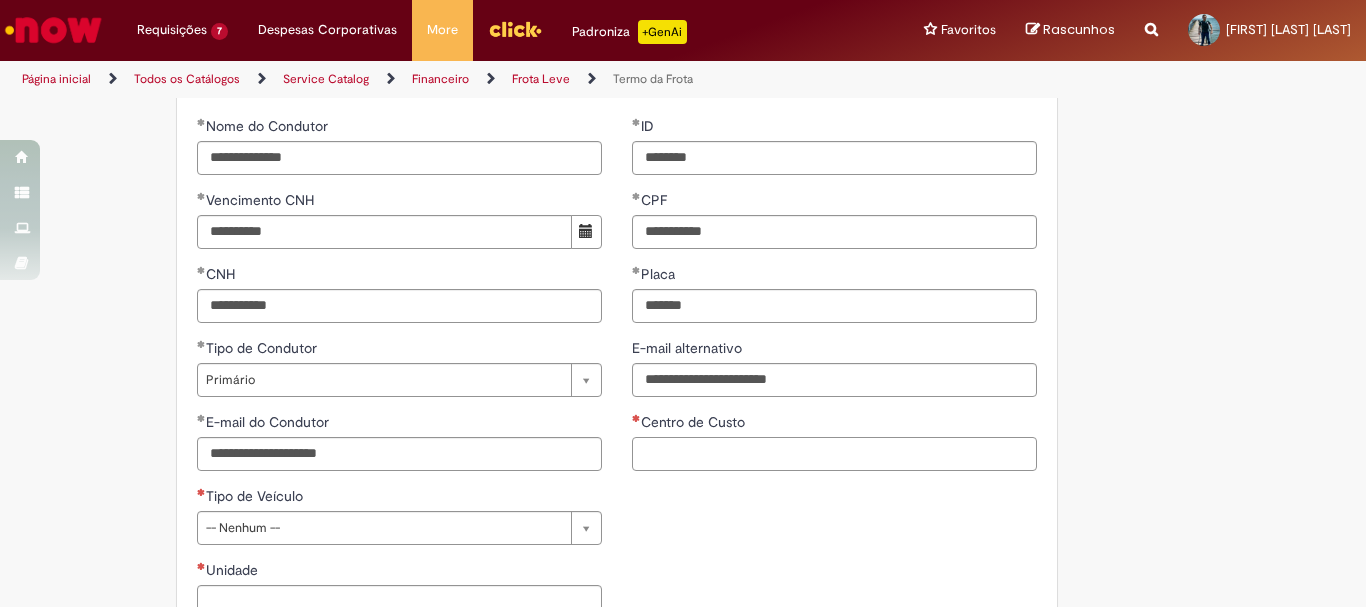 click on "Centro de Custo" at bounding box center [834, 454] 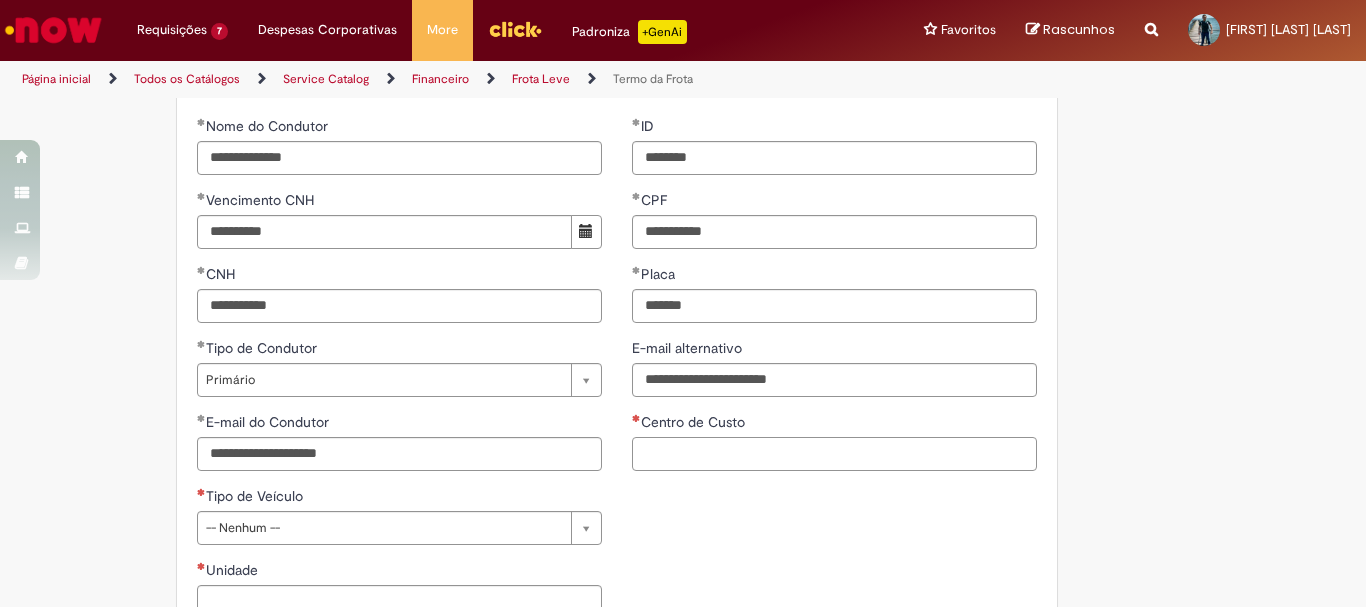 paste on "**********" 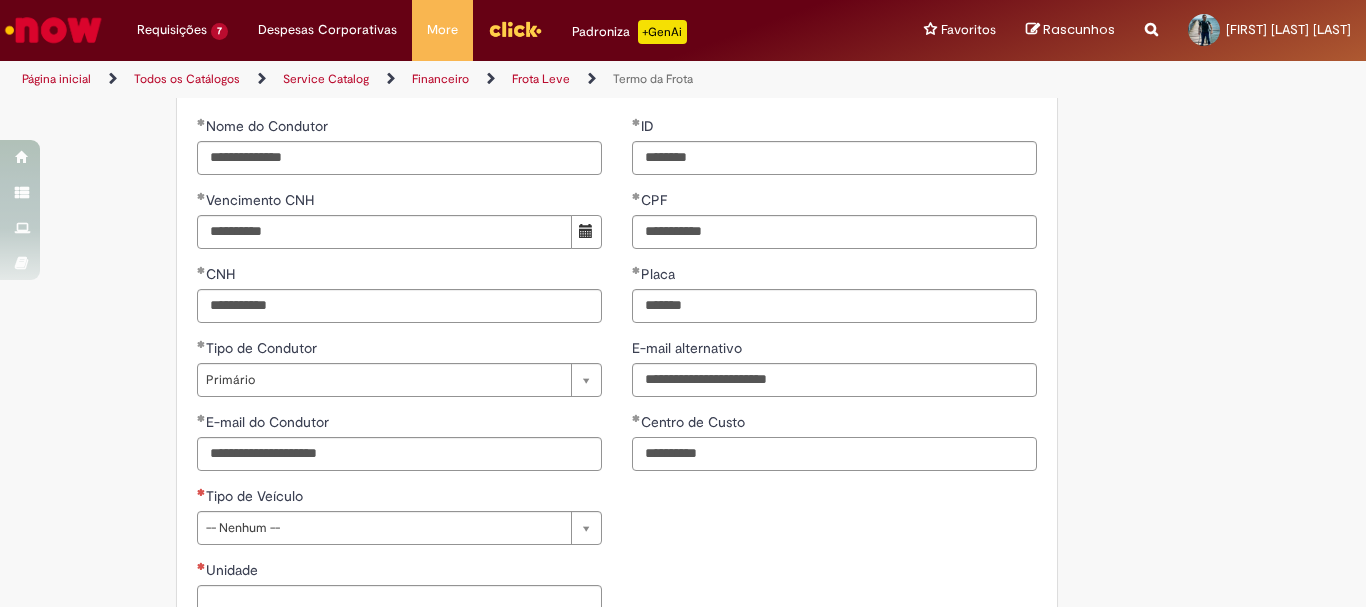 type on "**********" 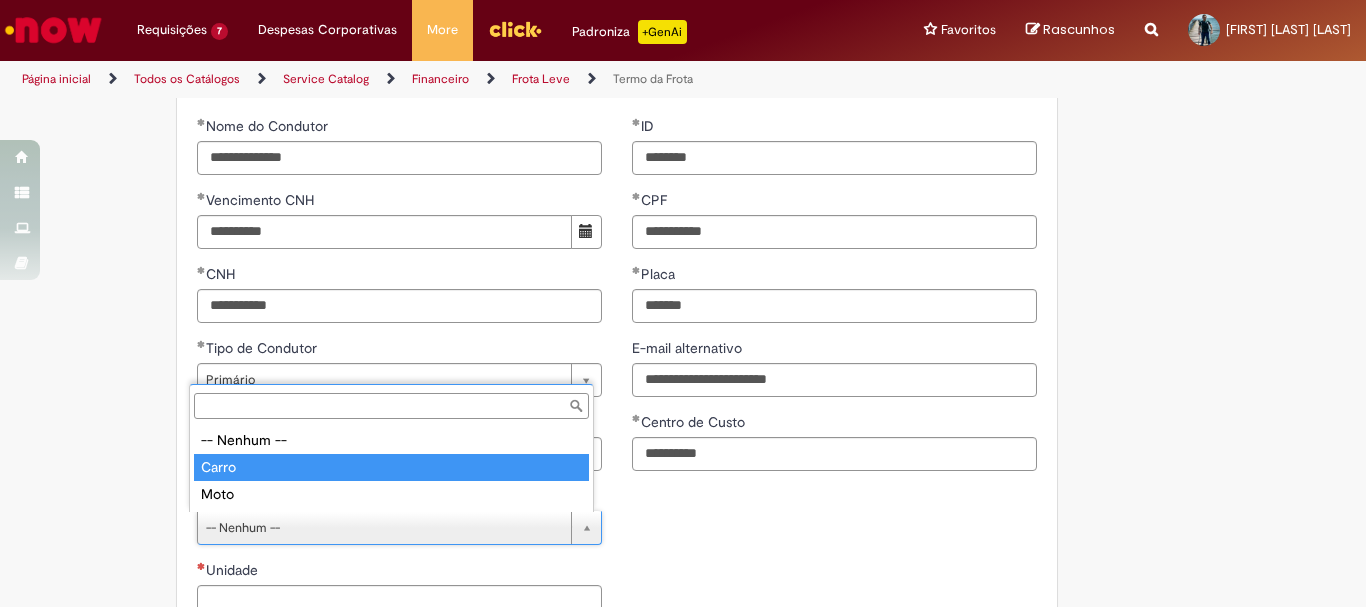 type on "*****" 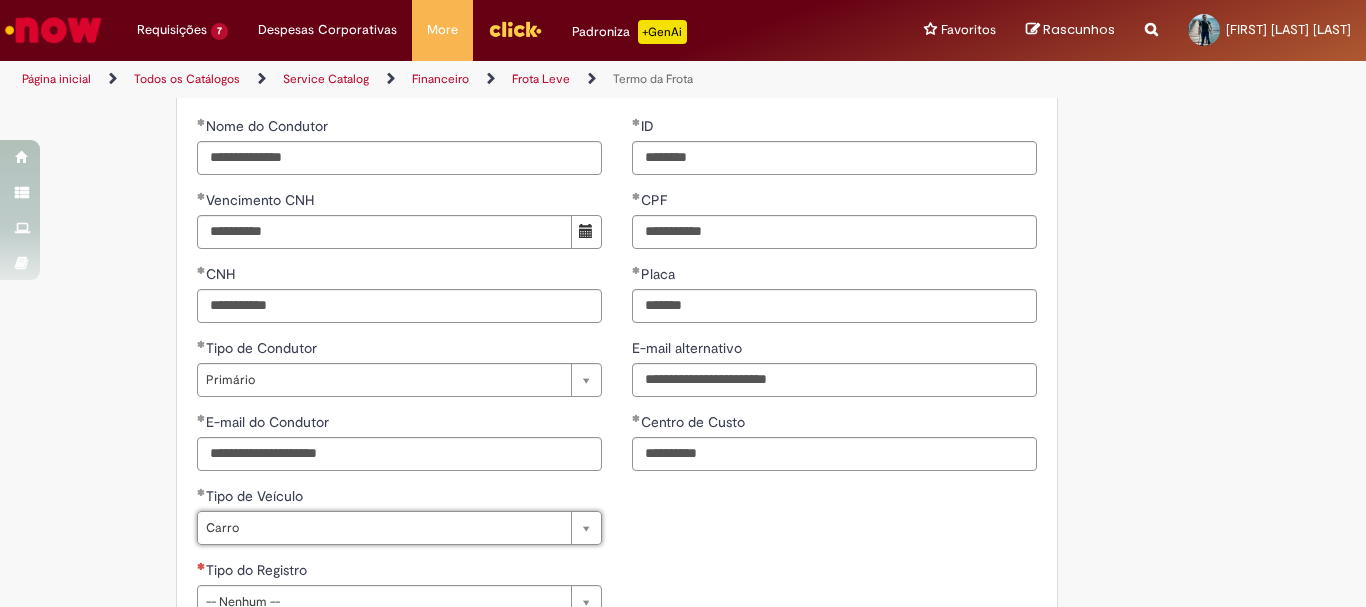 scroll, scrollTop: 800, scrollLeft: 0, axis: vertical 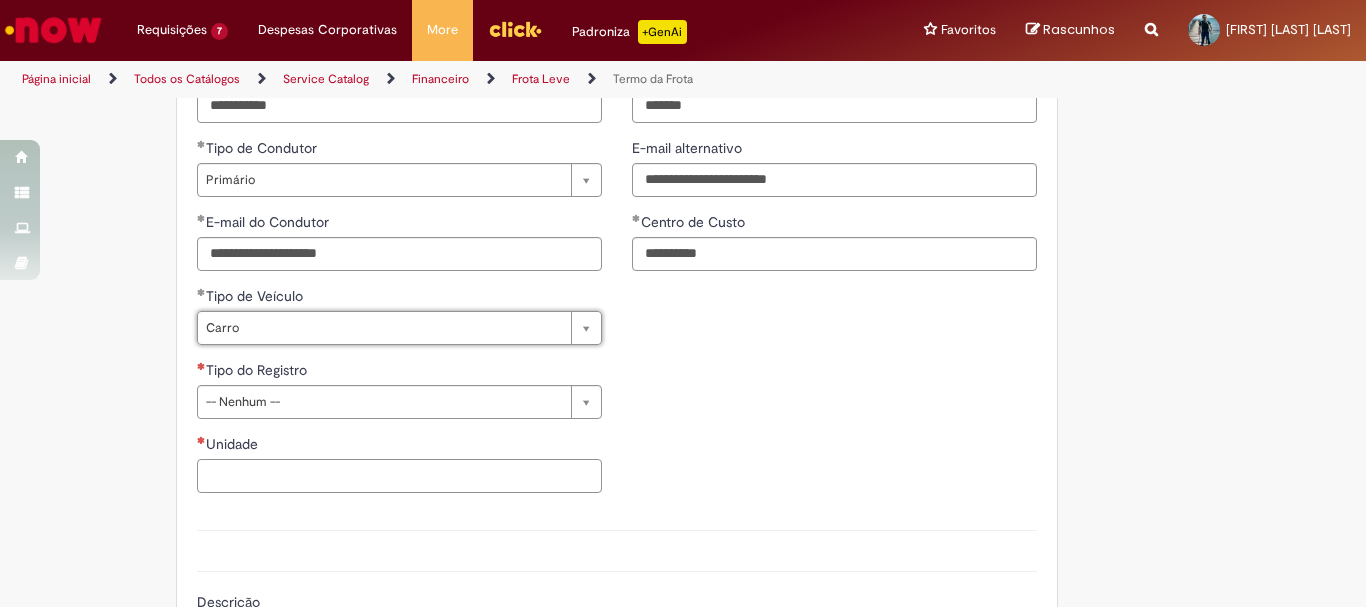 click on "Unidade" at bounding box center (399, 476) 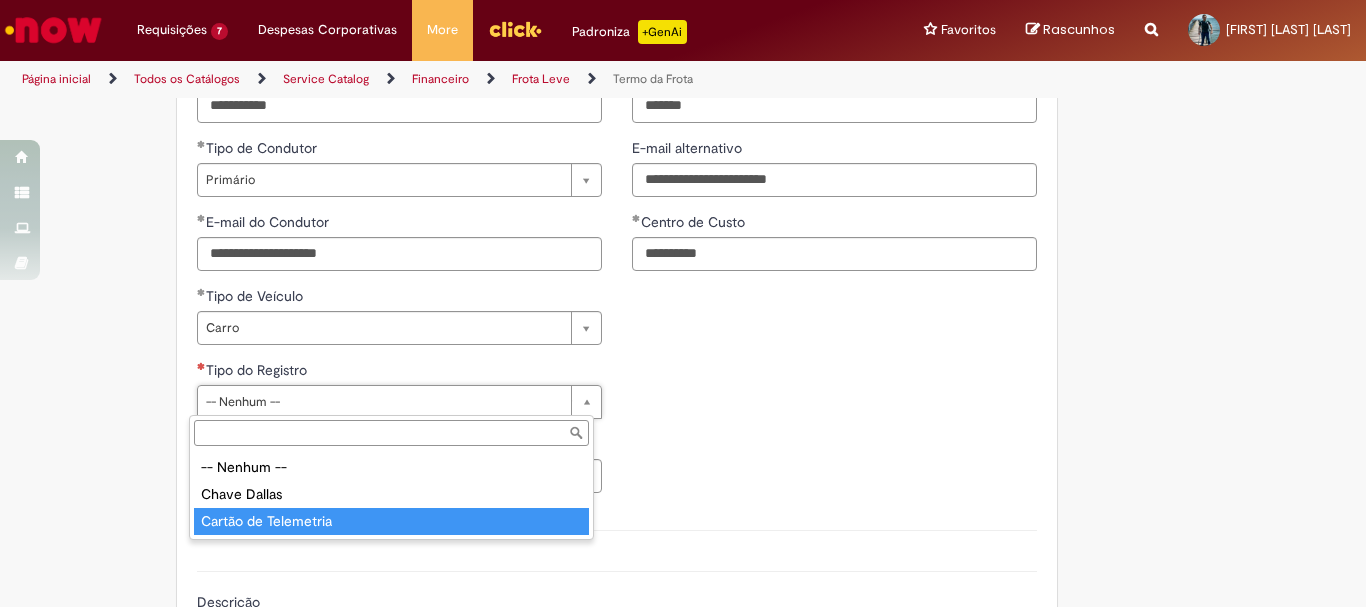 type on "**********" 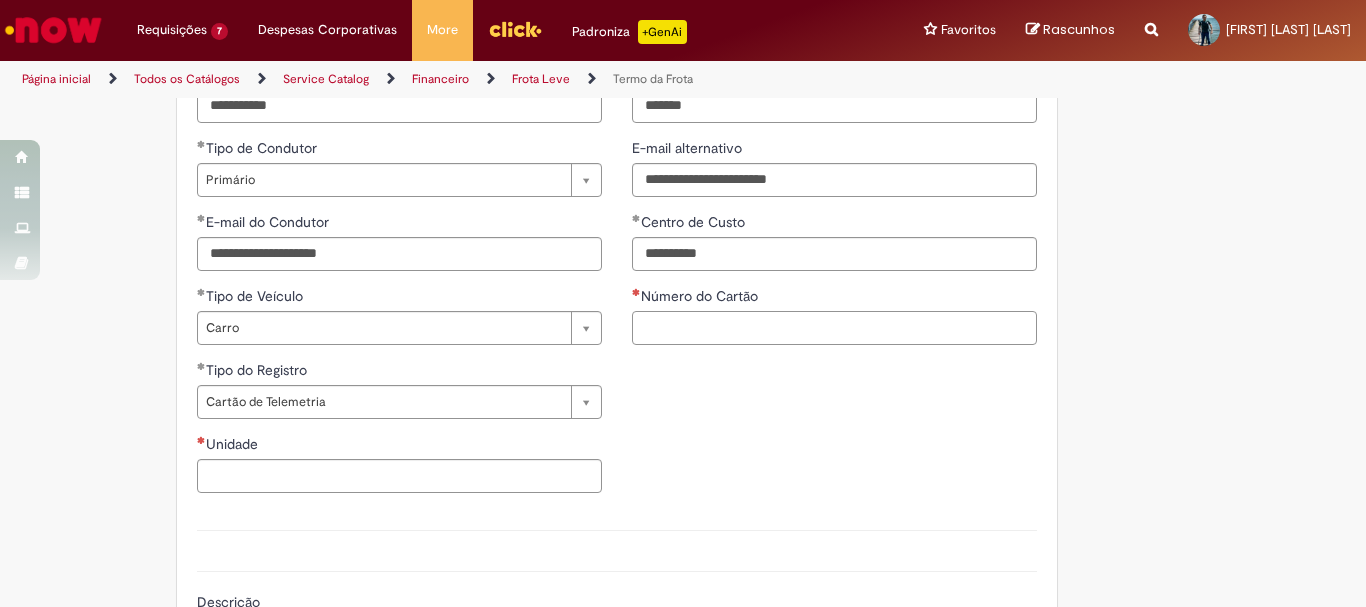 click on "Número do Cartão" at bounding box center (834, 328) 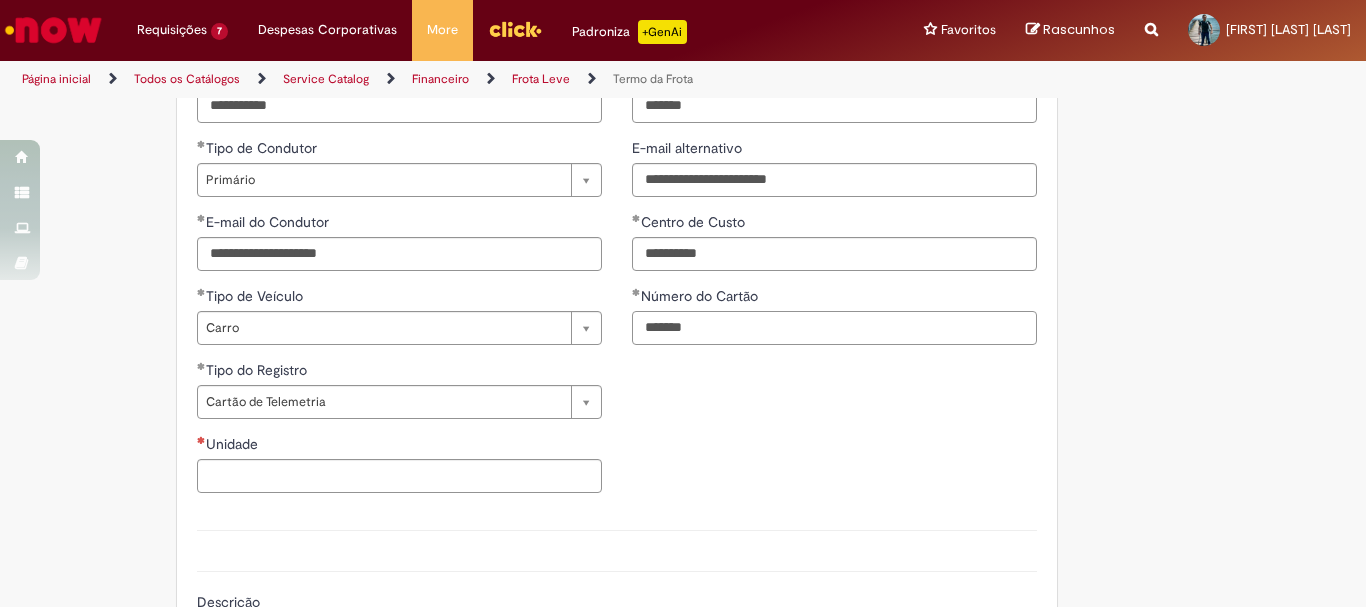 type on "*******" 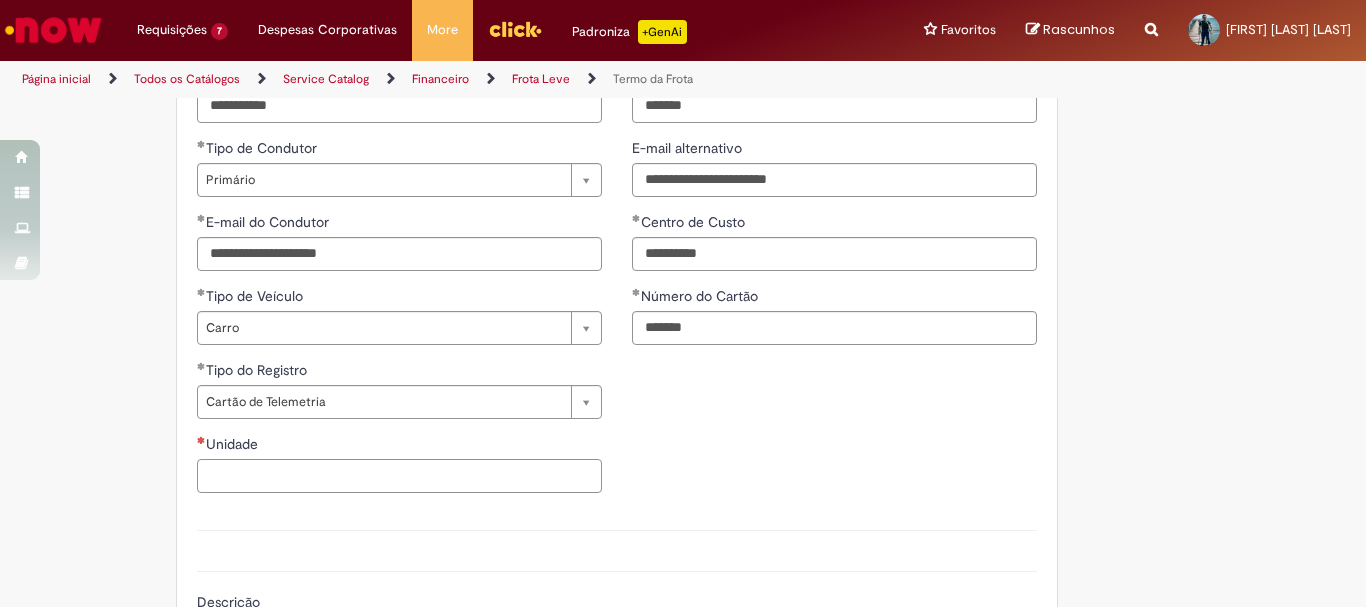 click on "Unidade" at bounding box center [399, 476] 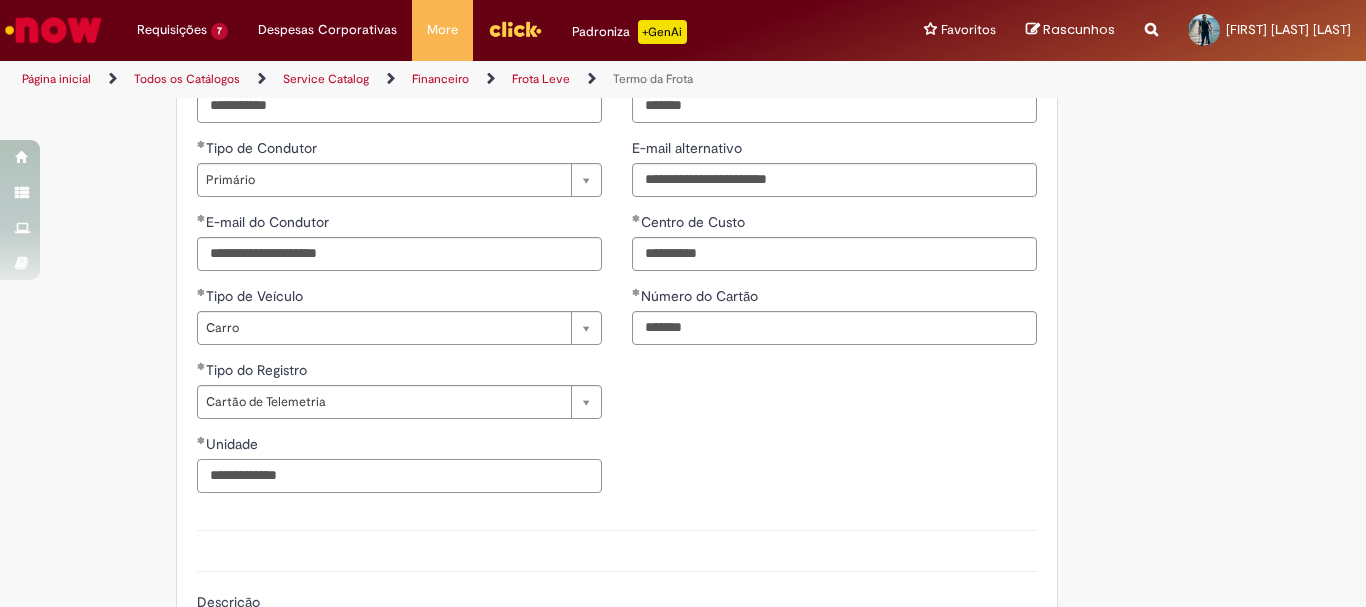 scroll, scrollTop: 900, scrollLeft: 0, axis: vertical 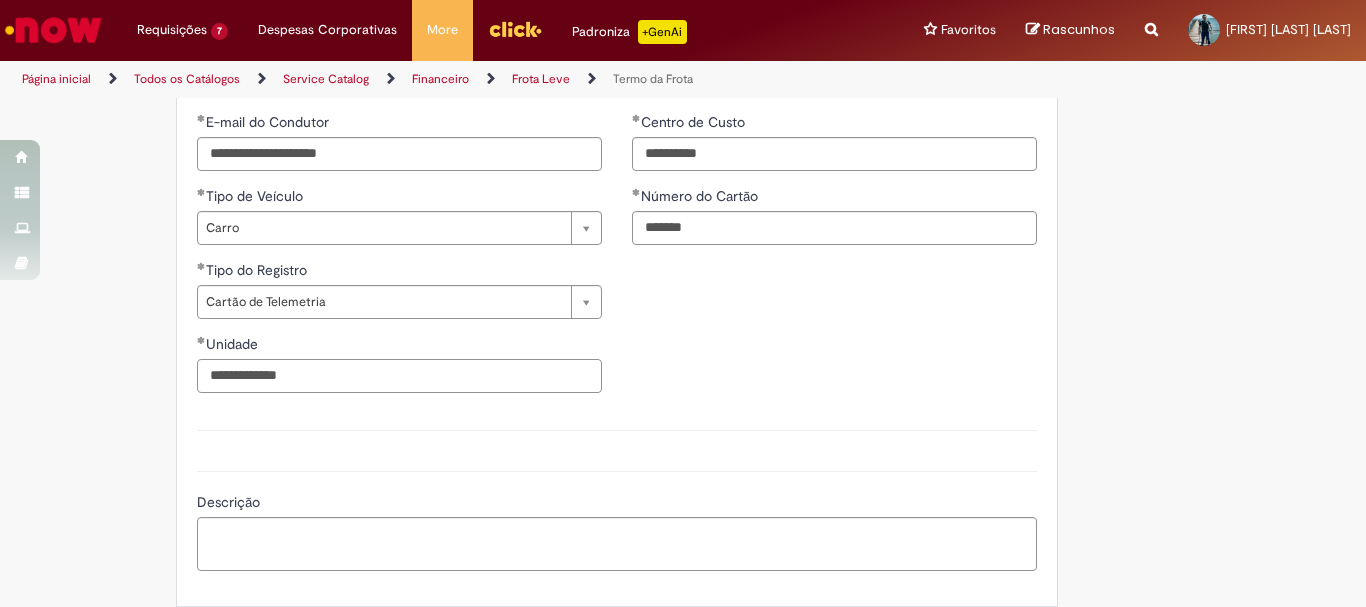 type on "**********" 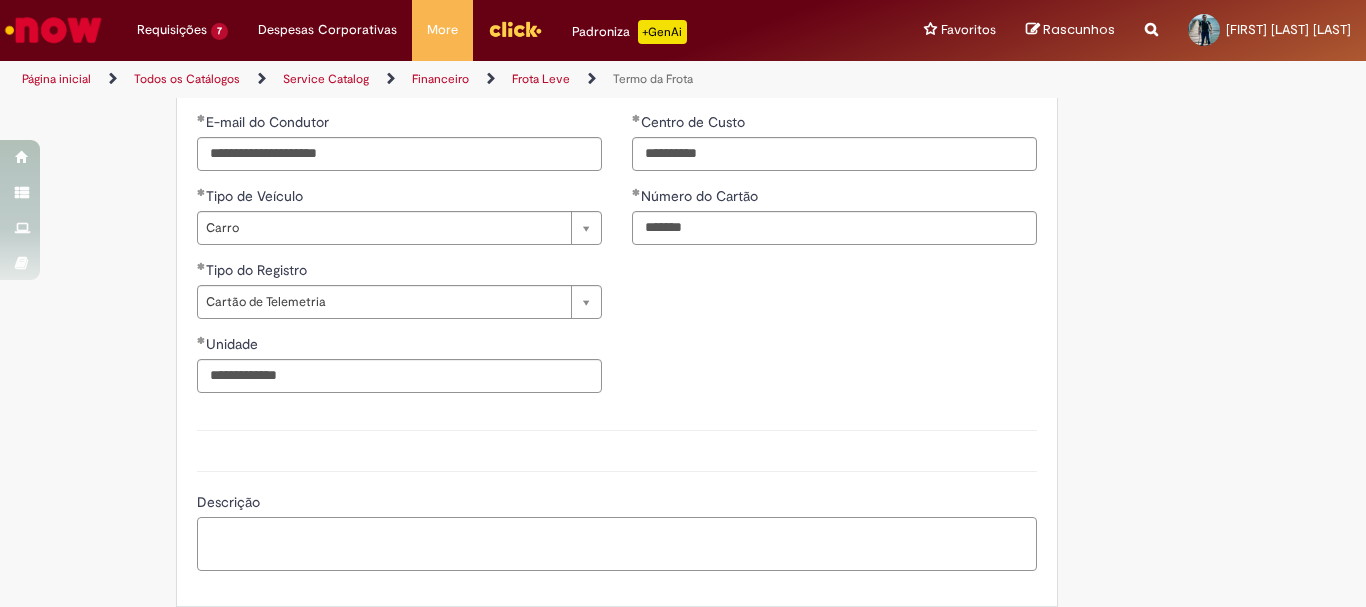 click on "Descrição" at bounding box center (617, 544) 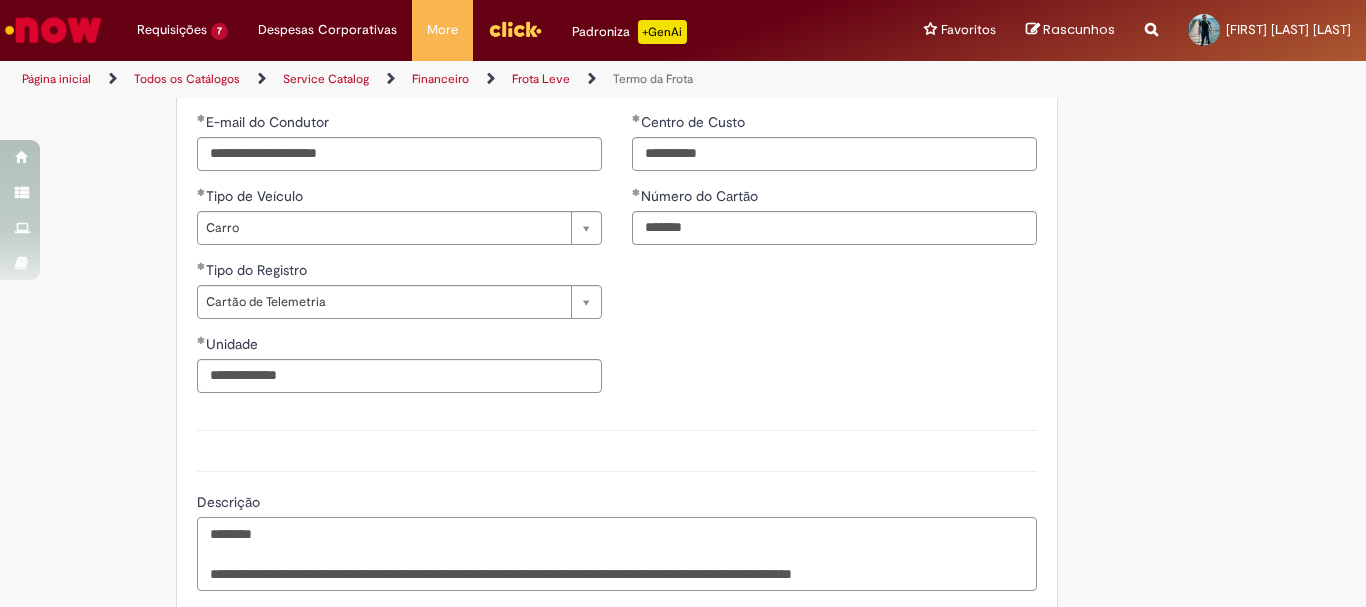 scroll, scrollTop: 1105, scrollLeft: 0, axis: vertical 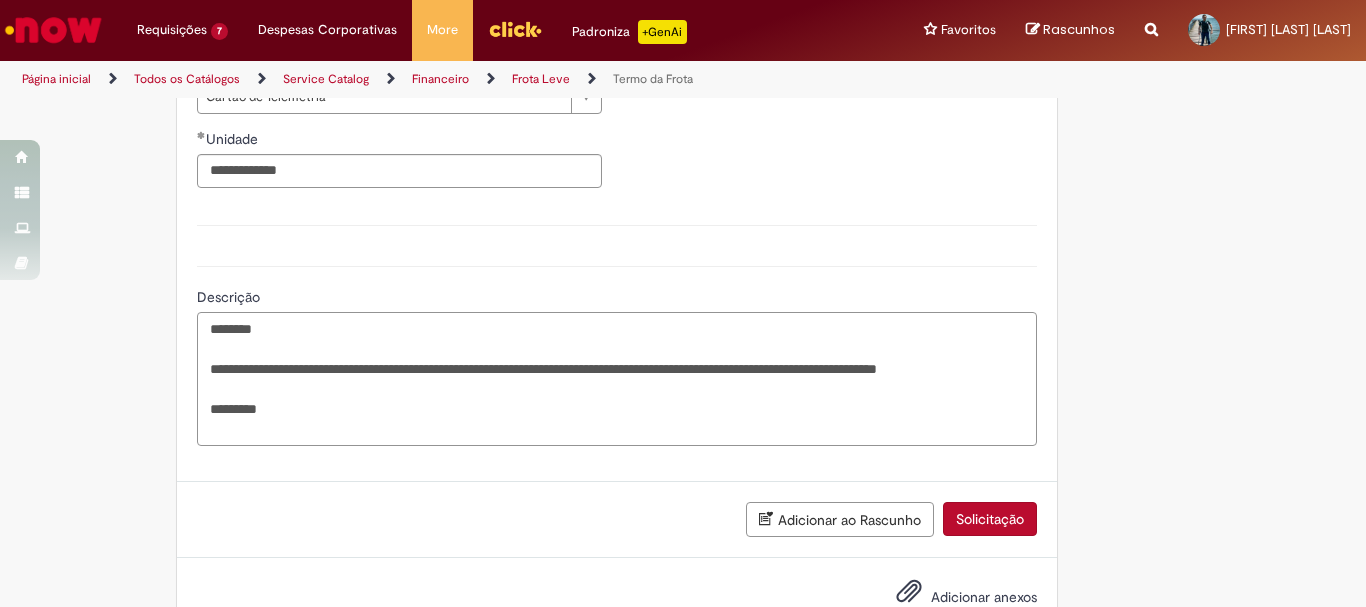type on "**********" 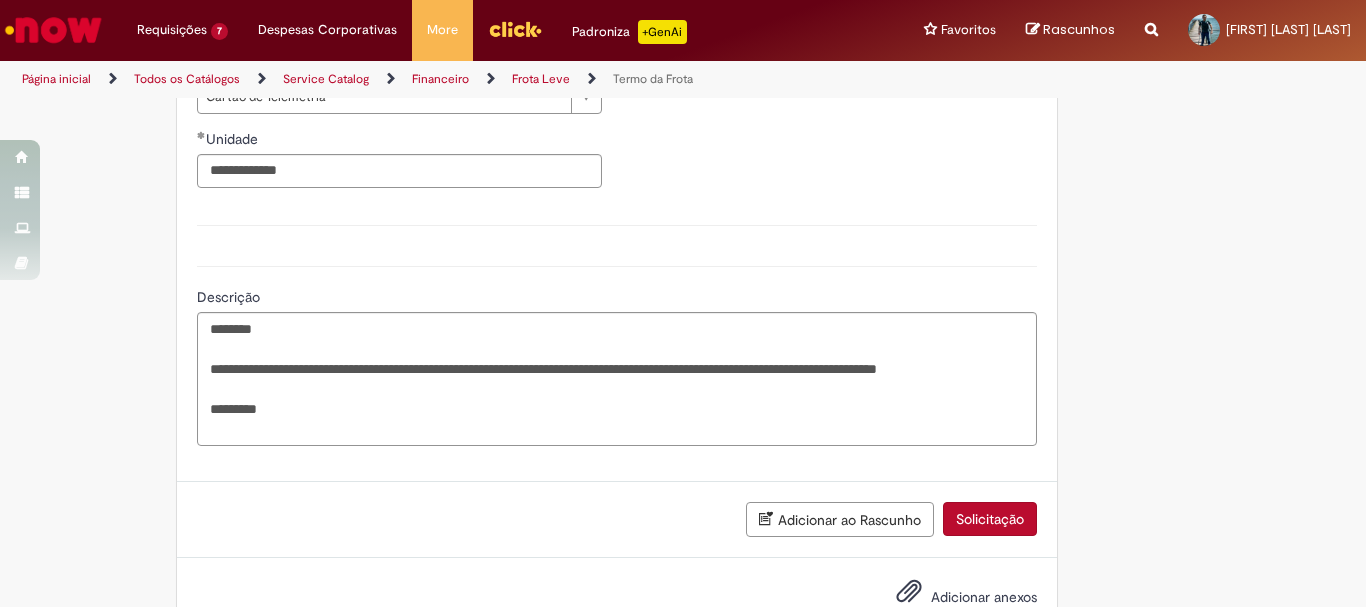 click on "Adicionar anexos" at bounding box center [984, 597] 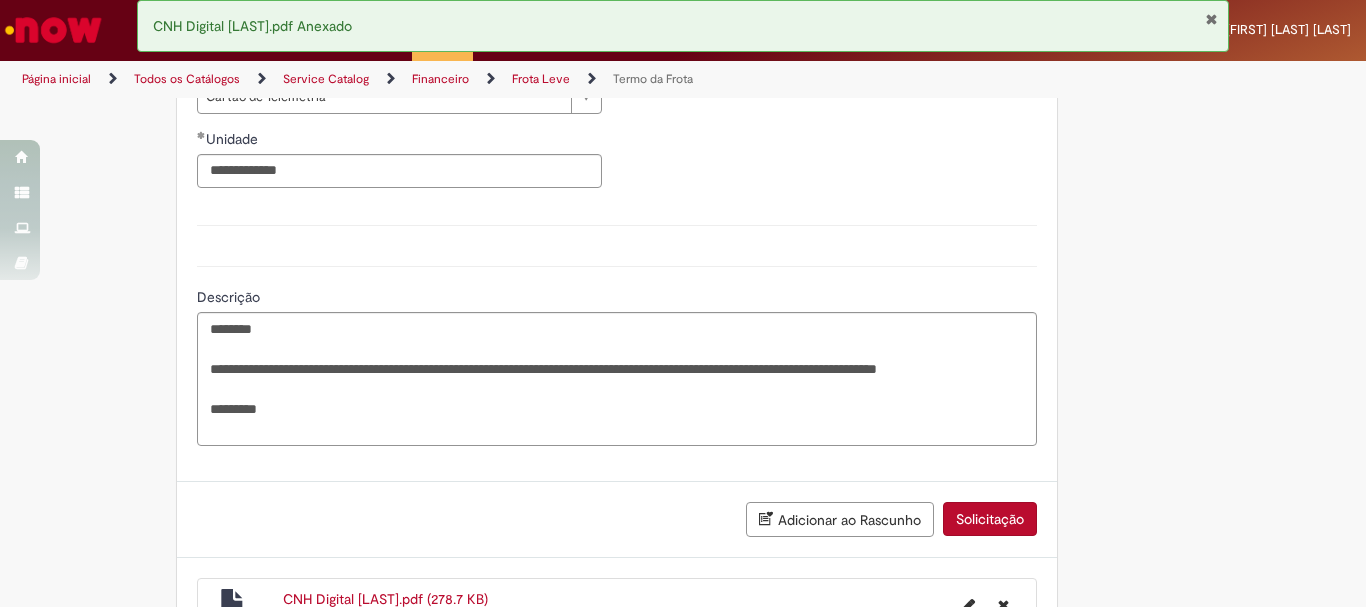 scroll, scrollTop: 1205, scrollLeft: 0, axis: vertical 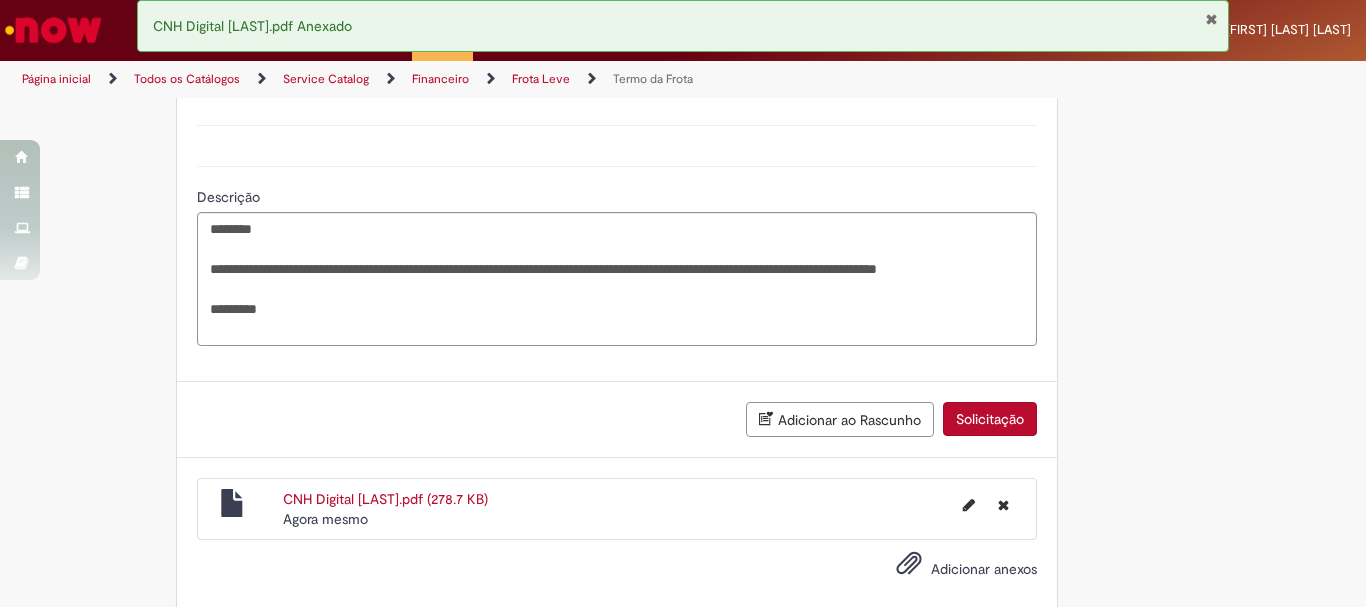 click on "Solicitação" at bounding box center (990, 419) 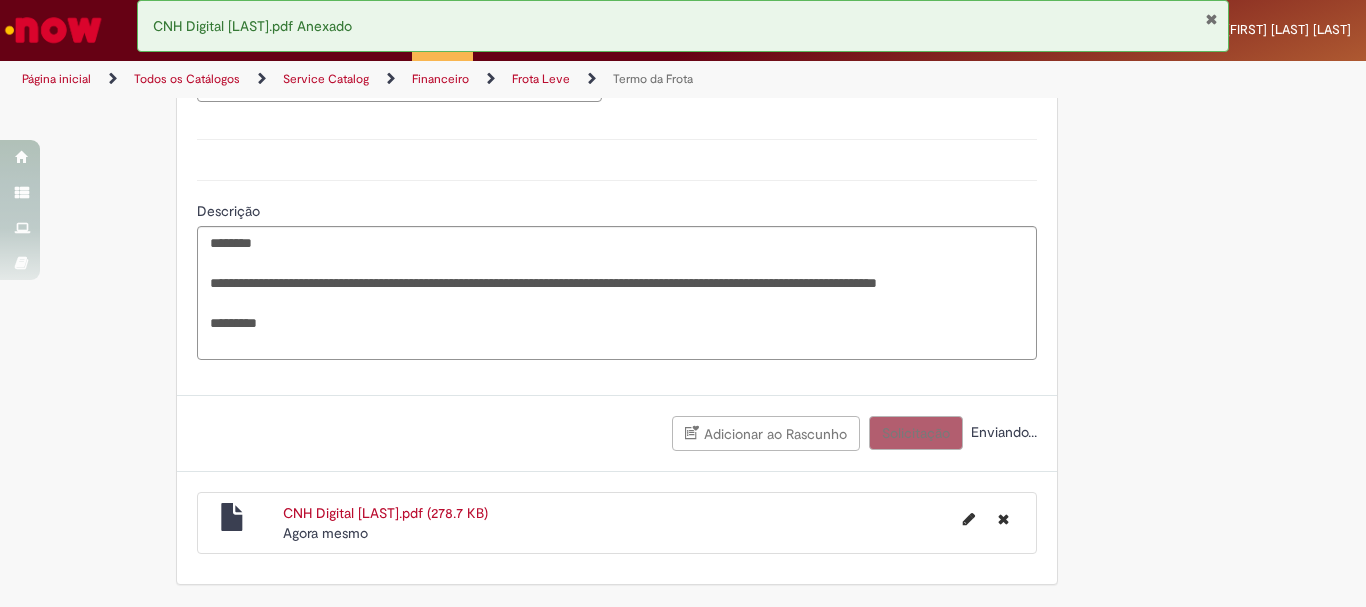 scroll, scrollTop: 1191, scrollLeft: 0, axis: vertical 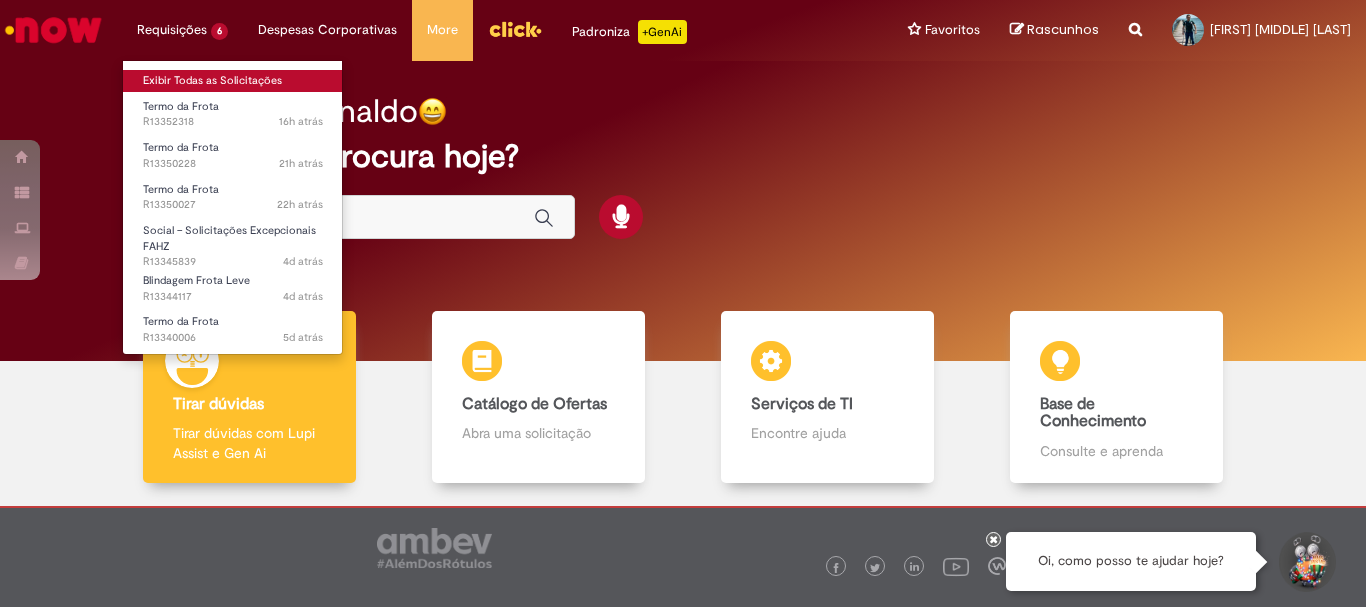 click on "Exibir Todas as Solicitações" at bounding box center [233, 81] 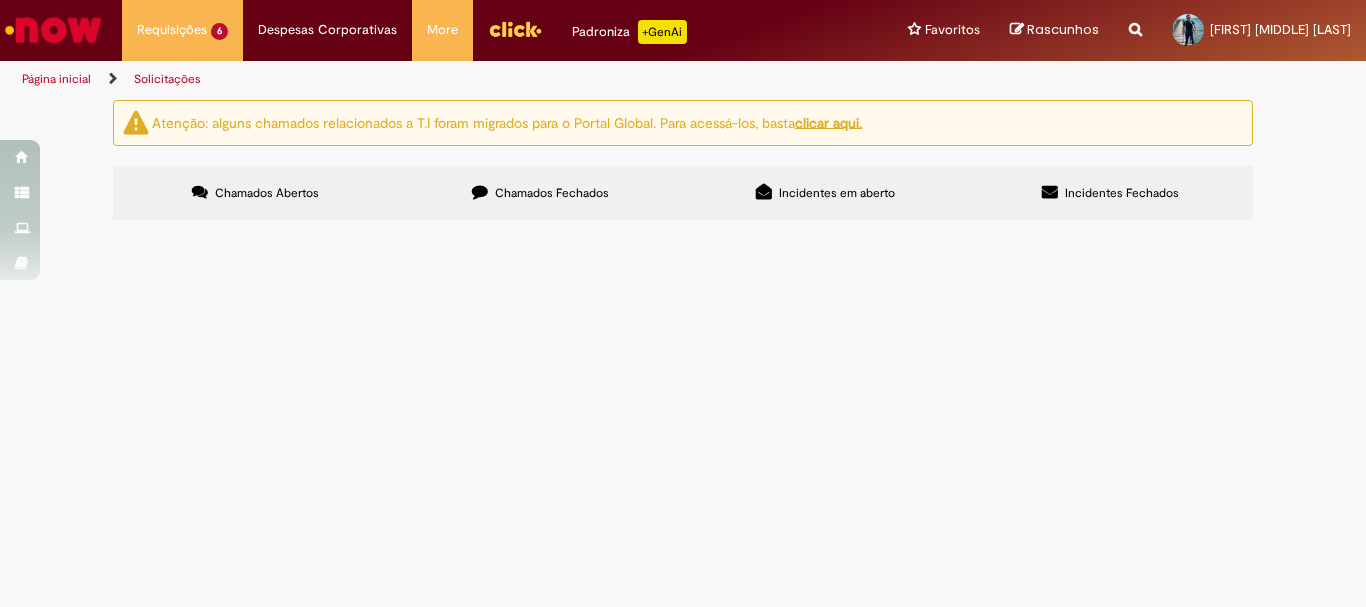 click on "Termo da Frota" at bounding box center [0, 0] 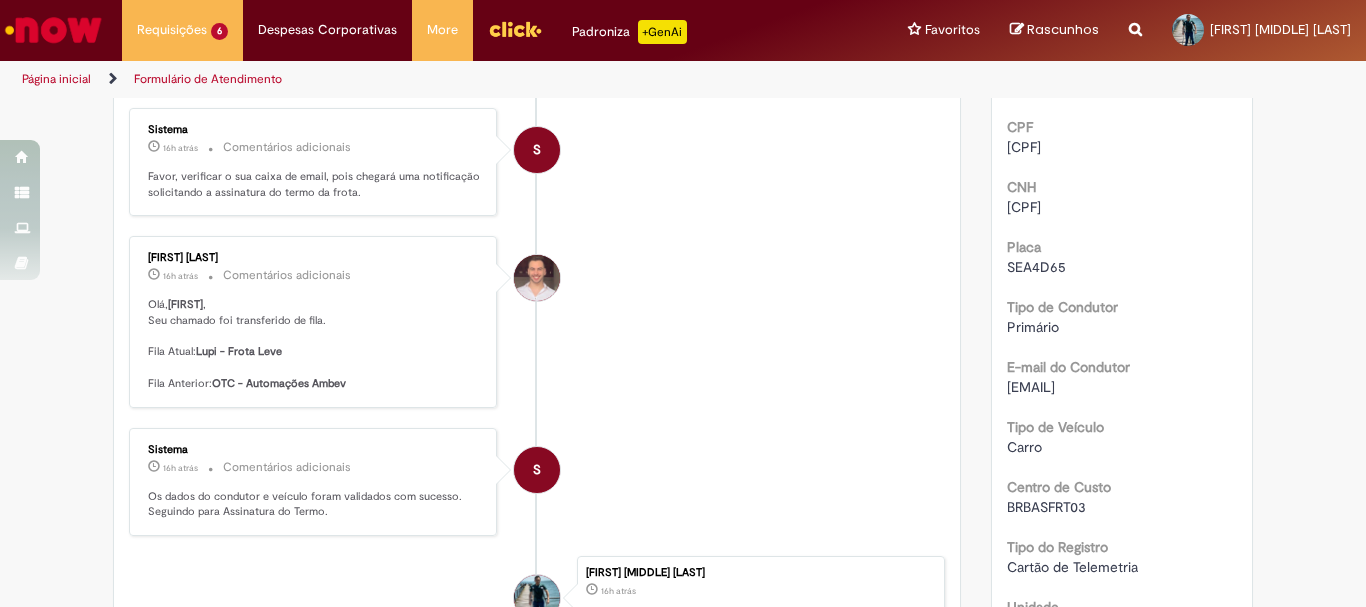 scroll, scrollTop: 715, scrollLeft: 0, axis: vertical 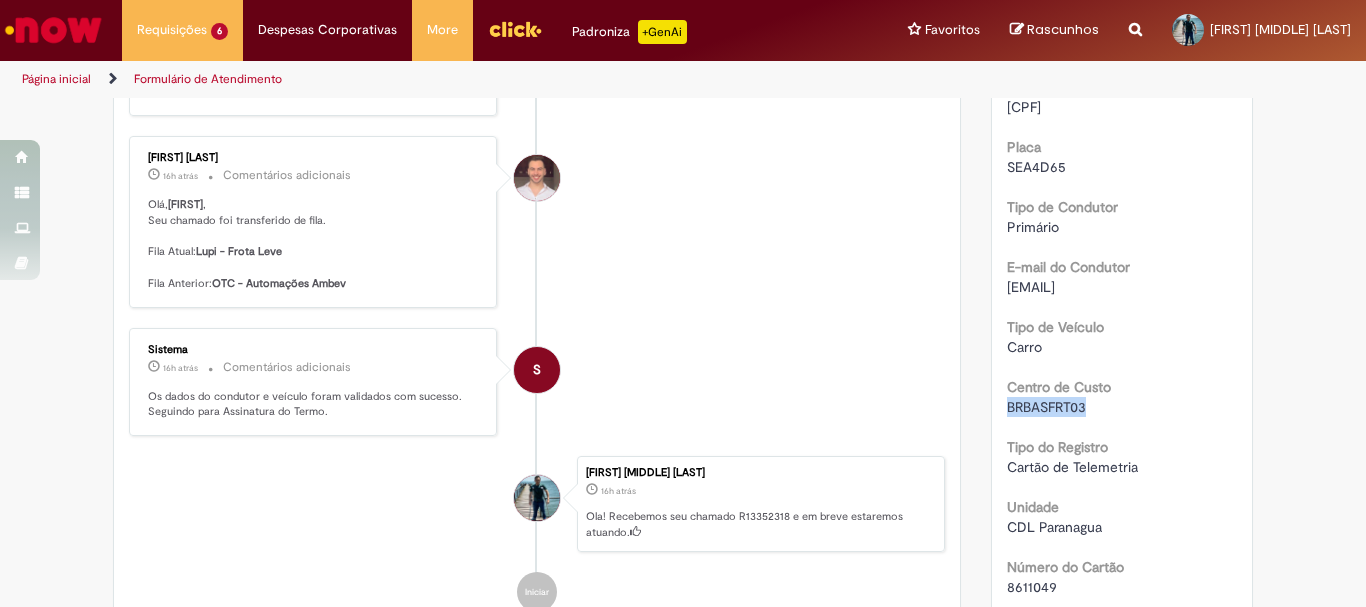 drag, startPoint x: 999, startPoint y: 428, endPoint x: 1084, endPoint y: 430, distance: 85.02353 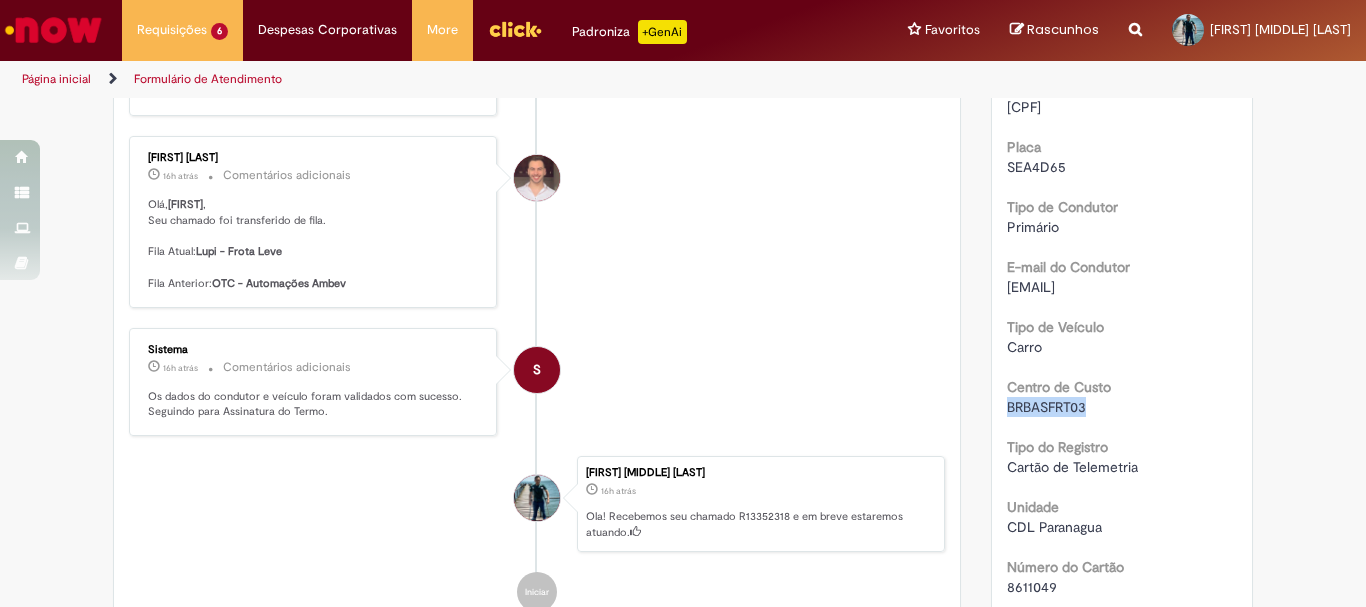 copy on "BRBASFRT03" 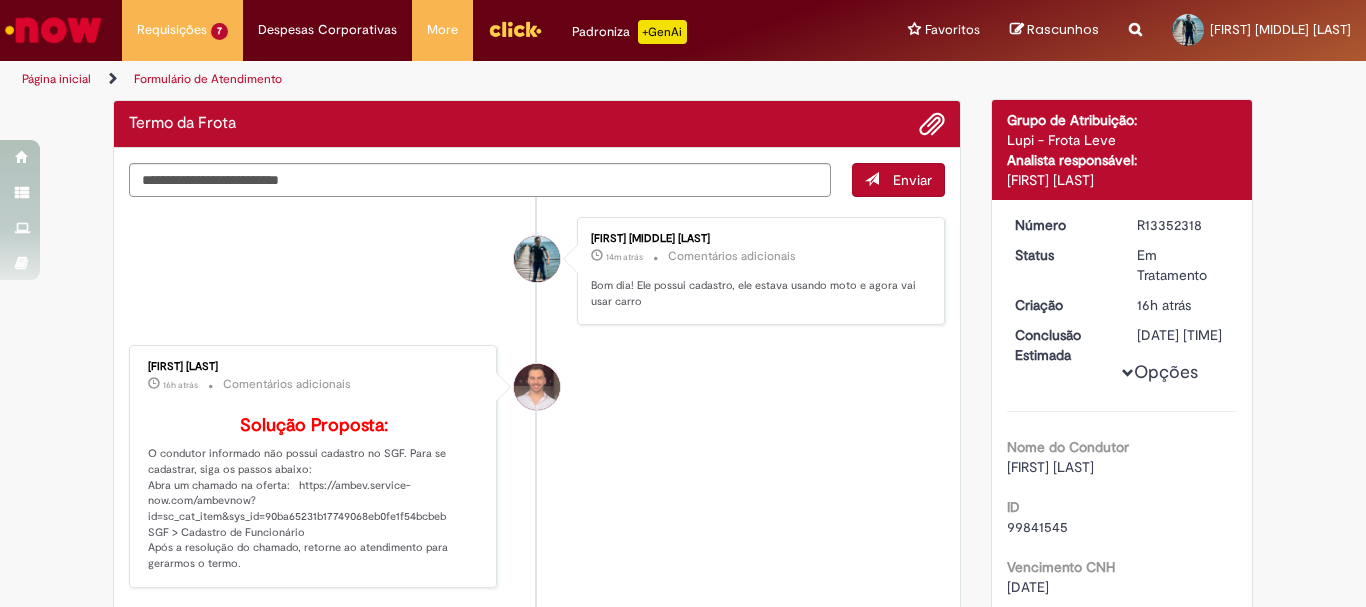 scroll, scrollTop: 0, scrollLeft: 0, axis: both 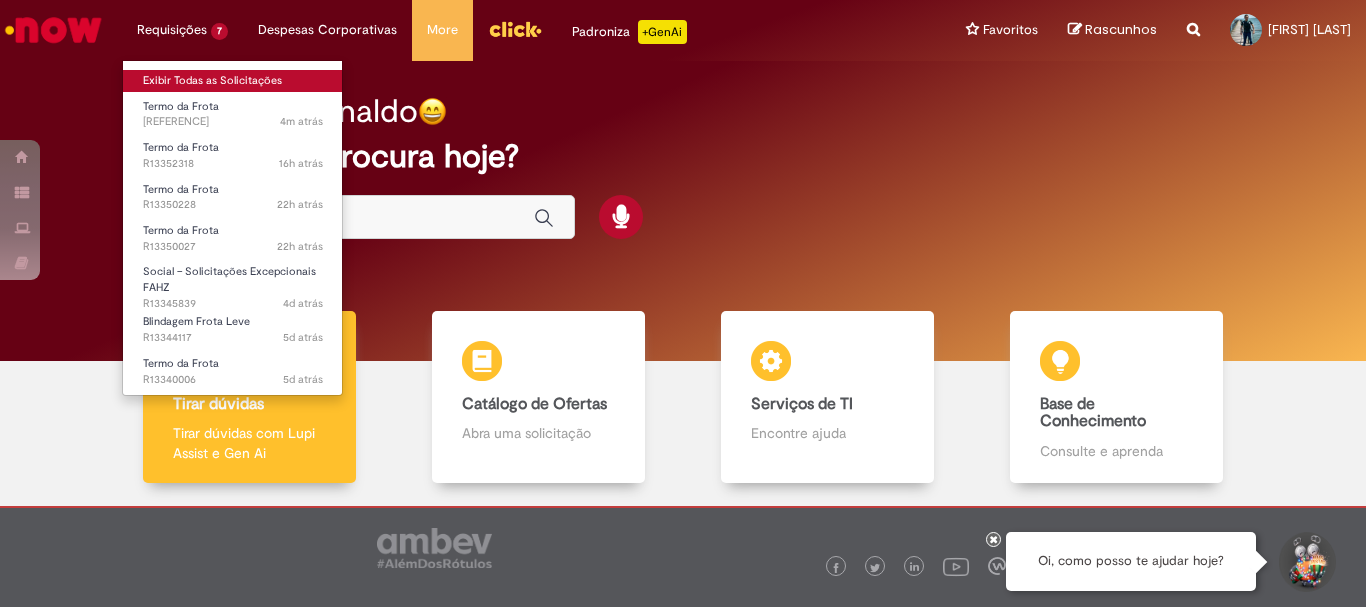 click on "Exibir Todas as Solicitações" at bounding box center [233, 81] 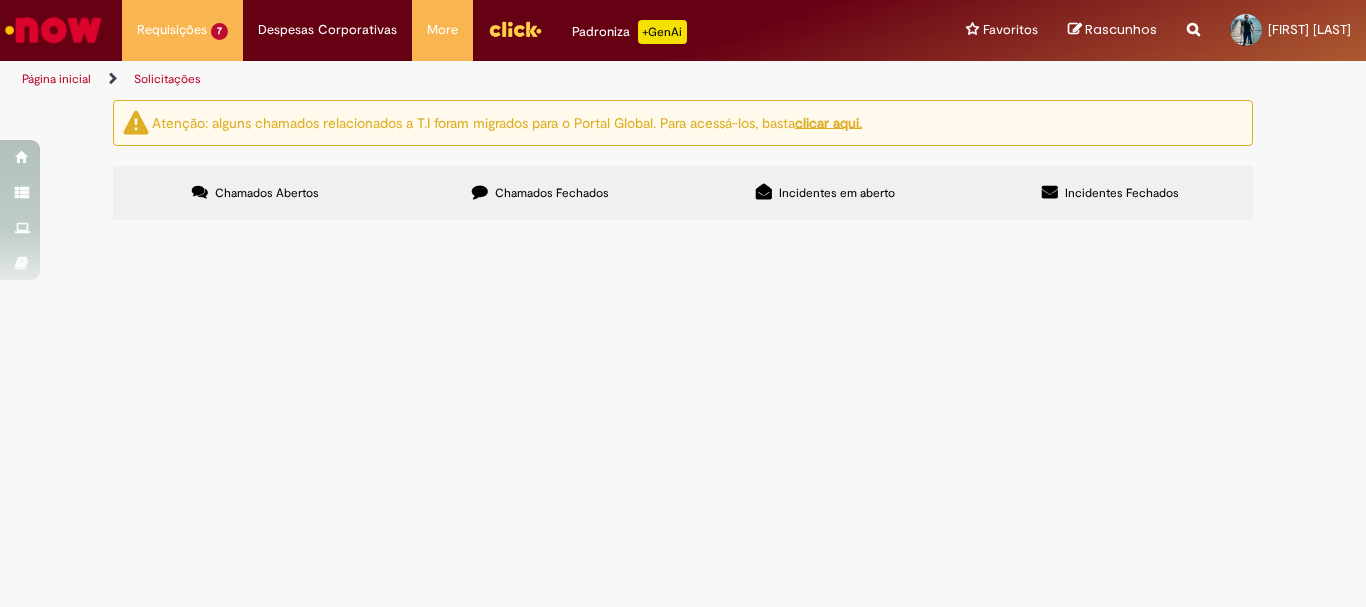 click on "Termo da Frota" at bounding box center (0, 0) 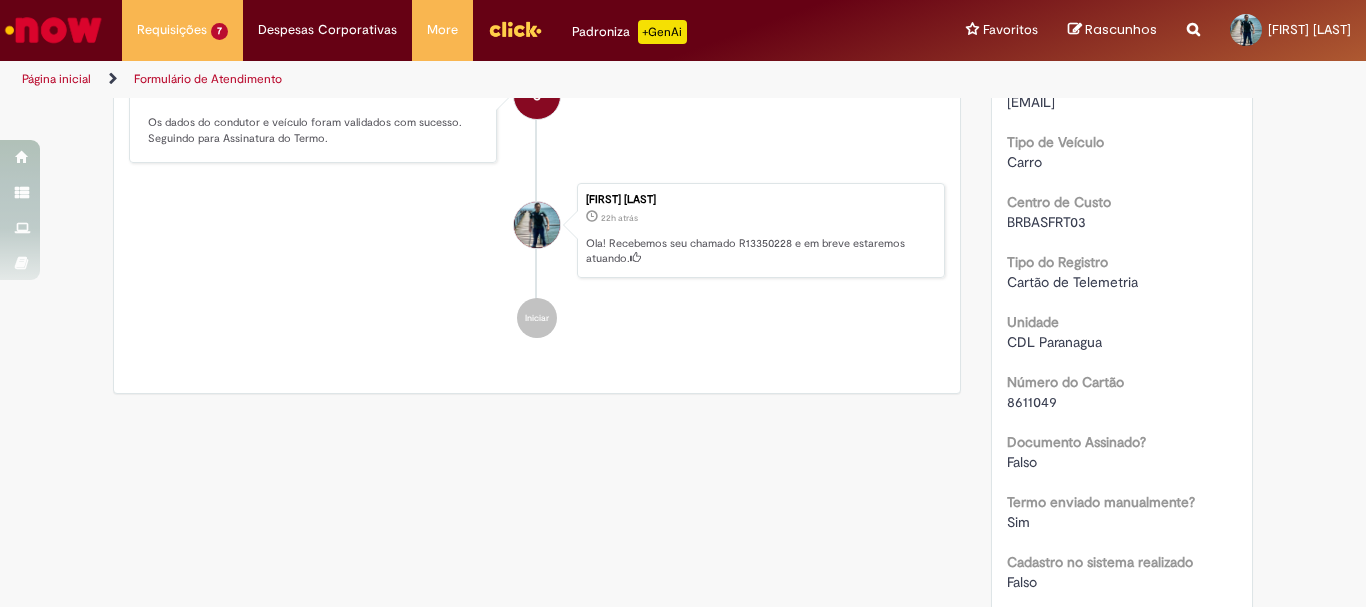 scroll, scrollTop: 700, scrollLeft: 0, axis: vertical 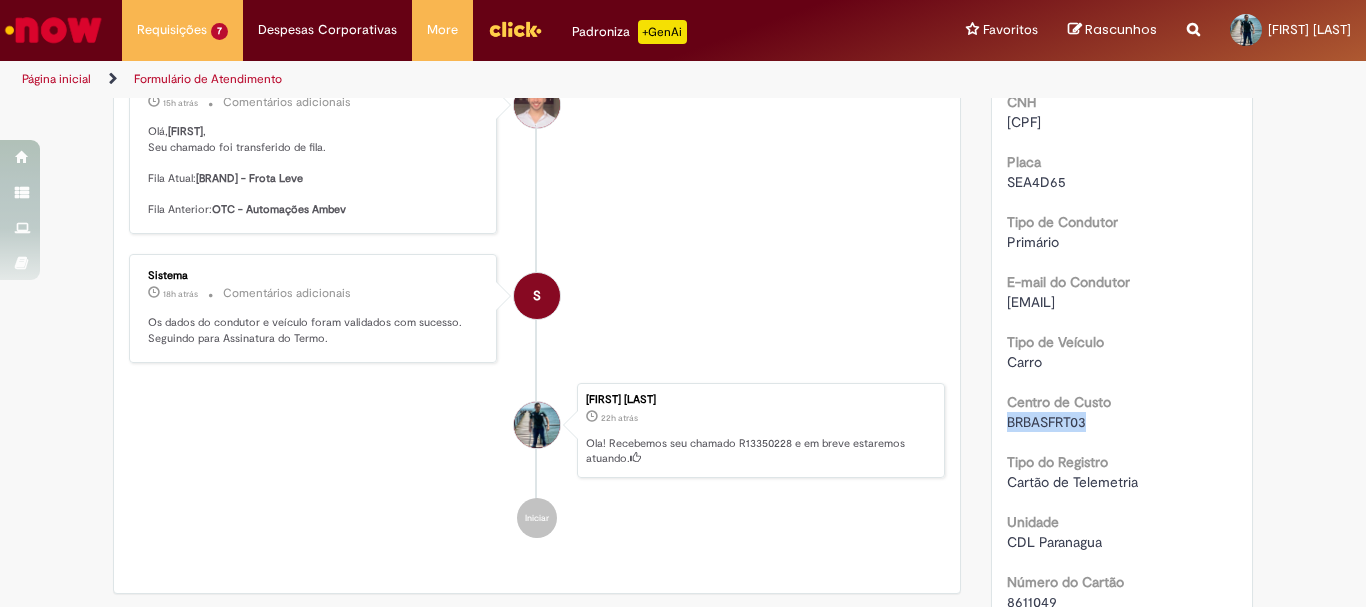 drag, startPoint x: 1001, startPoint y: 444, endPoint x: 1085, endPoint y: 443, distance: 84.00595 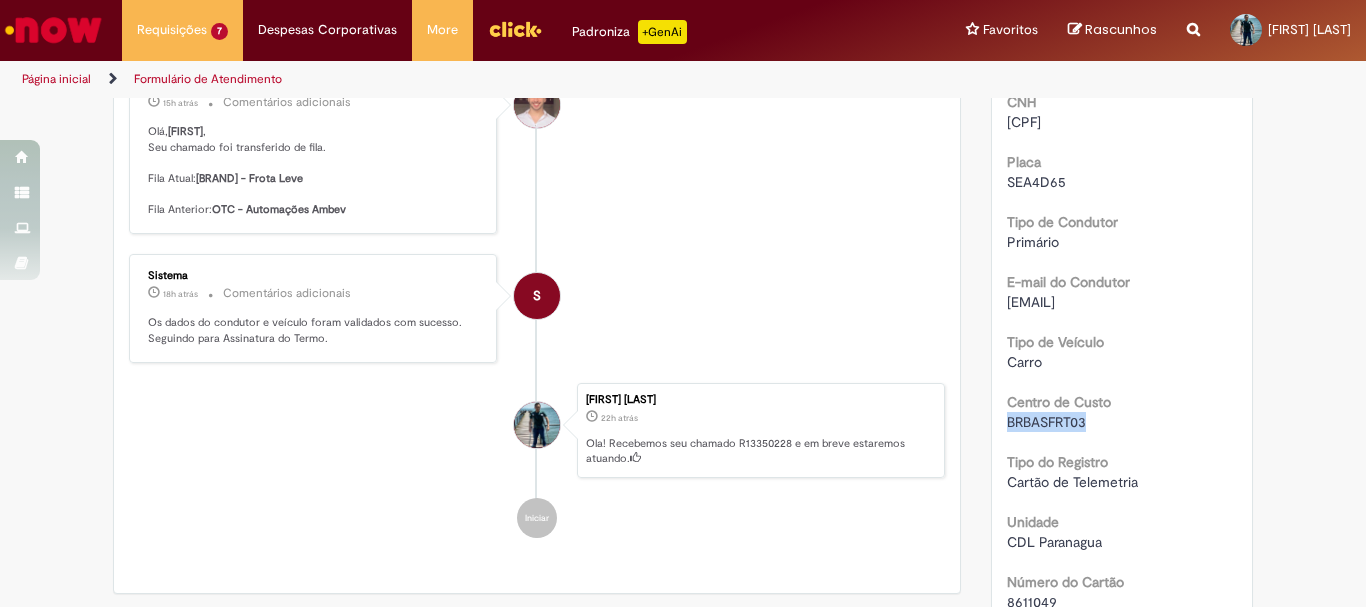 copy on "BRBASFRT03" 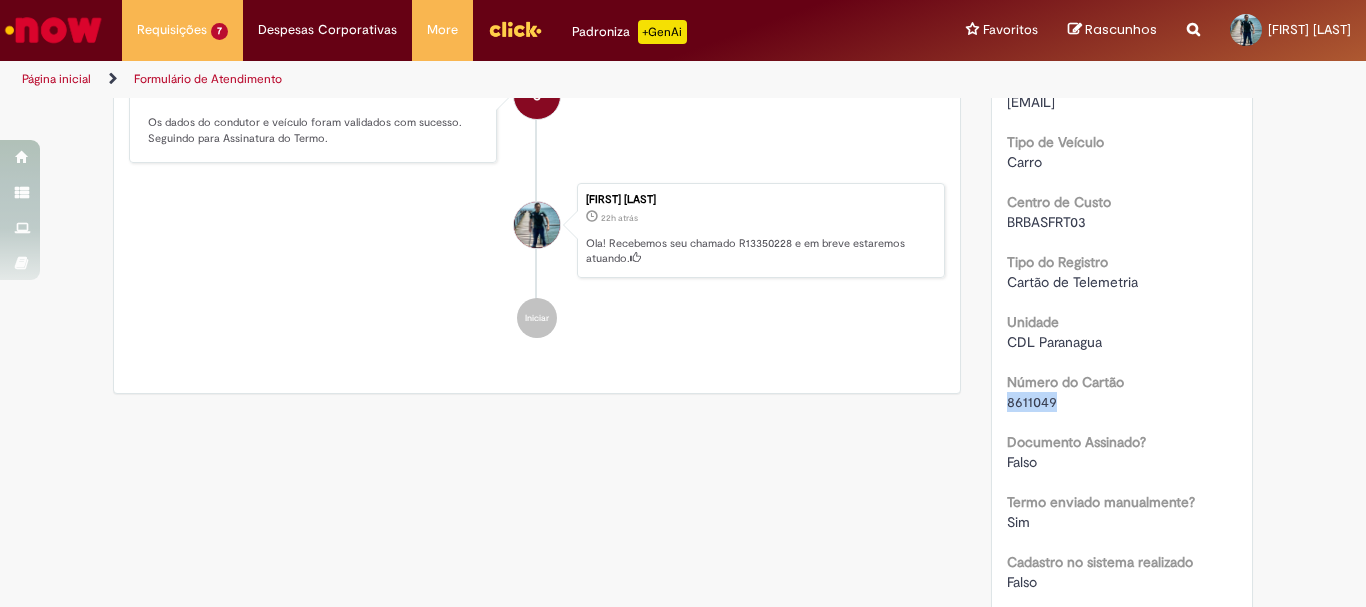 drag, startPoint x: 1000, startPoint y: 422, endPoint x: 1055, endPoint y: 425, distance: 55.081757 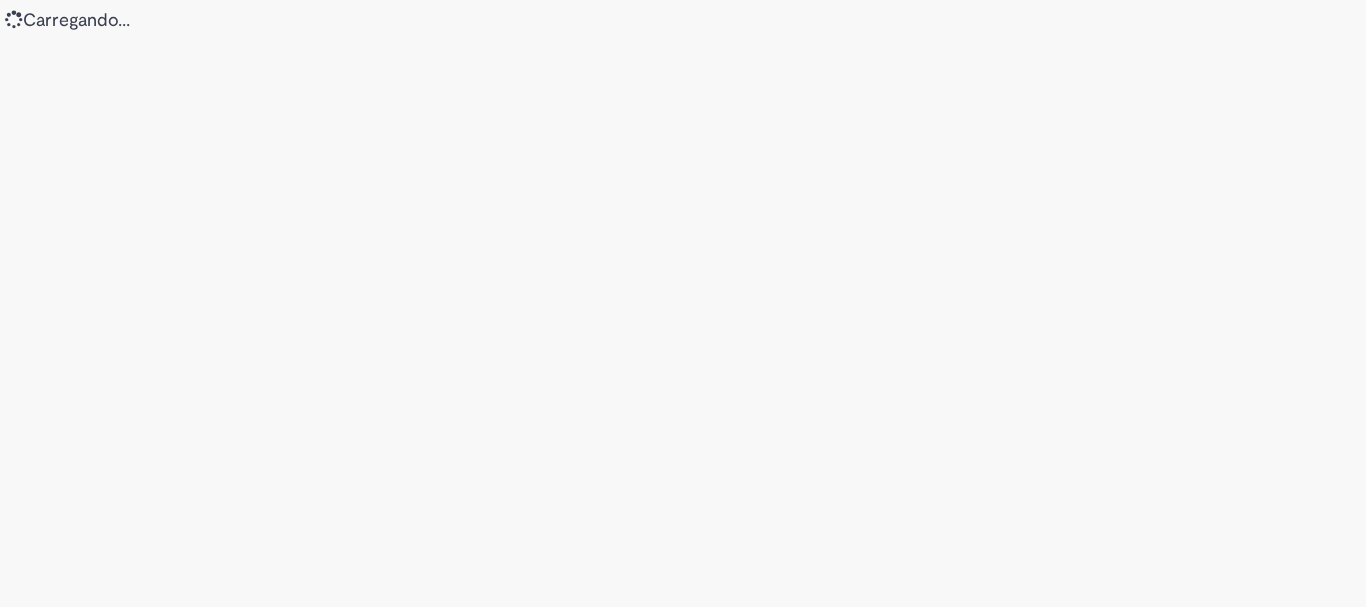 scroll, scrollTop: 0, scrollLeft: 0, axis: both 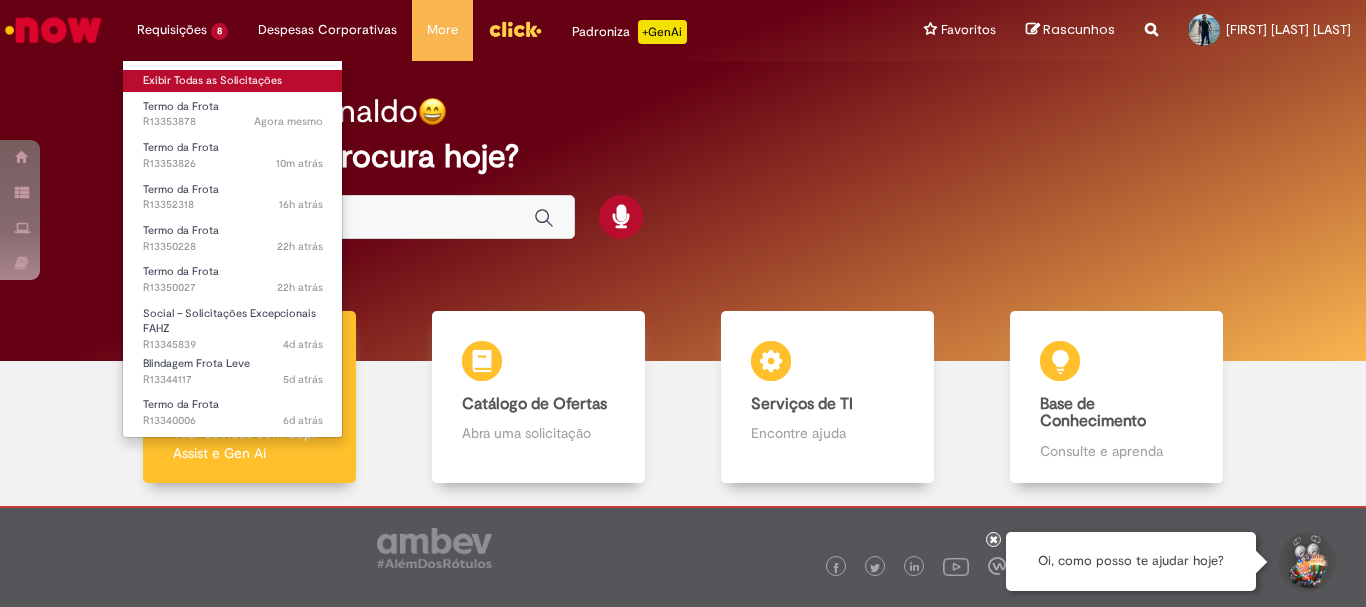 click on "Exibir Todas as Solicitações" at bounding box center [233, 81] 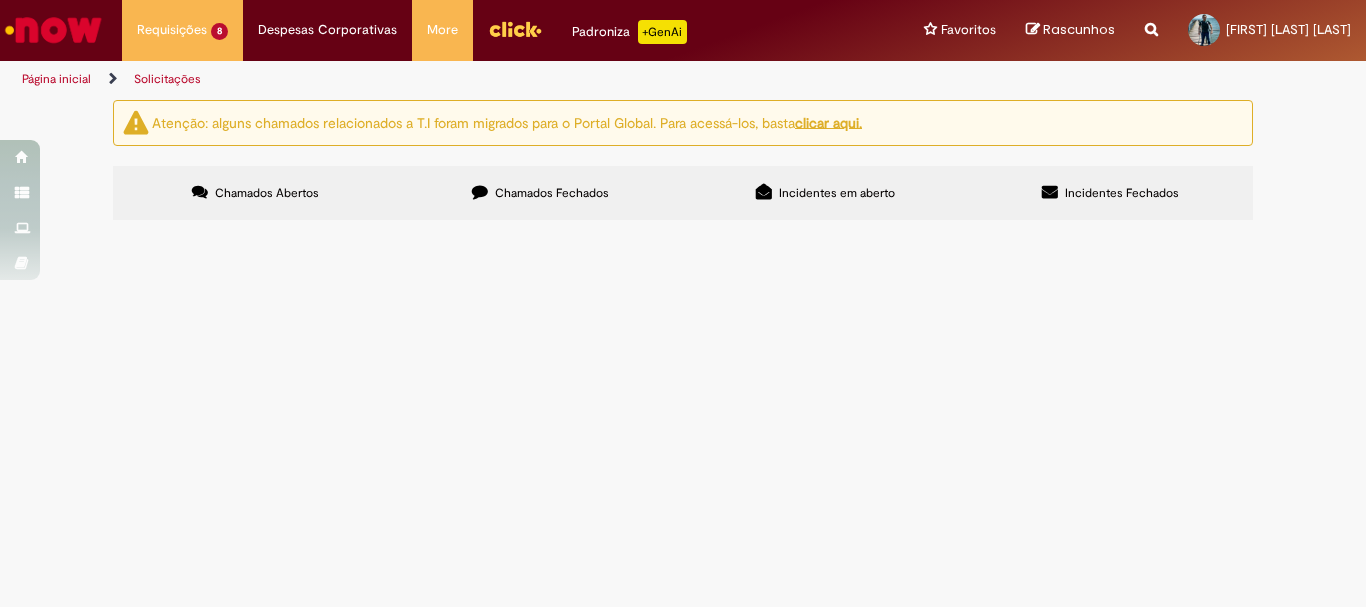 click on "Termo da Frota" at bounding box center [0, 0] 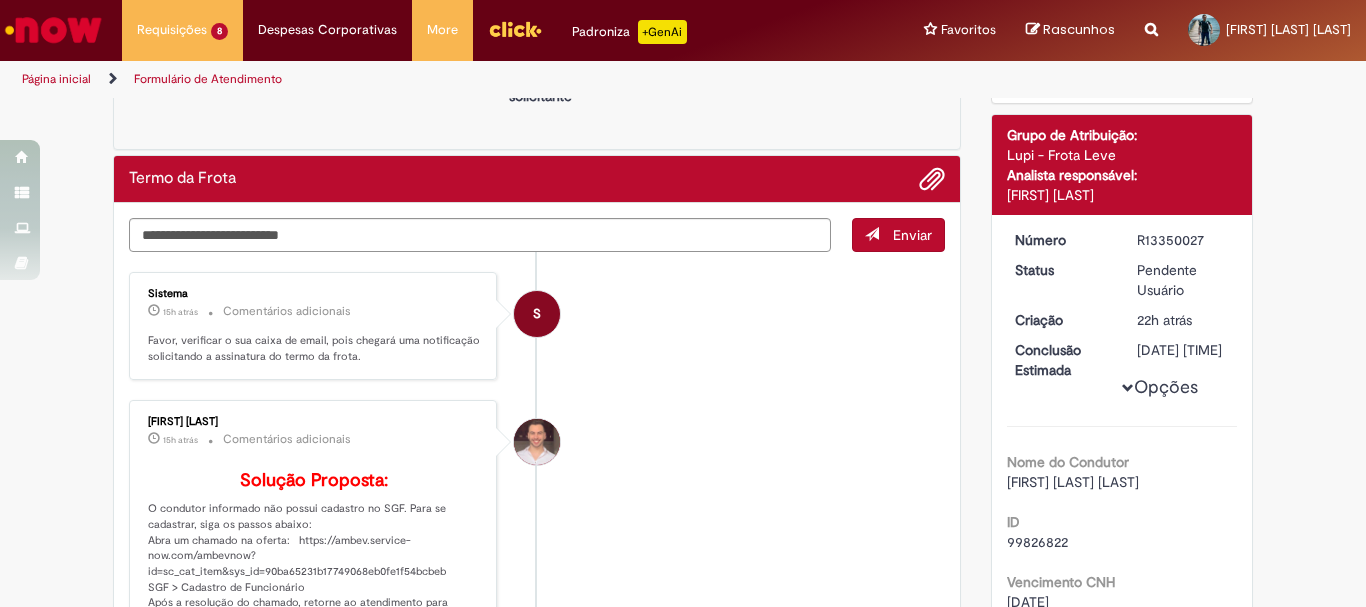 scroll, scrollTop: 0, scrollLeft: 0, axis: both 